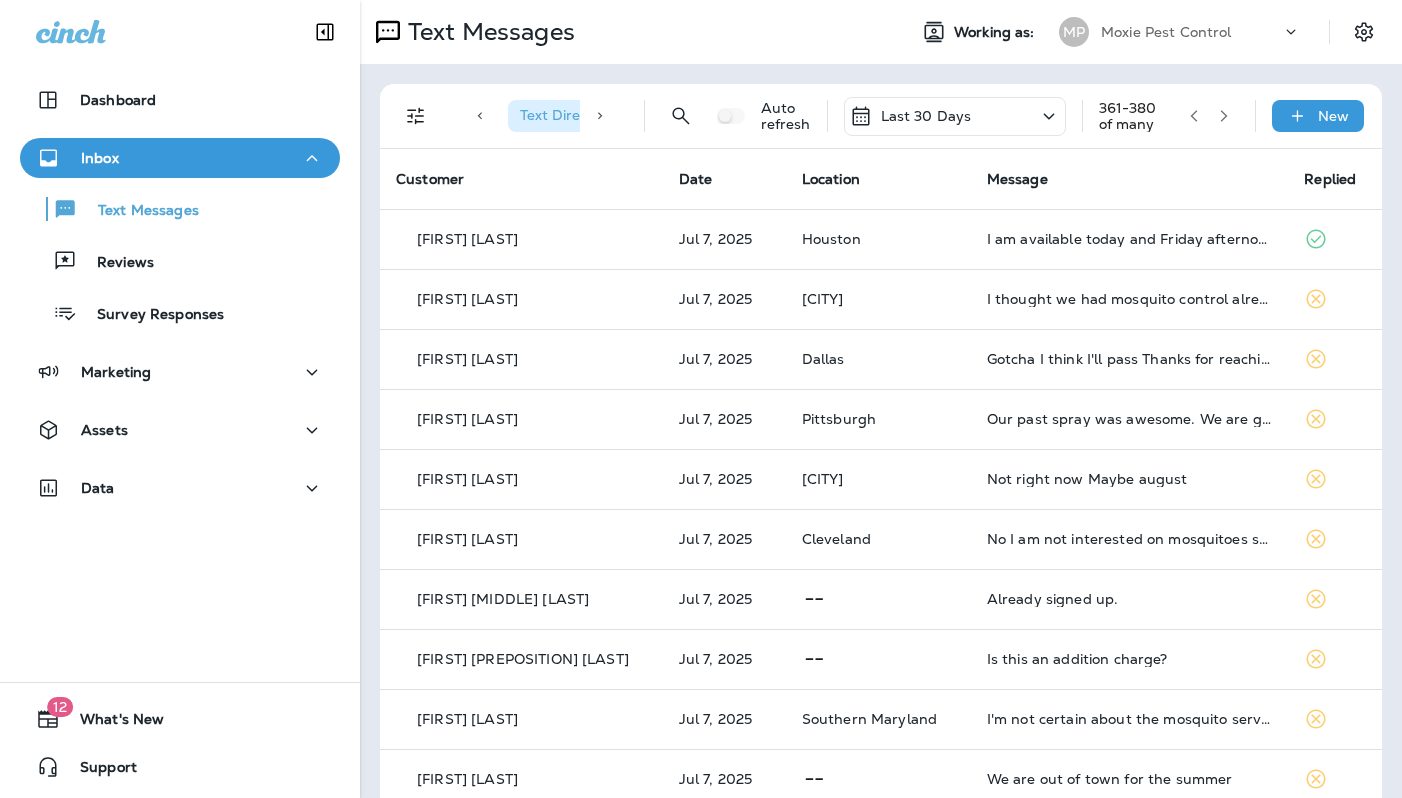 scroll, scrollTop: 0, scrollLeft: 0, axis: both 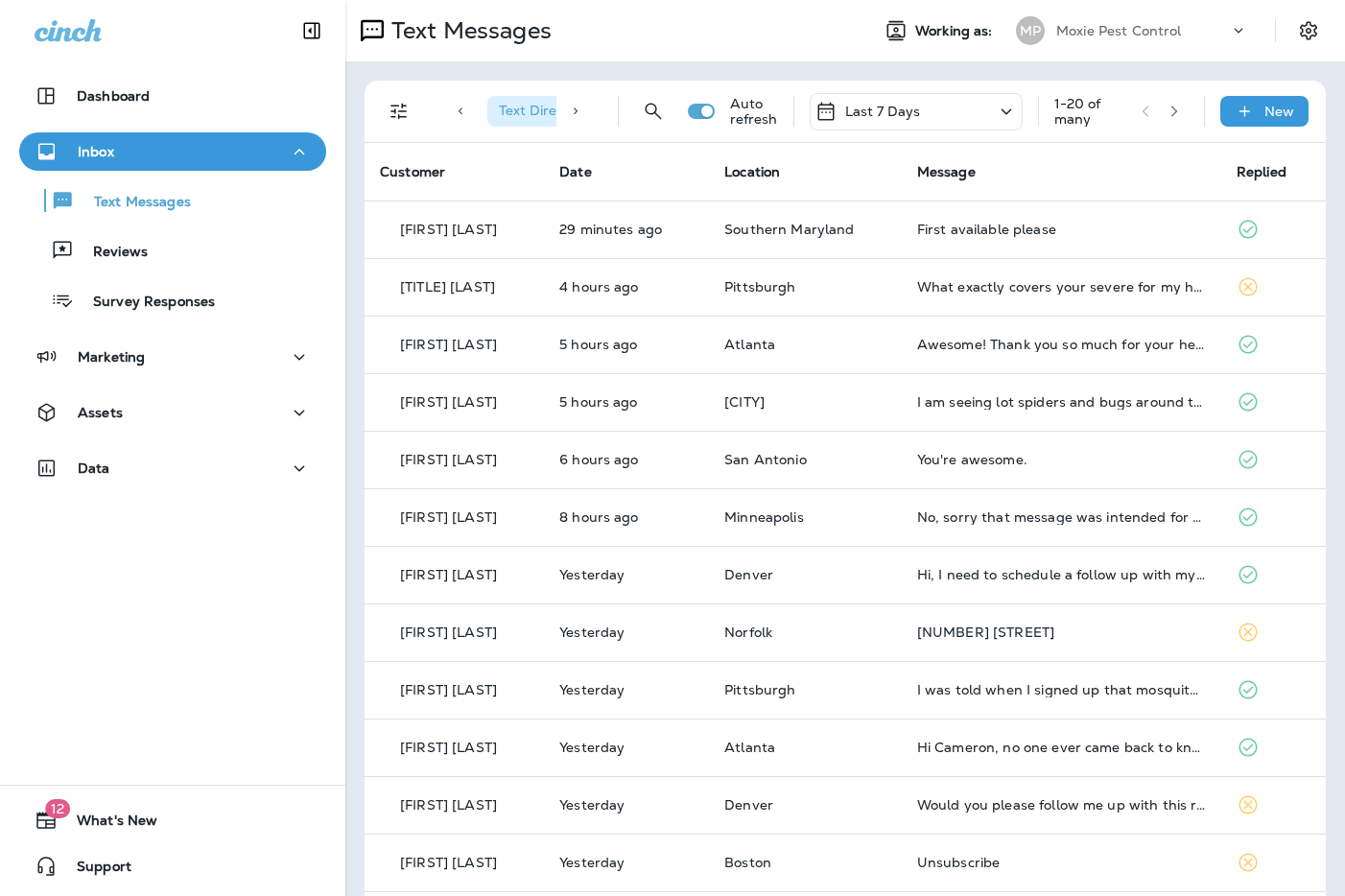 click 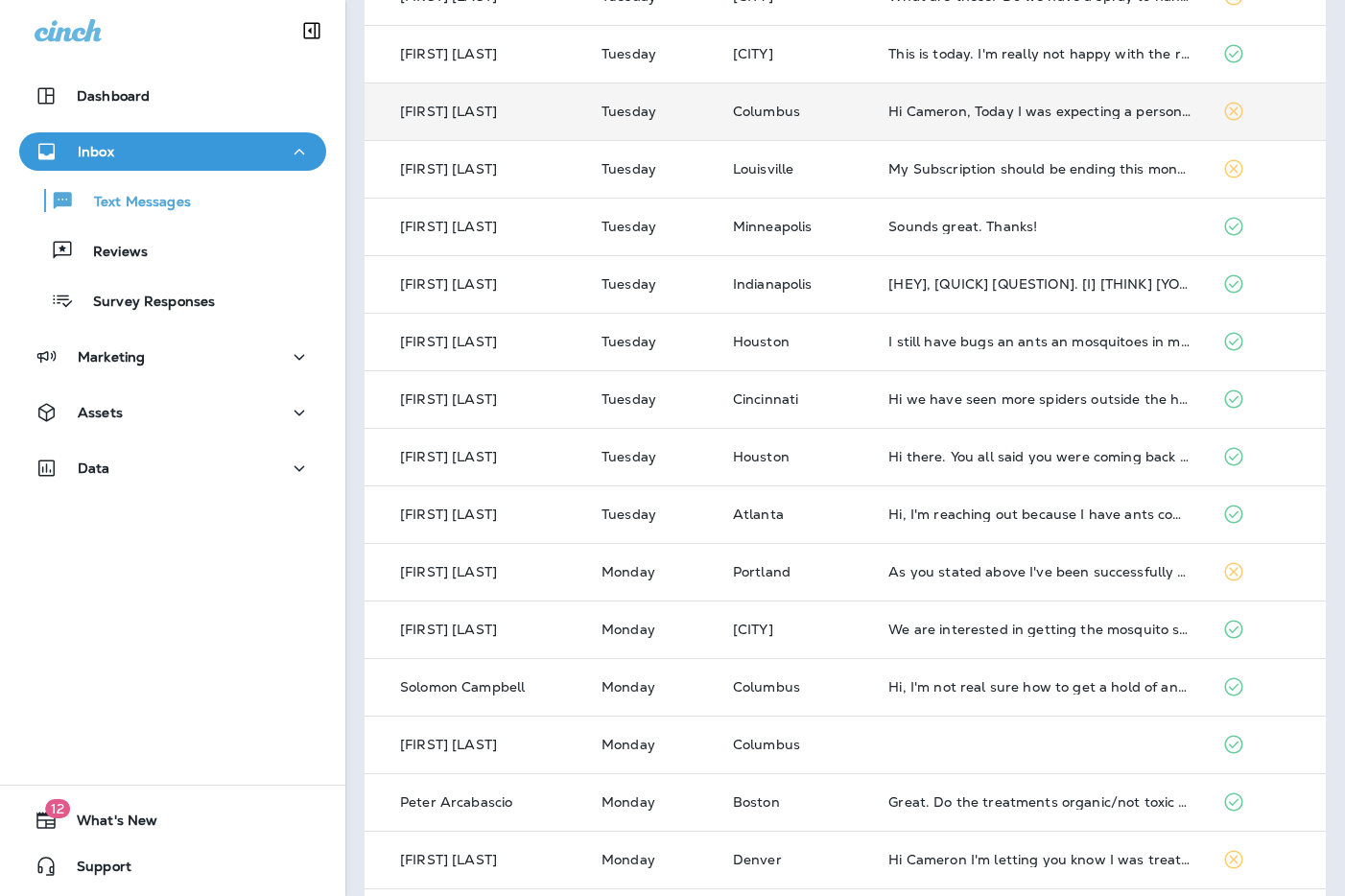 scroll, scrollTop: 281, scrollLeft: 0, axis: vertical 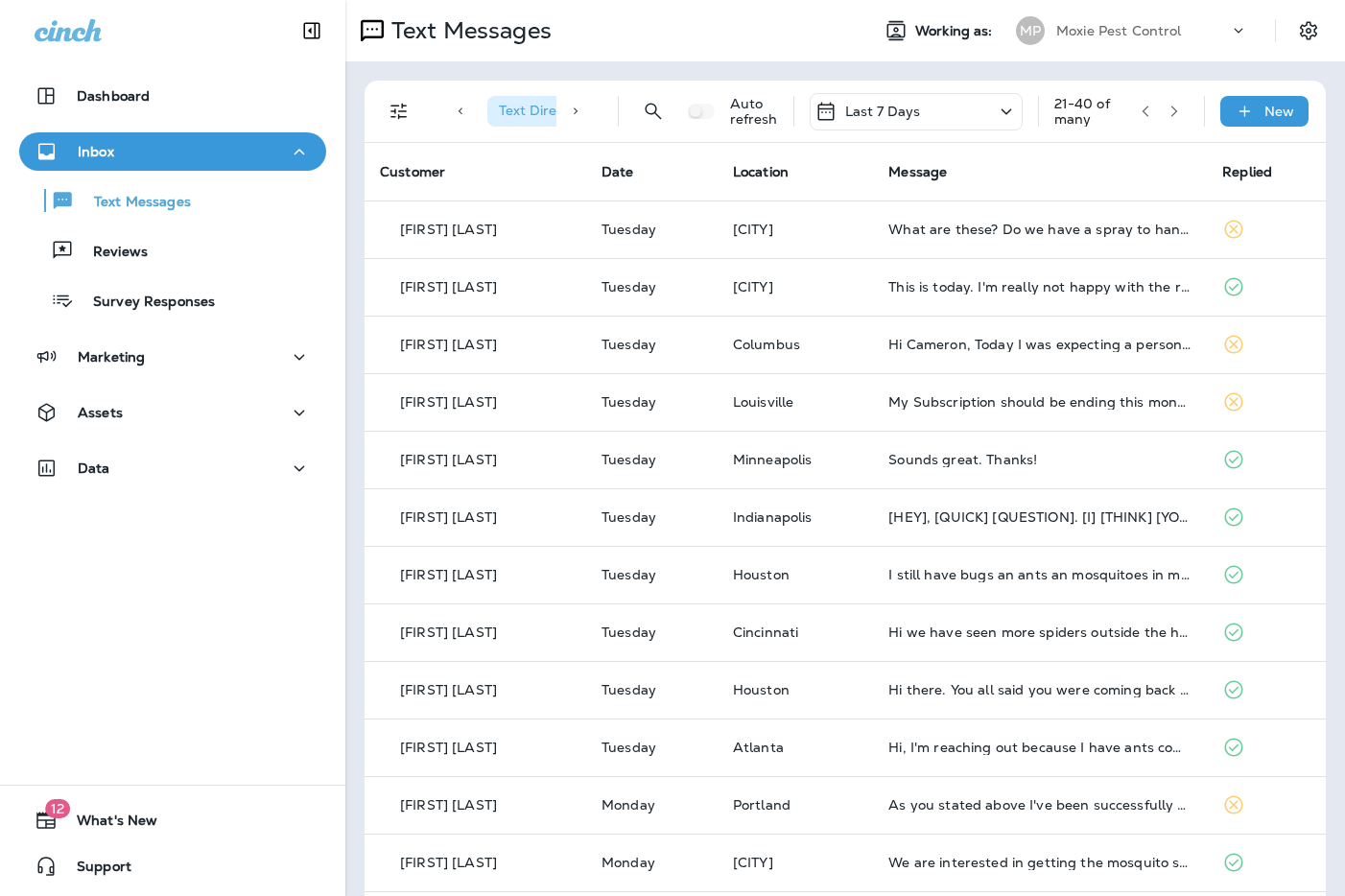 click on "Last 7 Days" at bounding box center [916, 111] 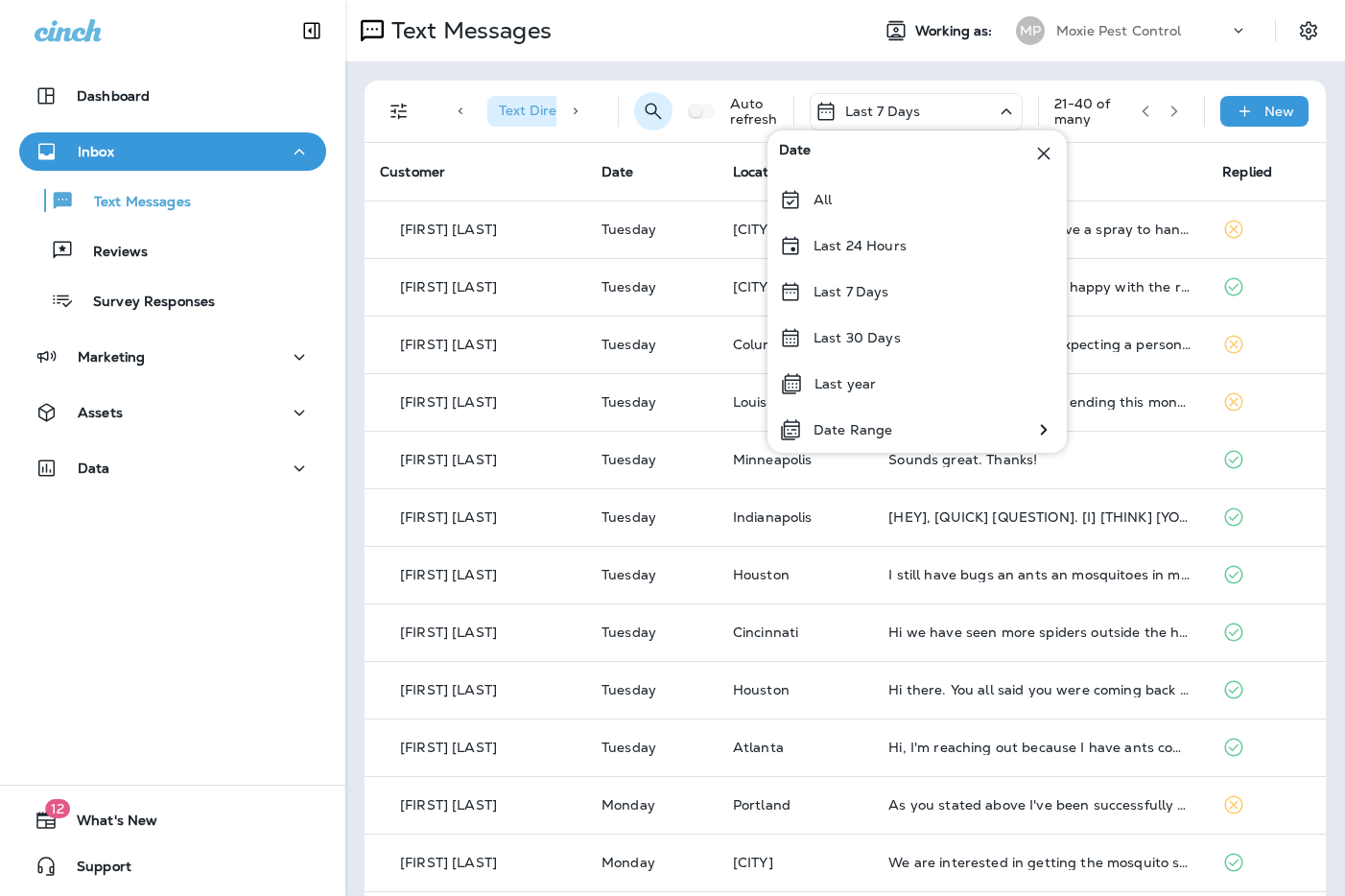 click 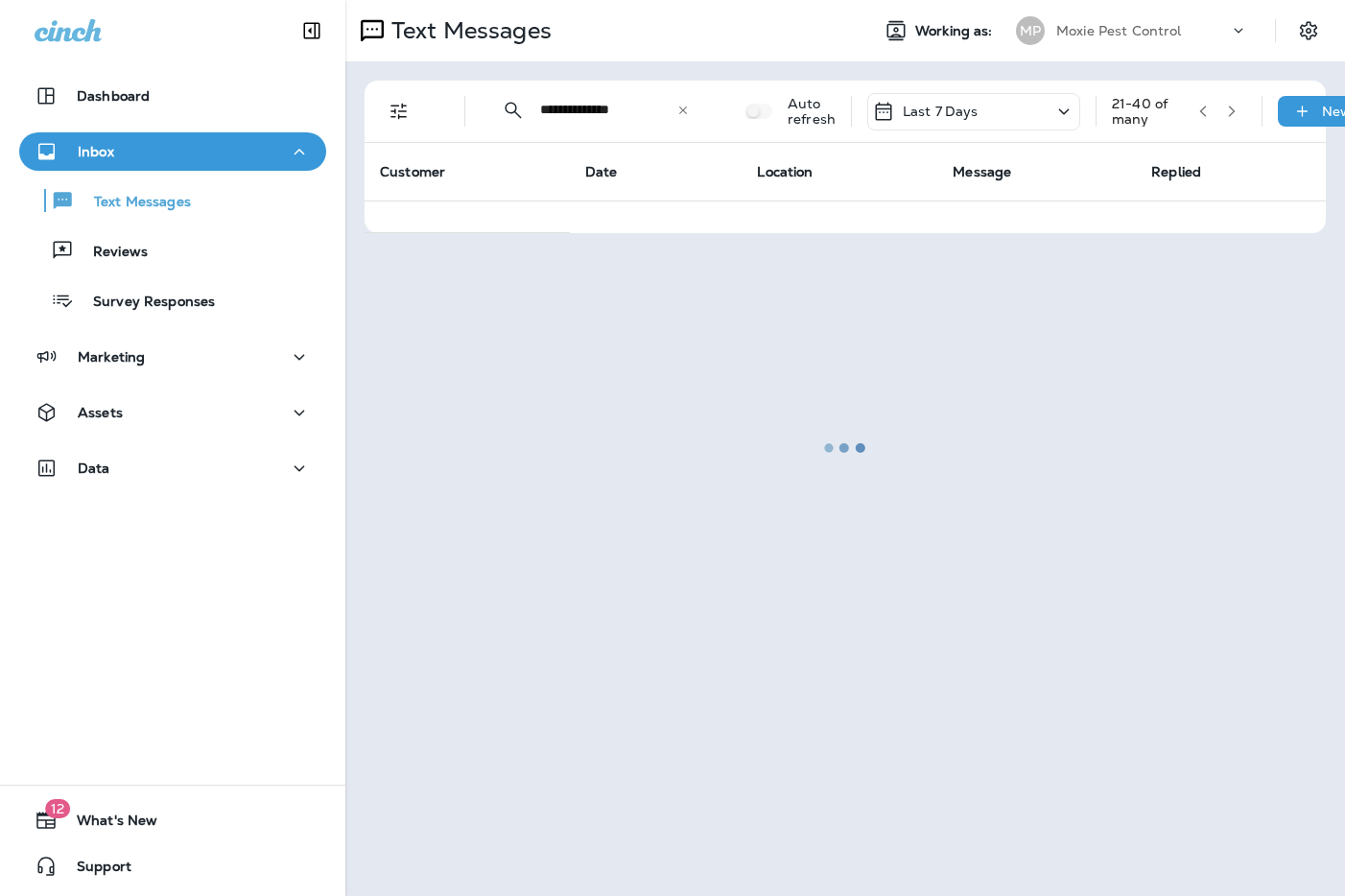 click at bounding box center (845, 448) 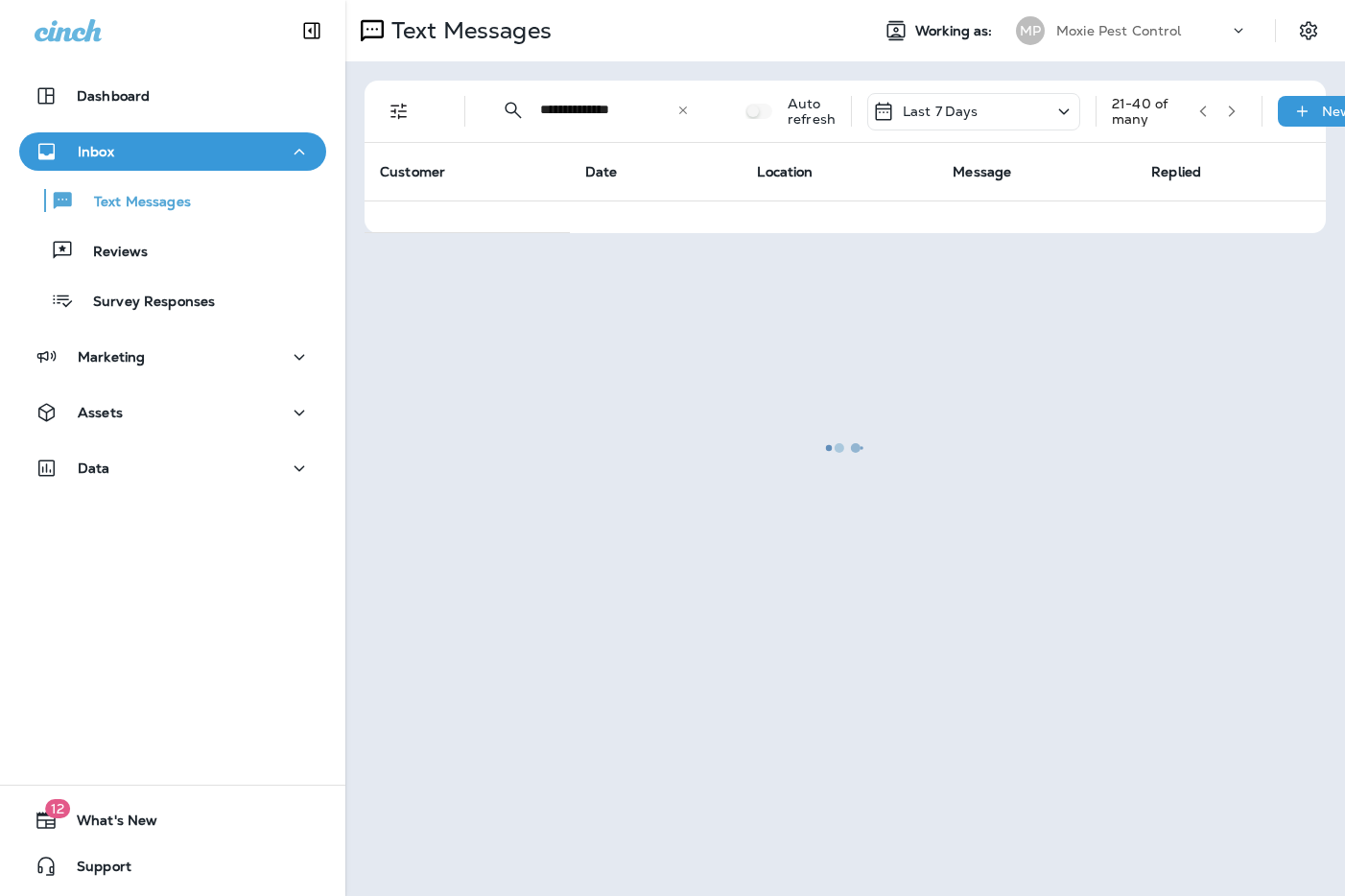 click at bounding box center [845, 448] 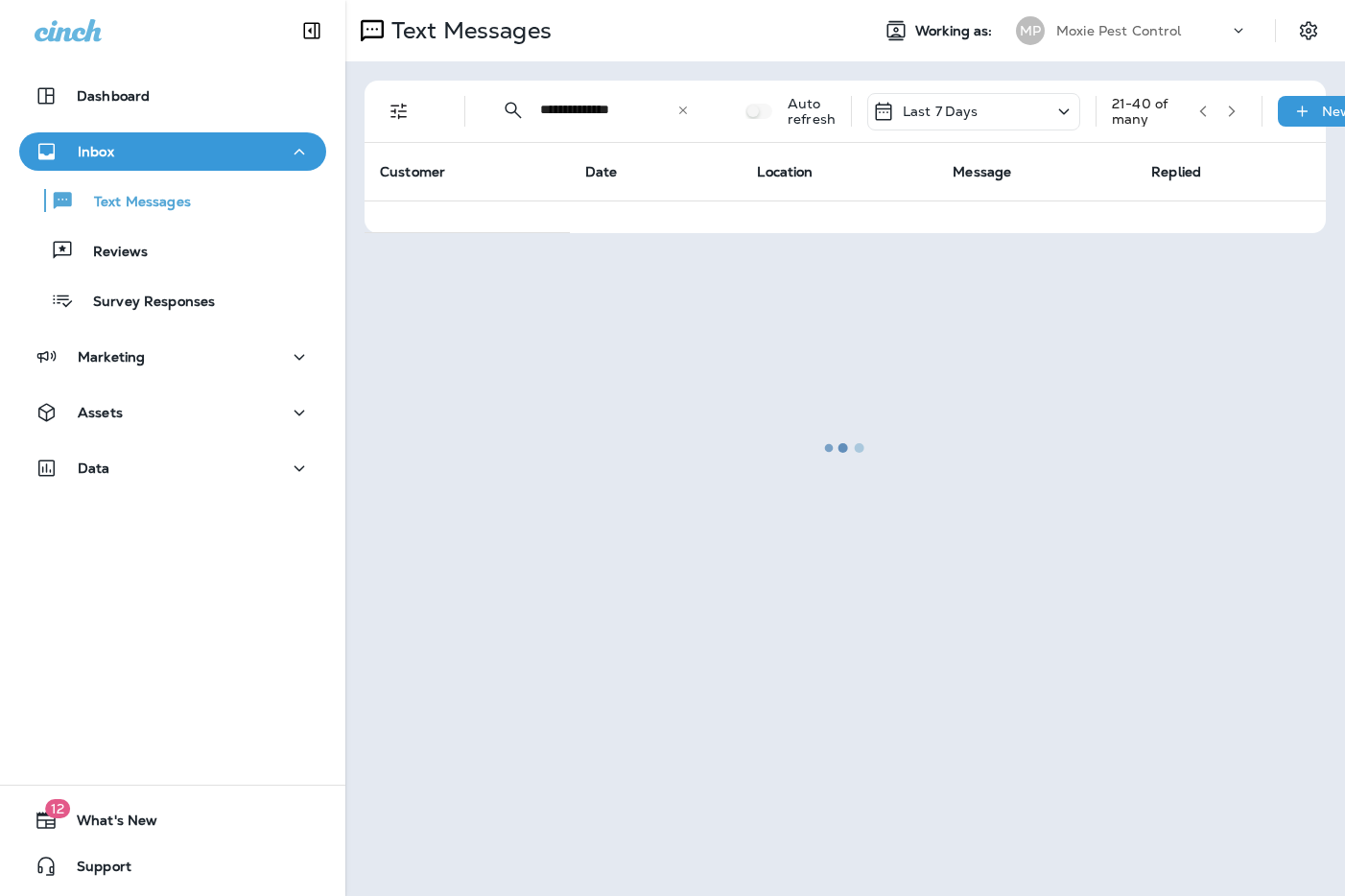 click at bounding box center [845, 448] 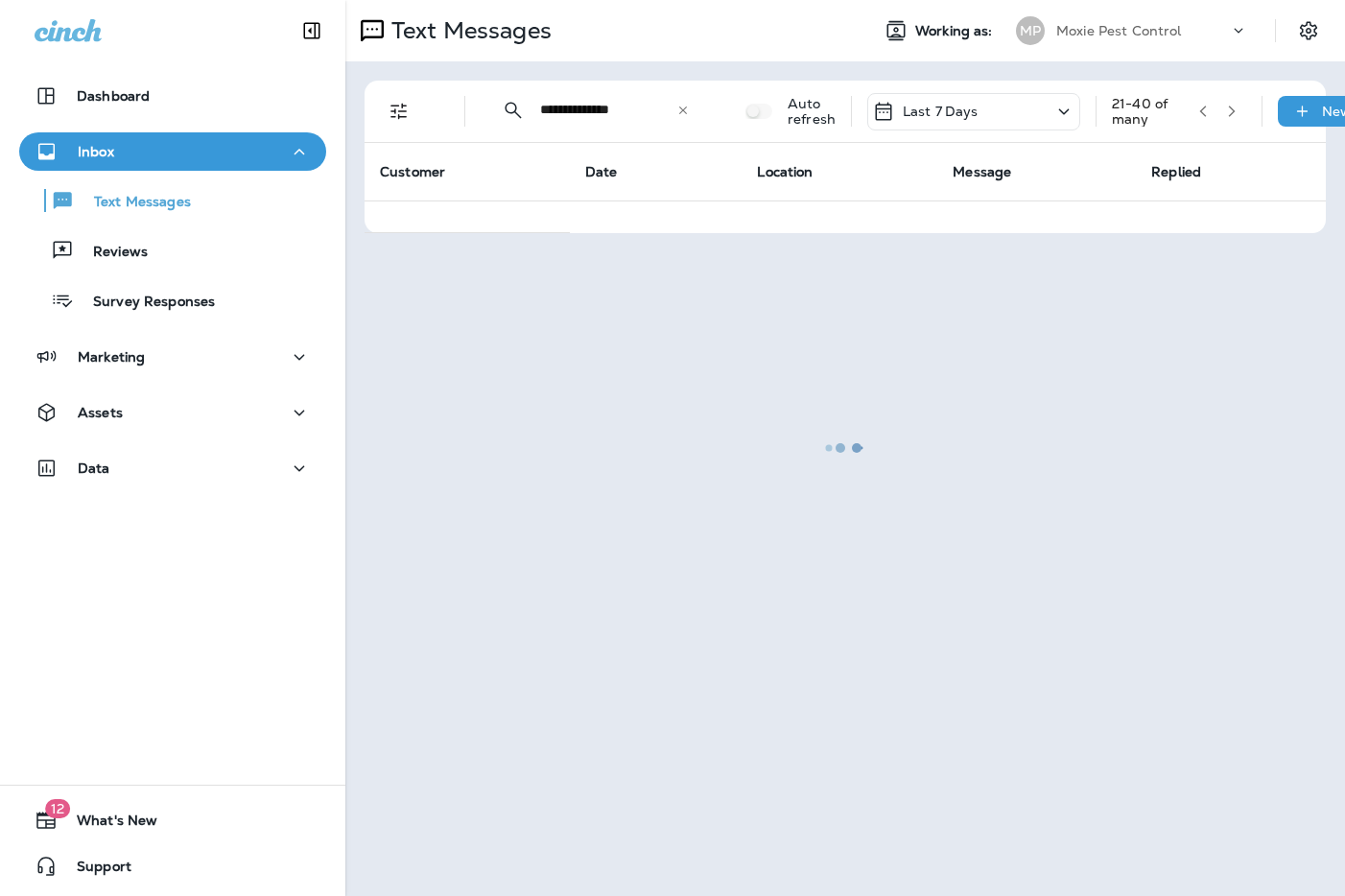click at bounding box center (845, 448) 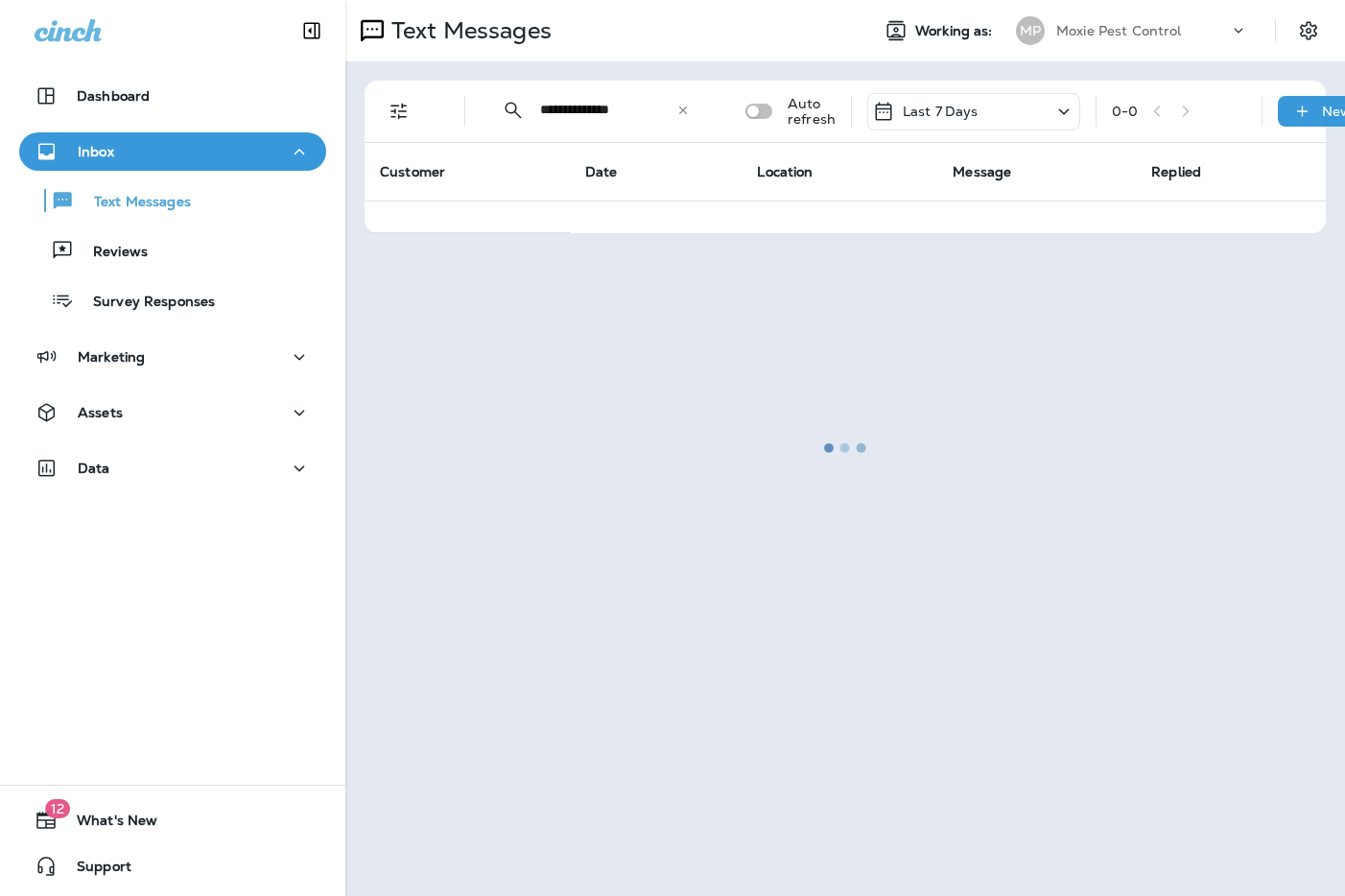 click at bounding box center (845, 448) 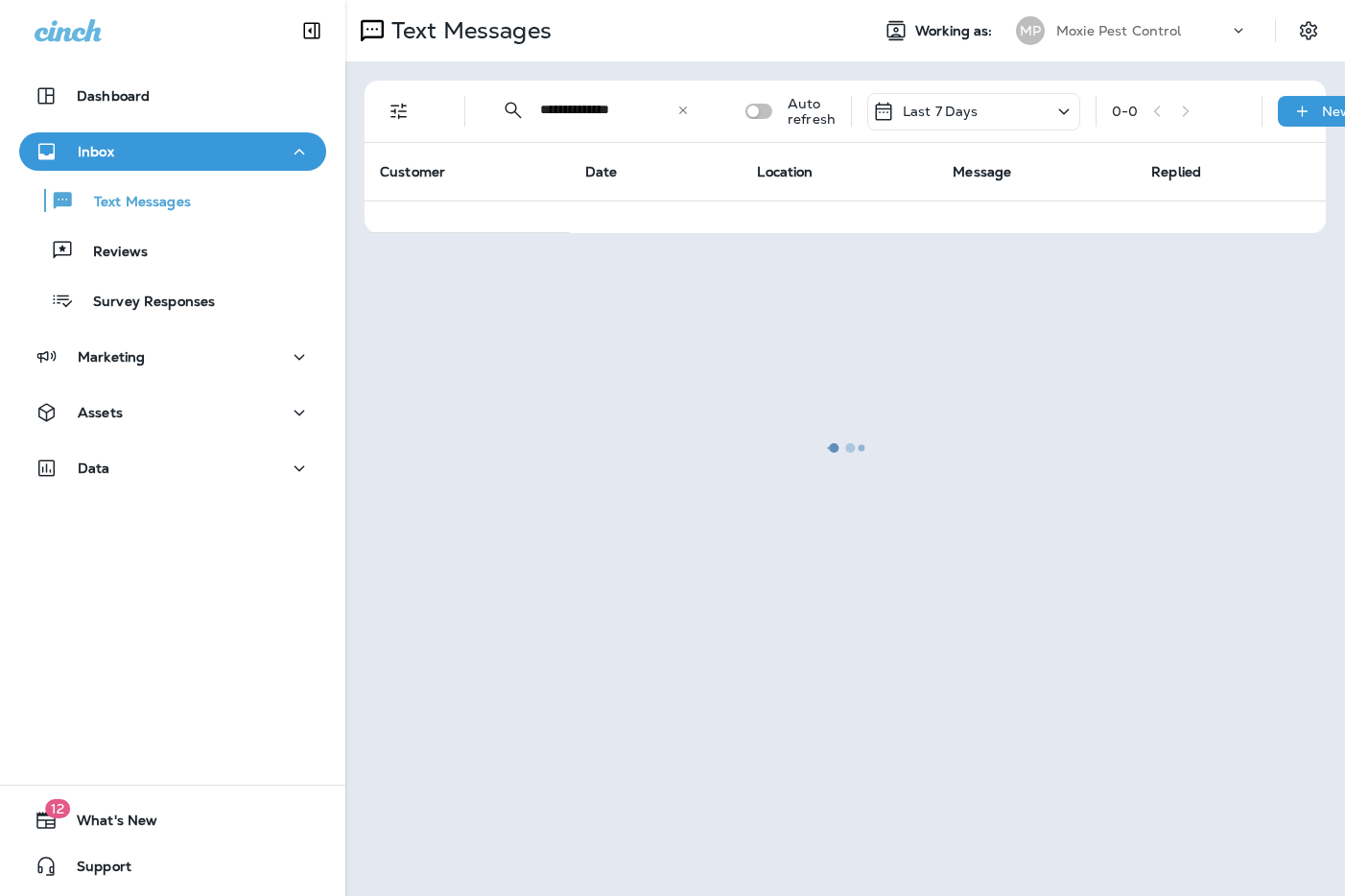 click at bounding box center (845, 448) 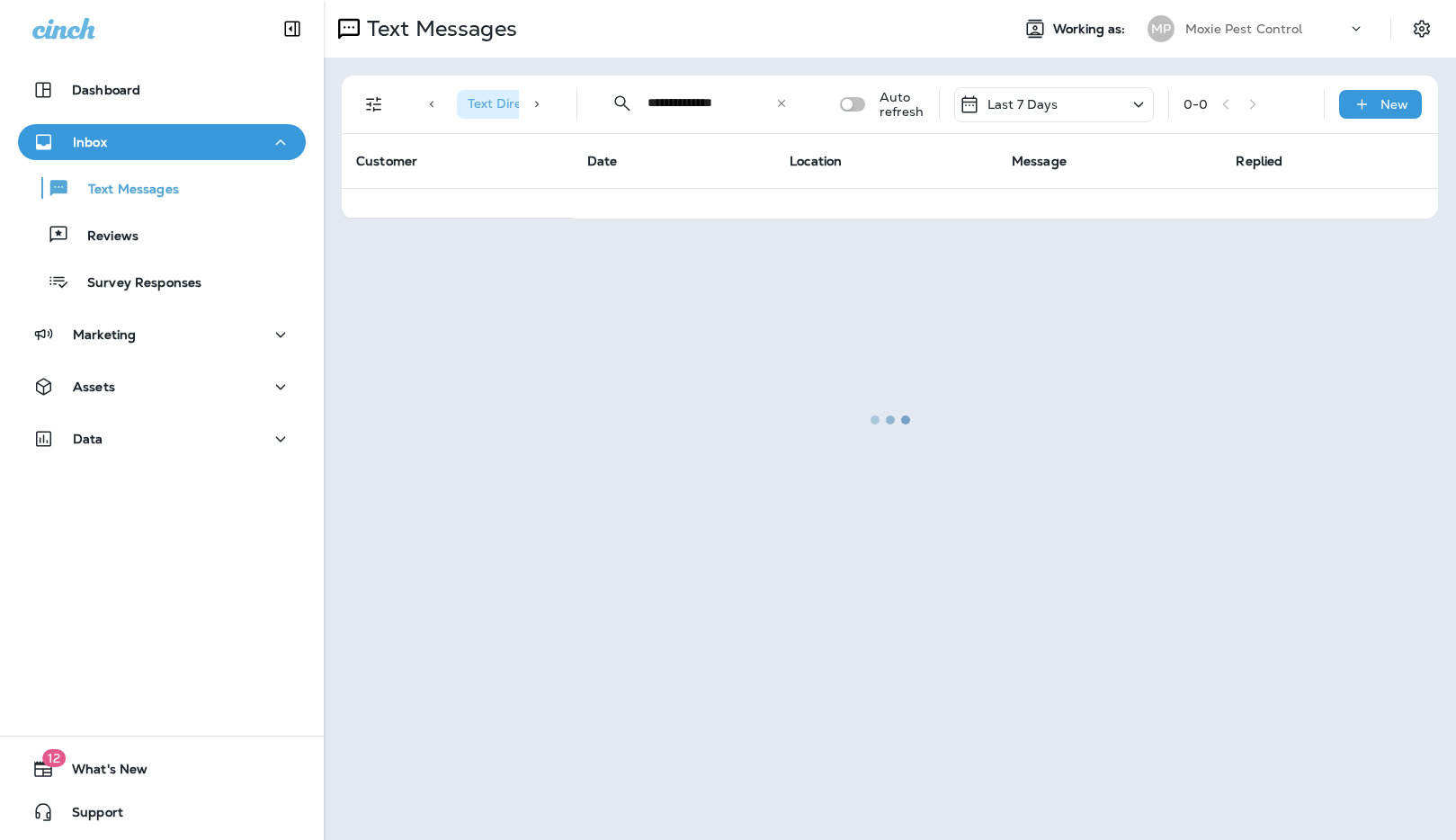 click at bounding box center [889, 420] 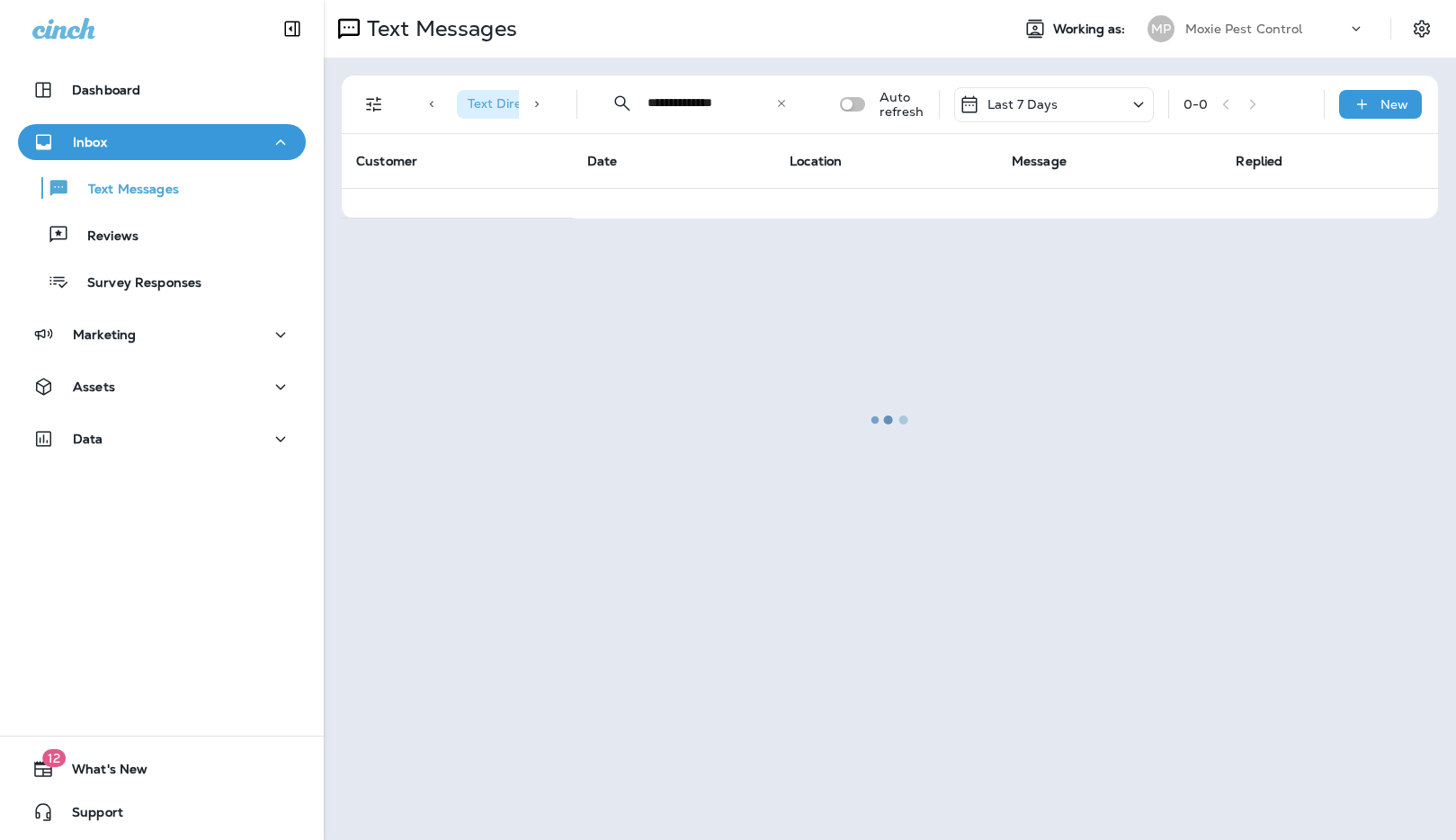 click at bounding box center (889, 420) 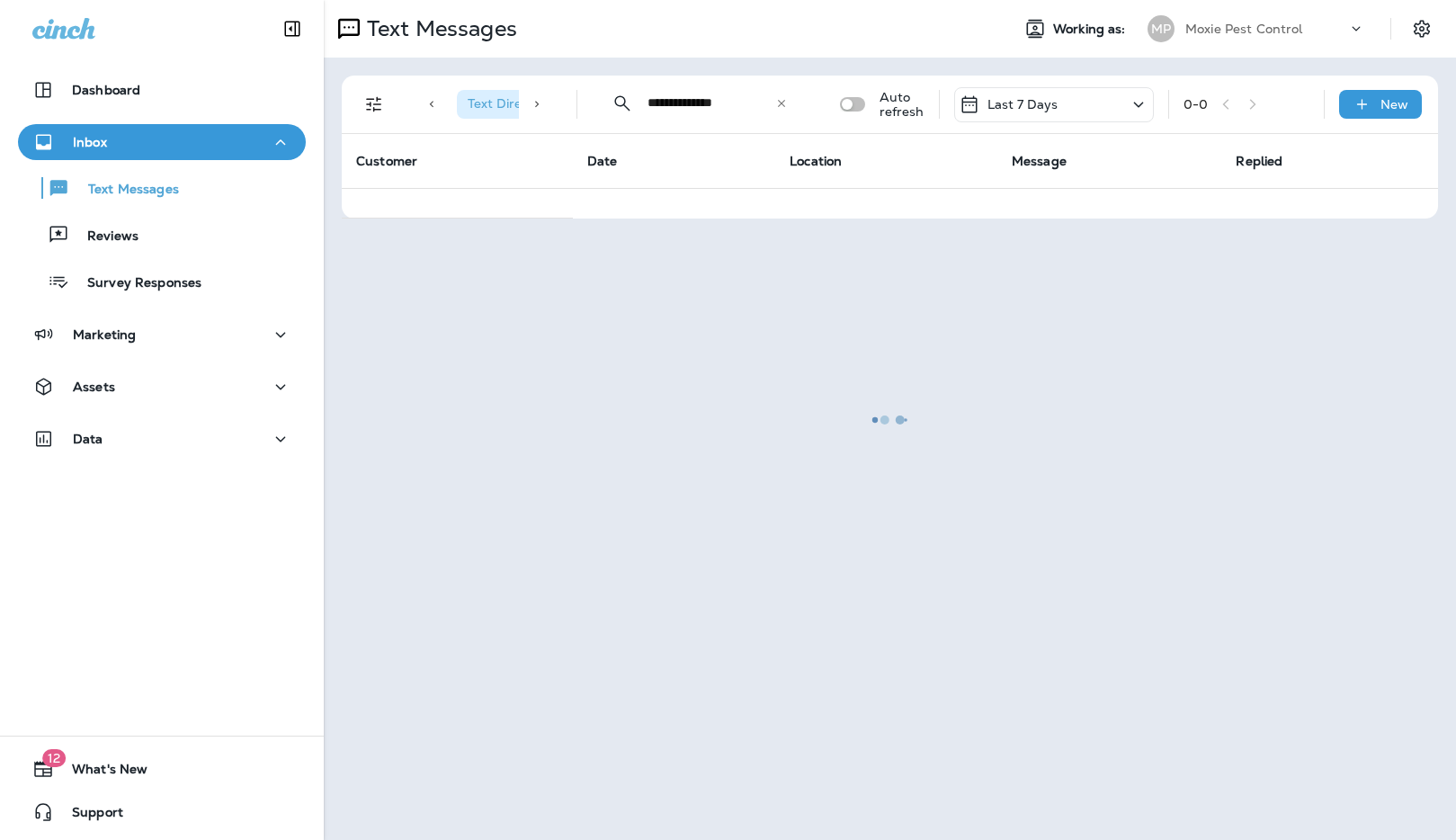 click at bounding box center (889, 420) 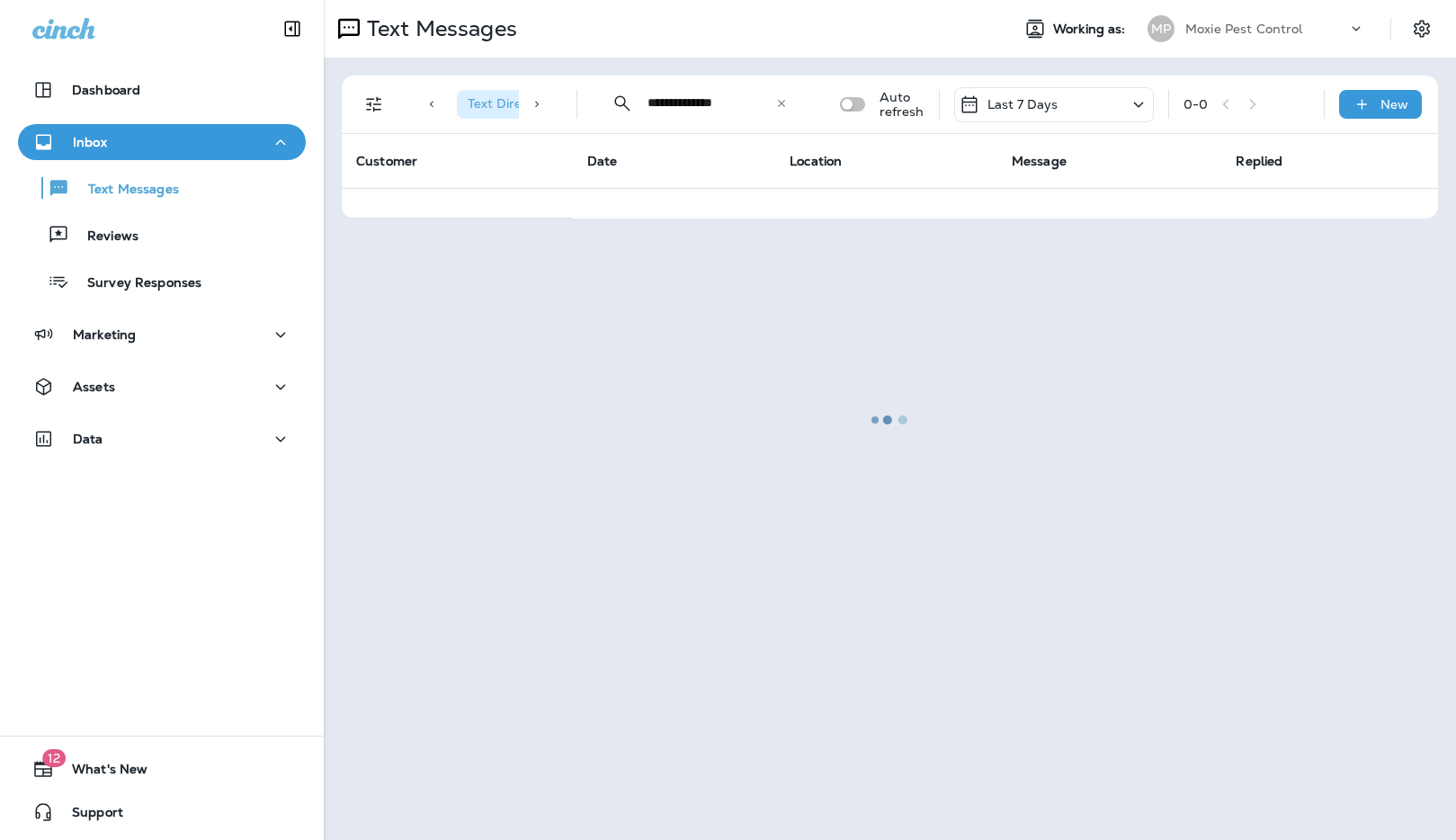 click at bounding box center (889, 420) 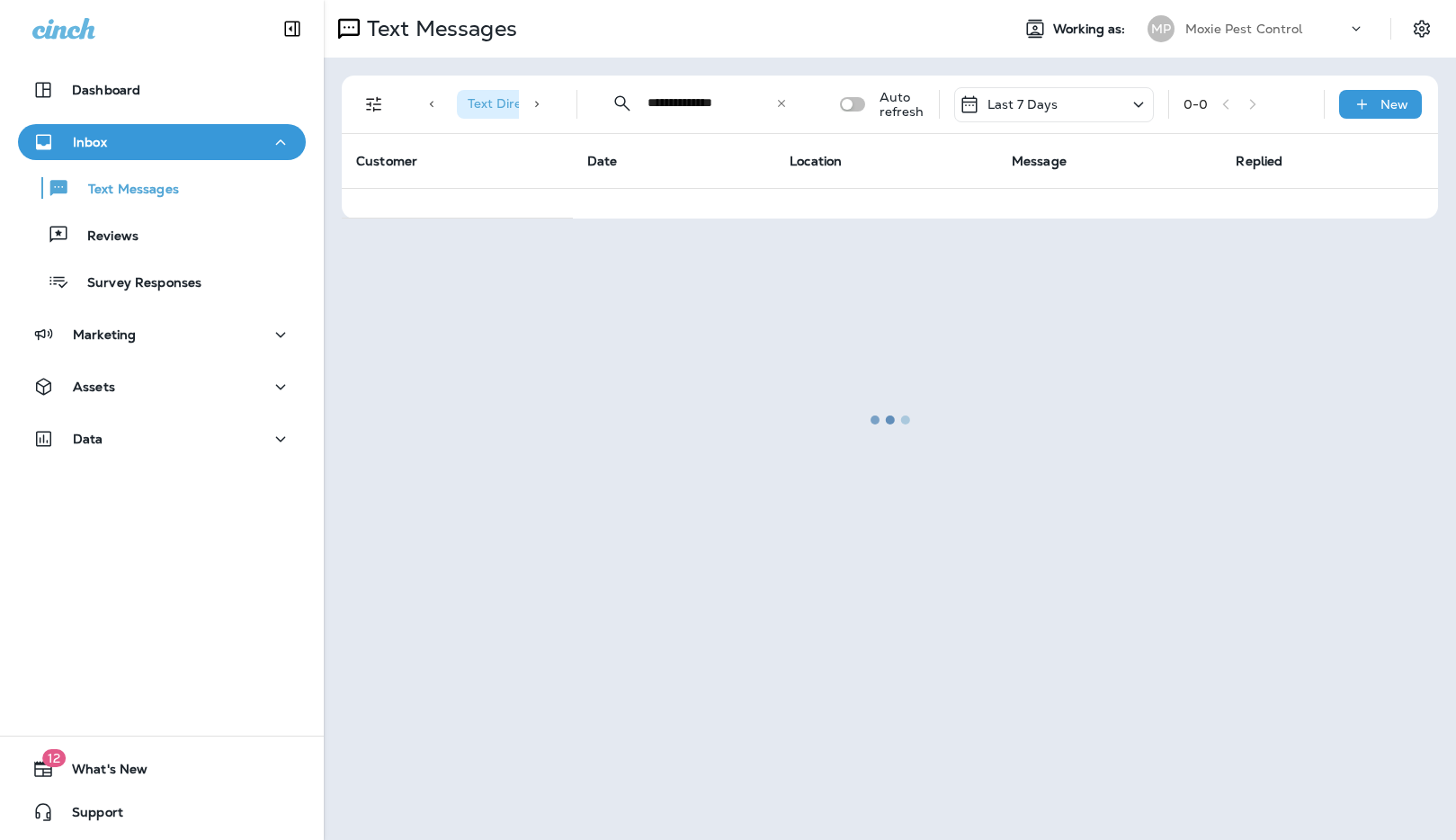 click at bounding box center [889, 420] 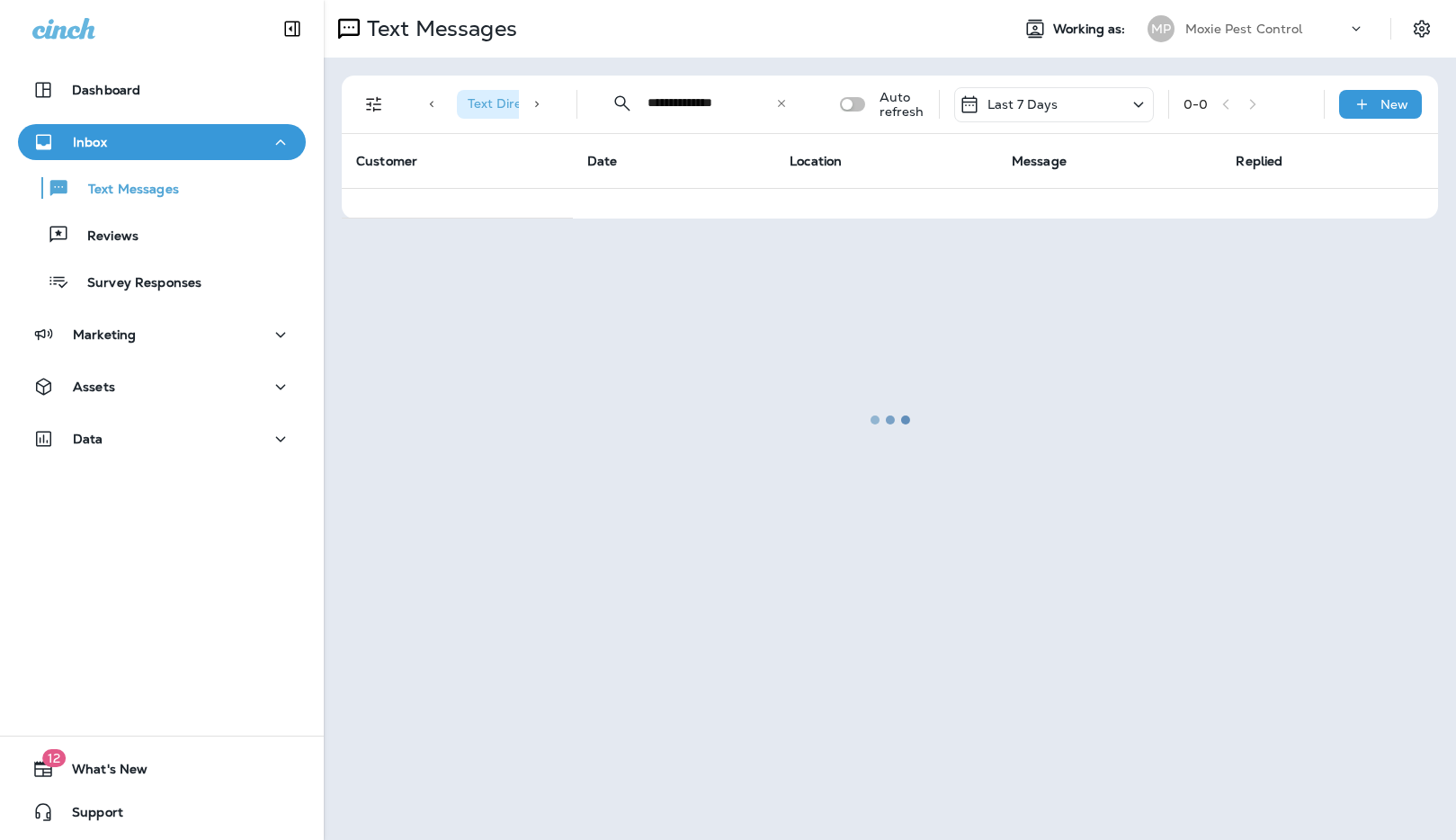 click at bounding box center [889, 420] 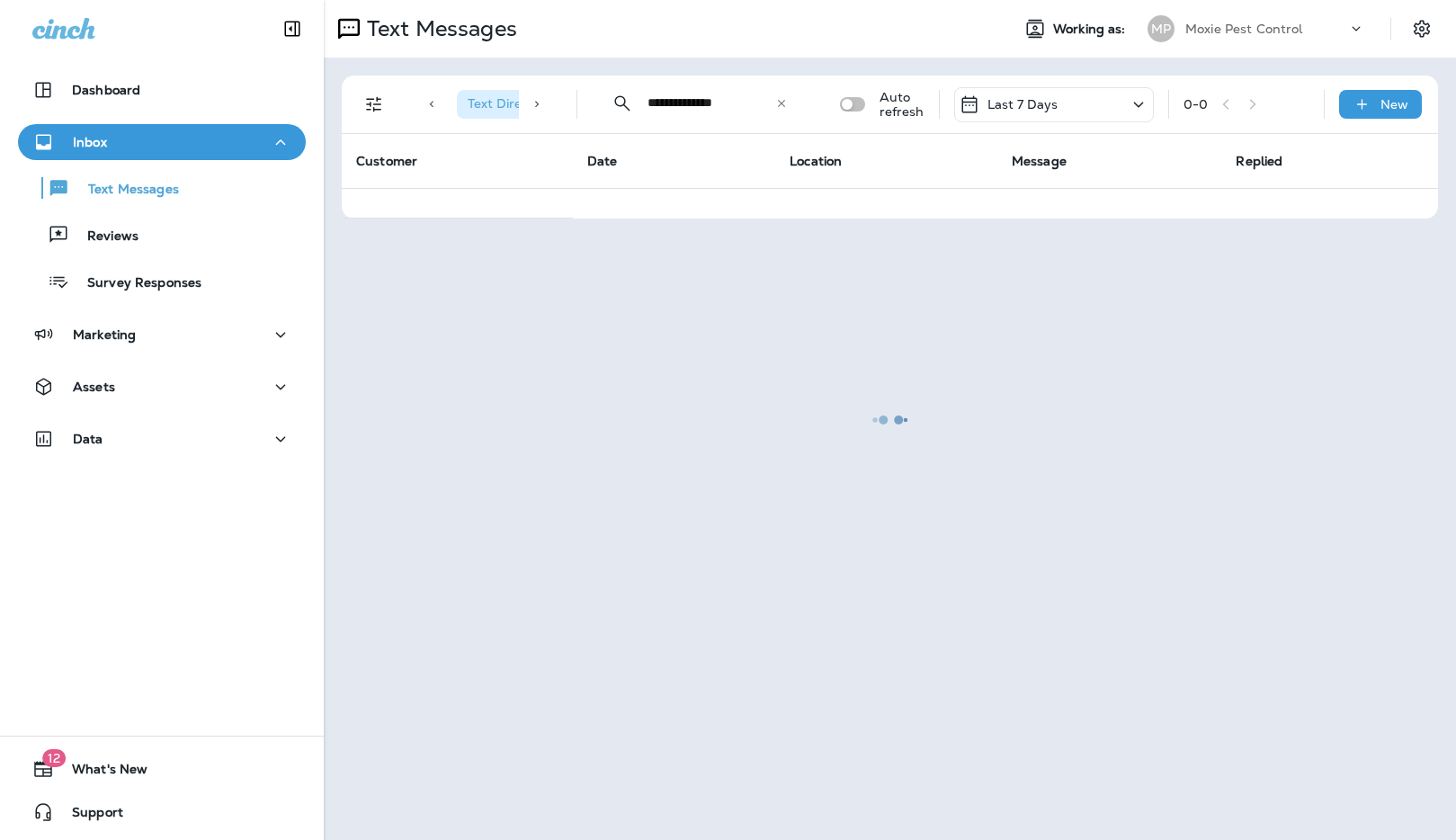 click at bounding box center (889, 420) 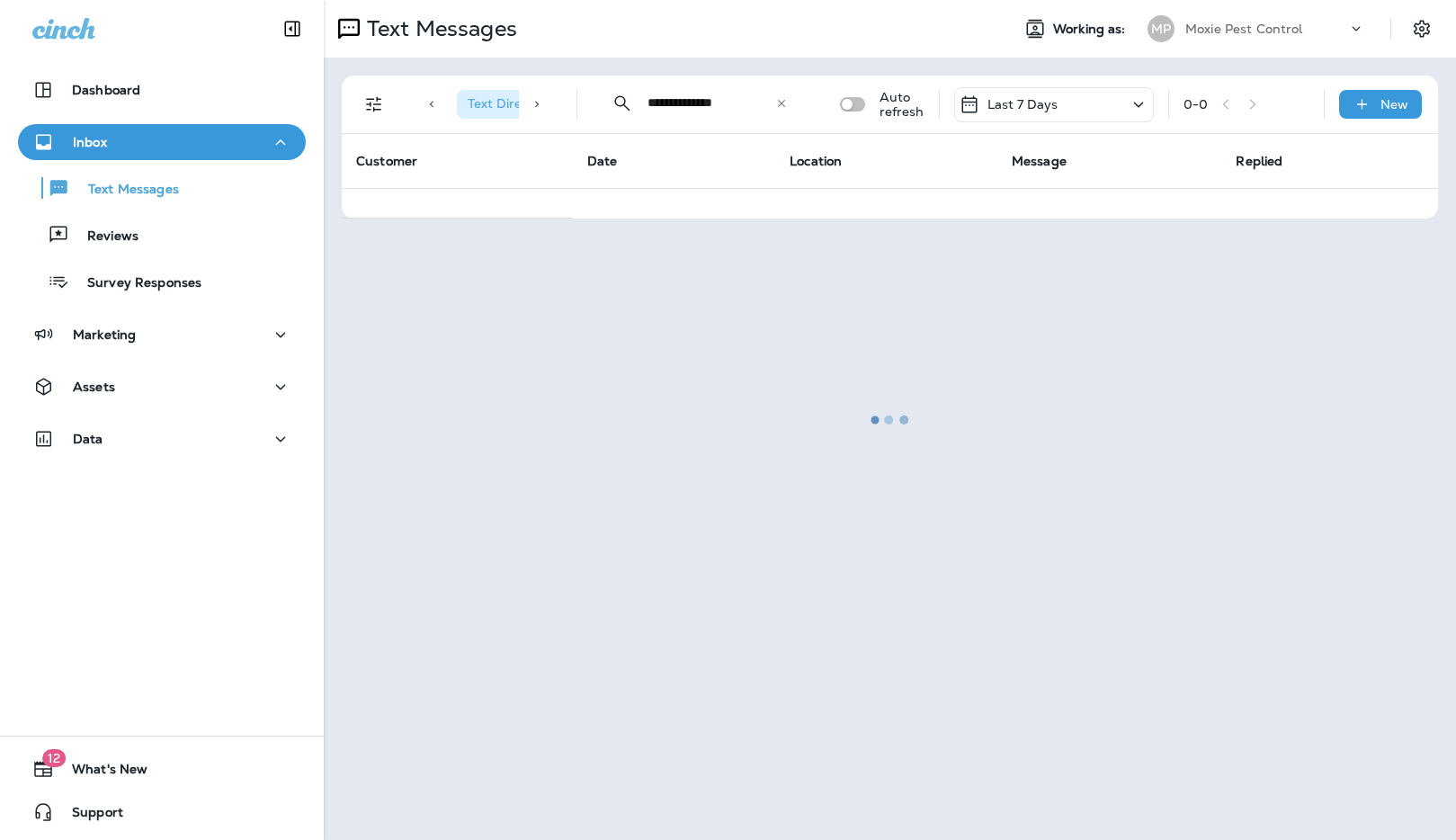 click at bounding box center (889, 420) 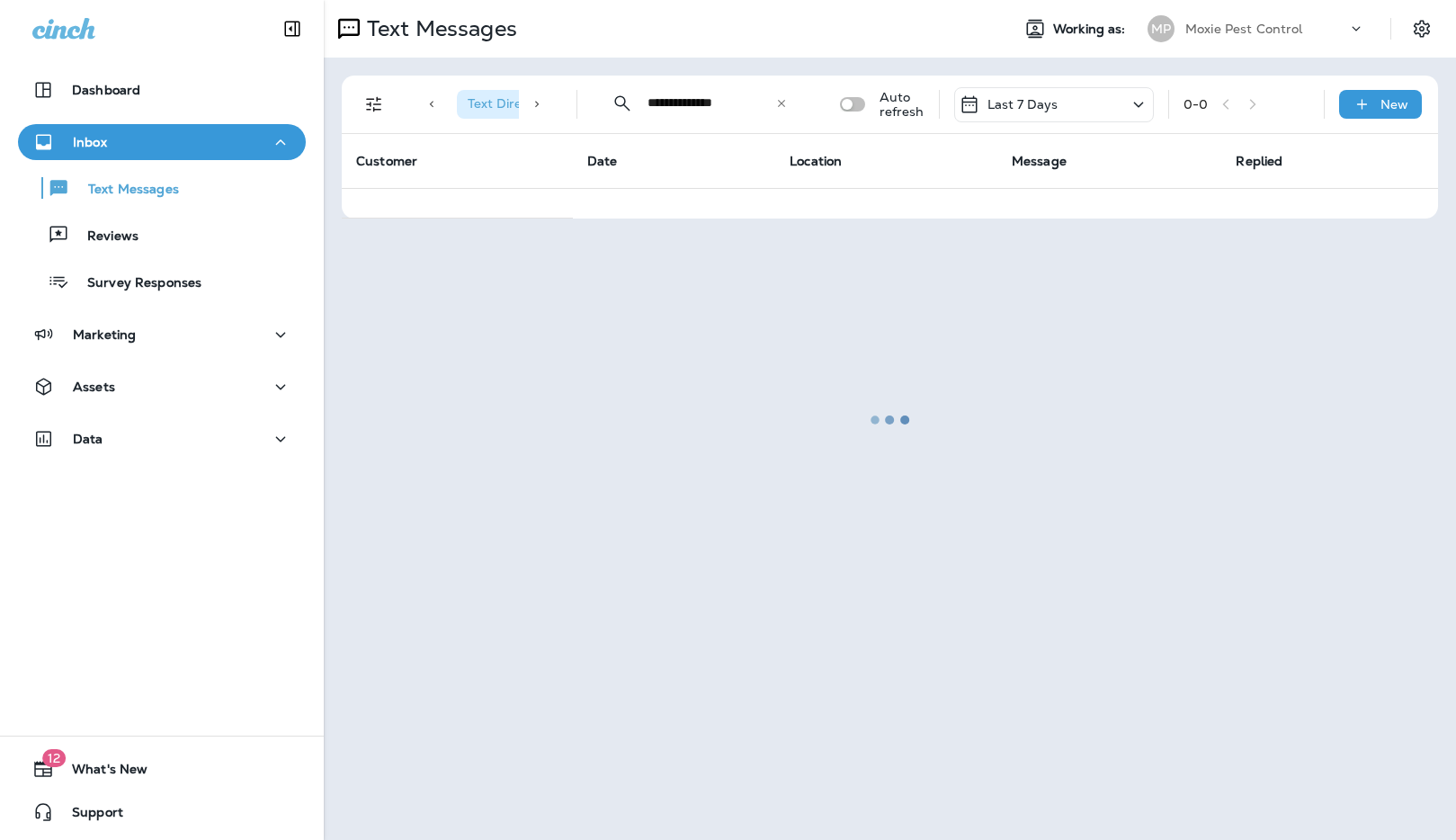 click at bounding box center (889, 420) 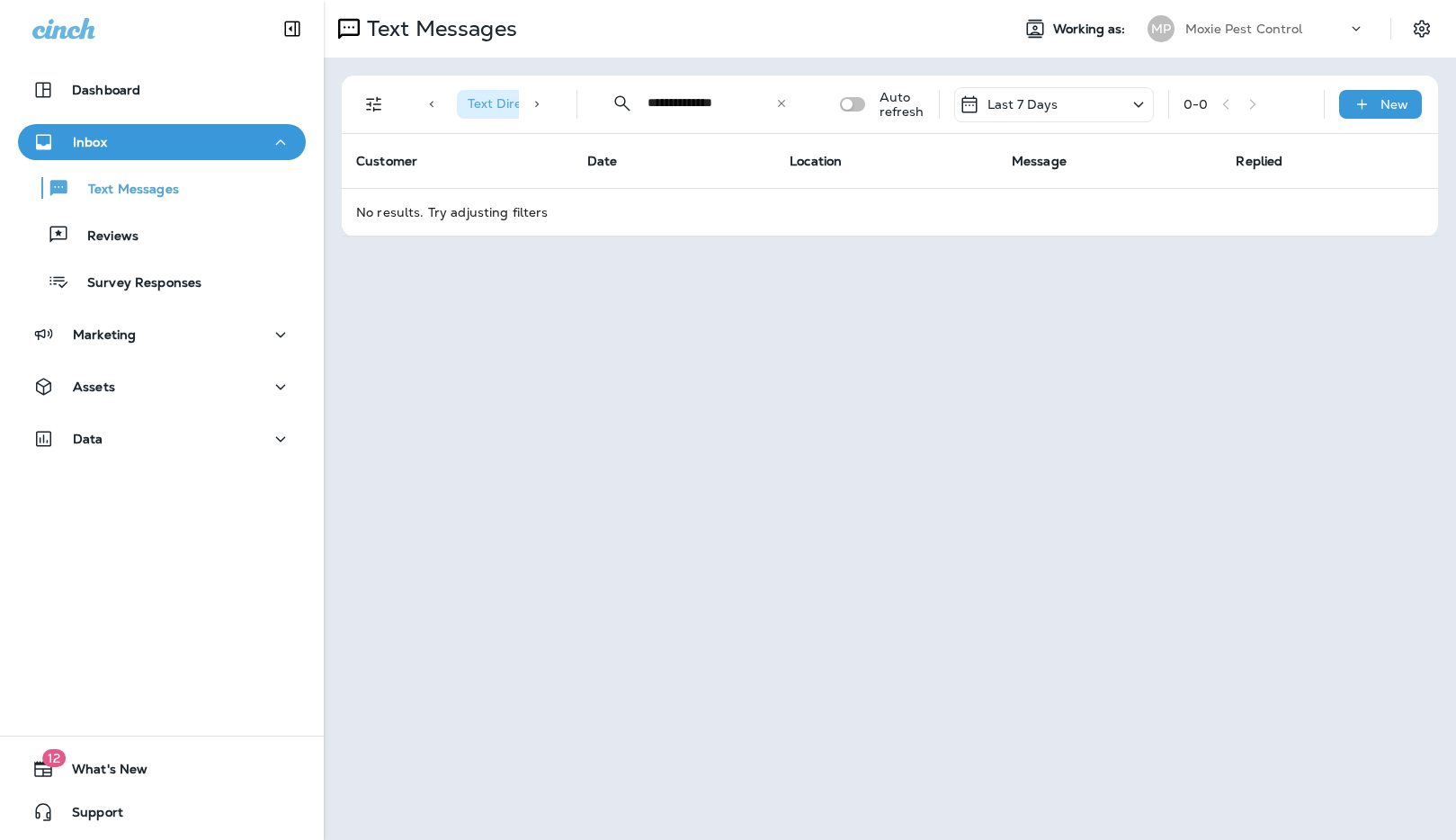 click on "**********" at bounding box center [711, 103] 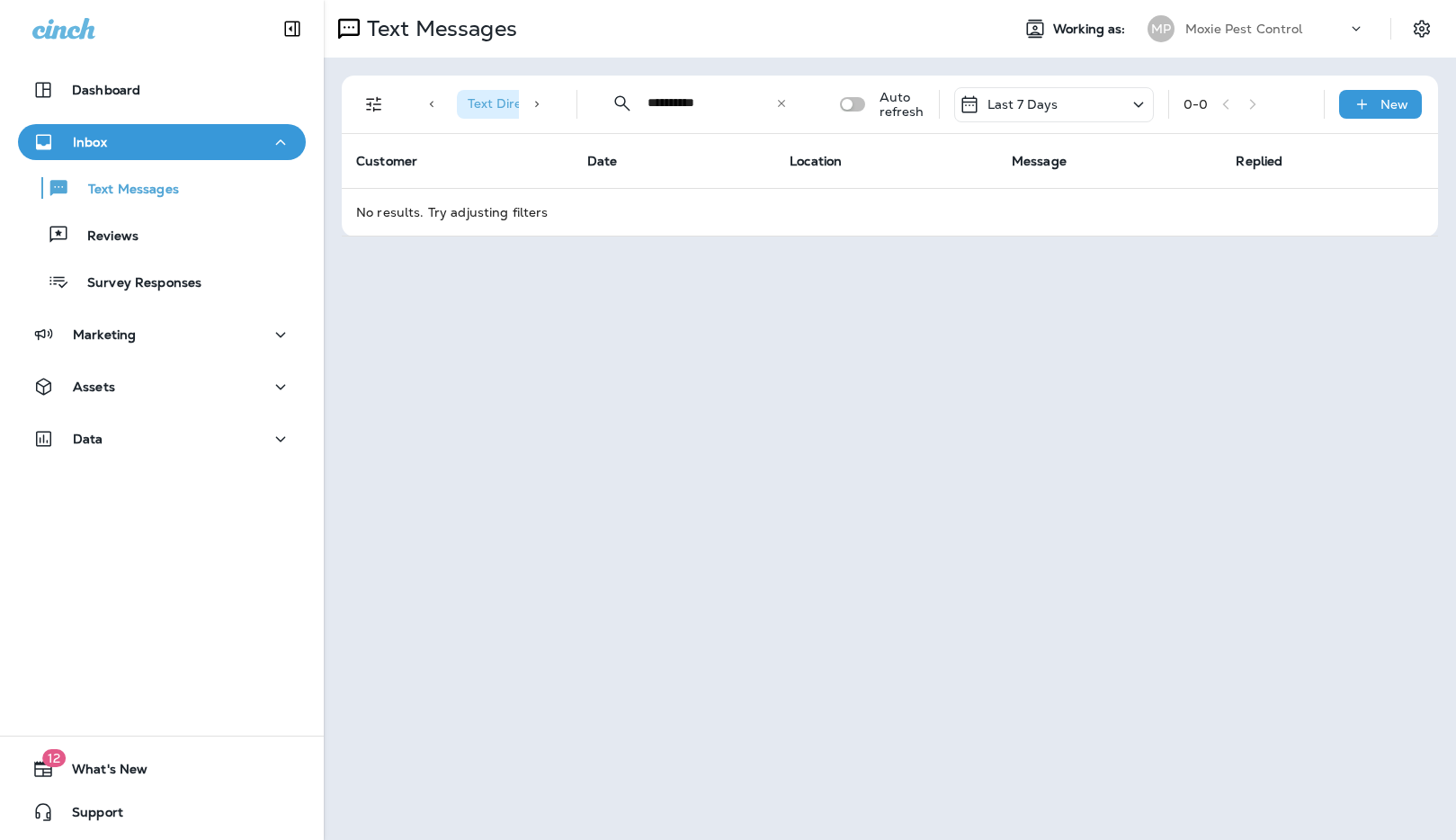 click on "**********" at bounding box center (711, 103) 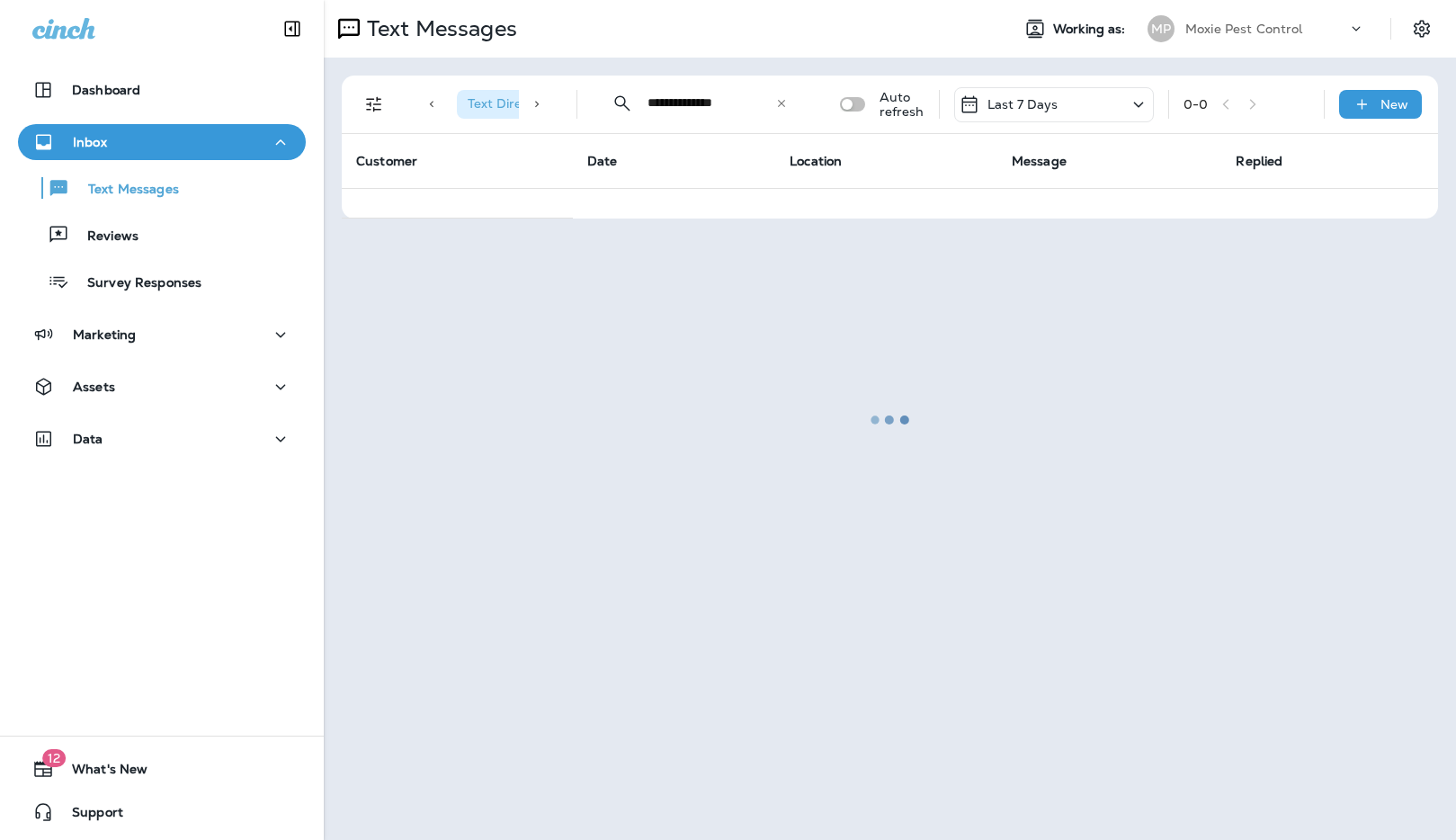 click at bounding box center (889, 420) 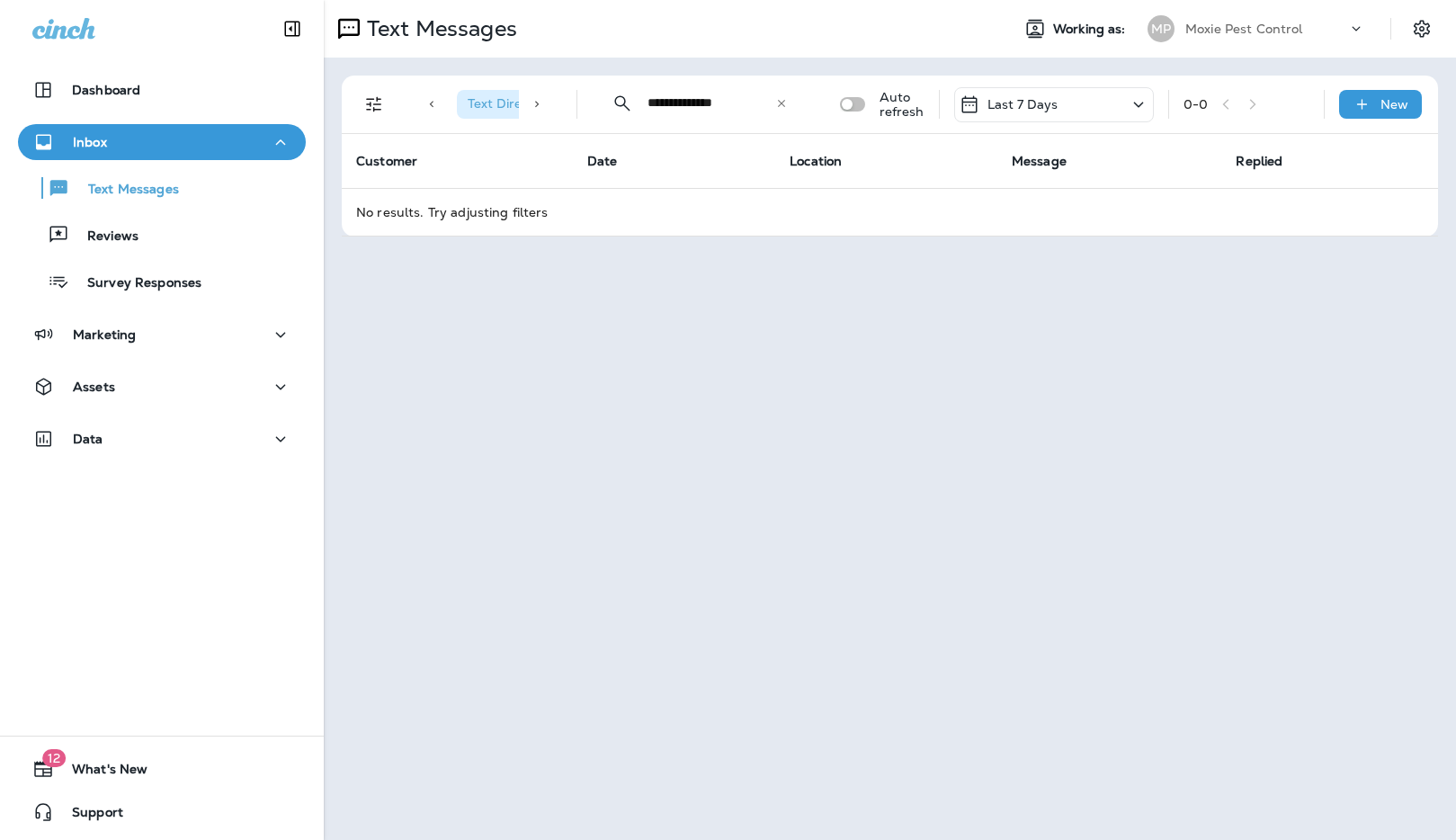click on "**********" at bounding box center [711, 103] 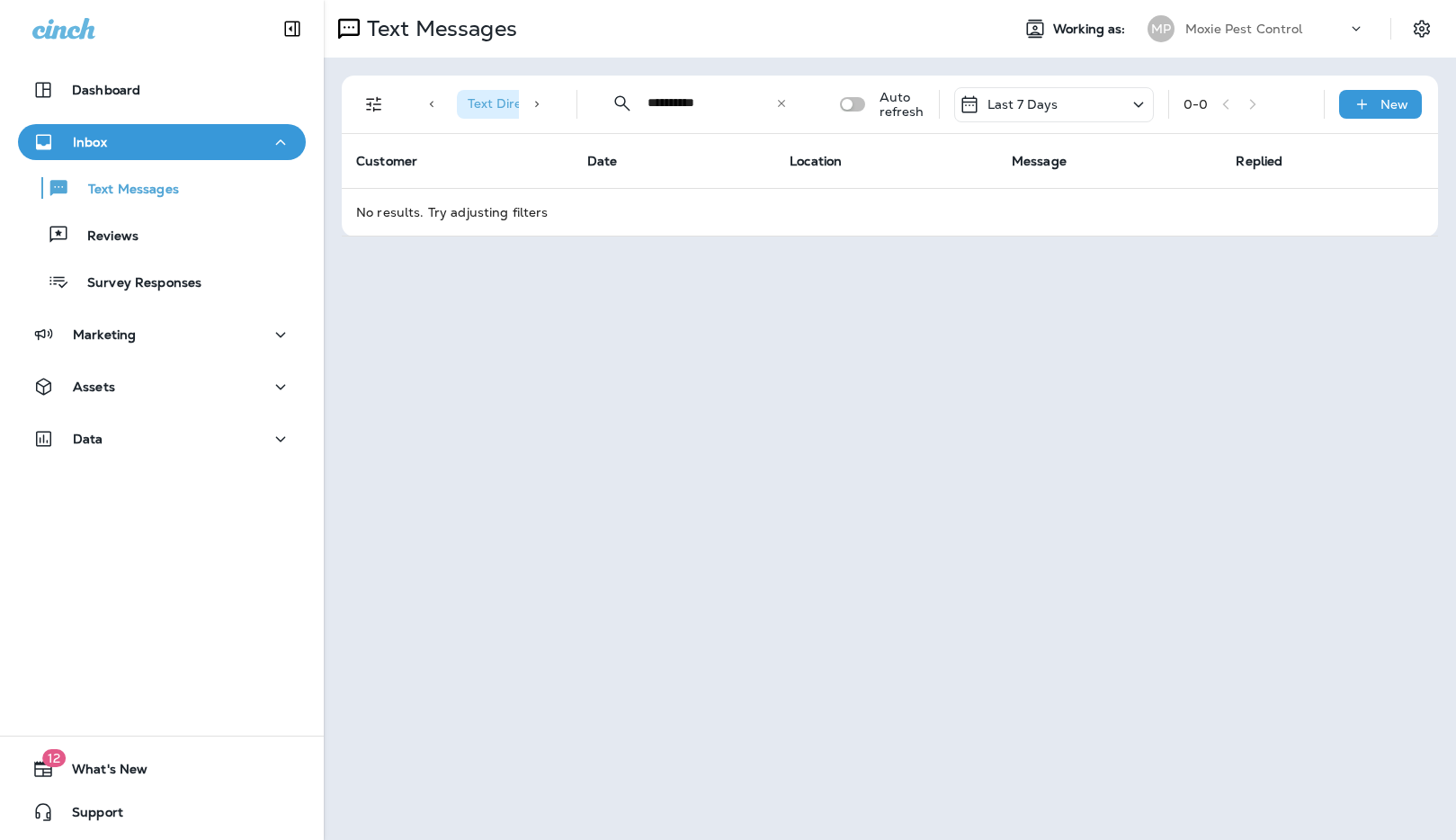 click on "**********" at bounding box center (711, 103) 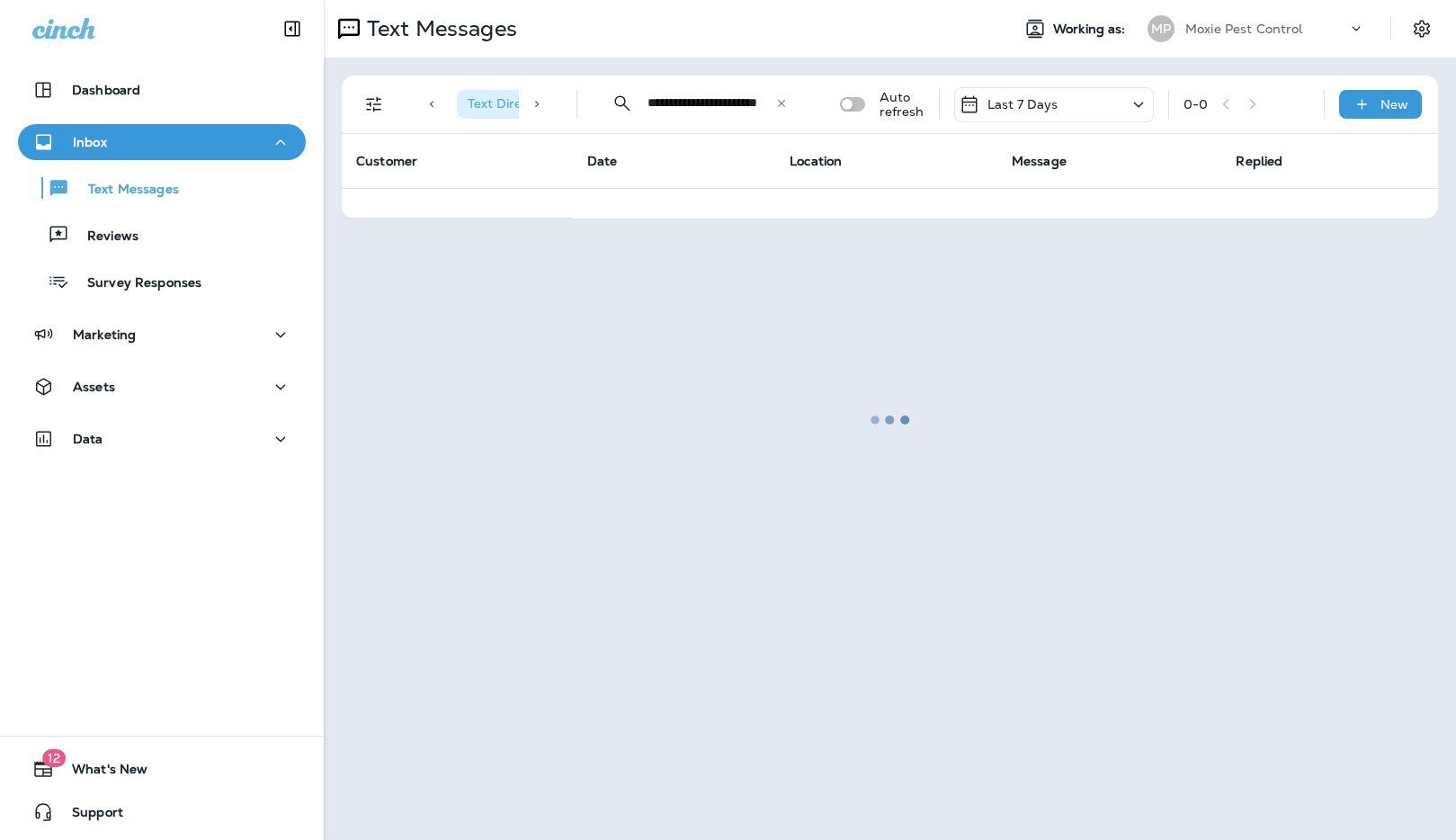 paste 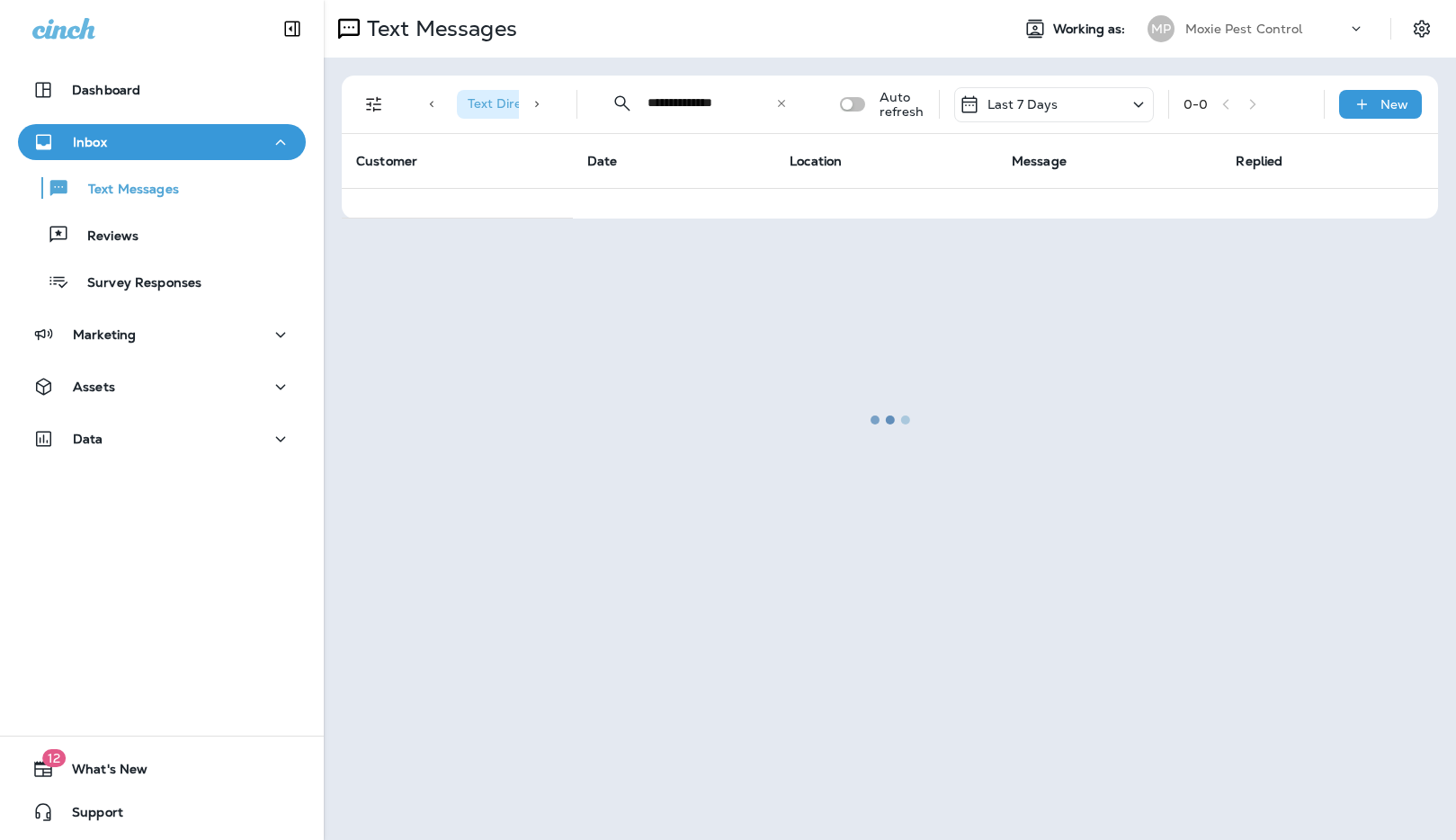 type on "**********" 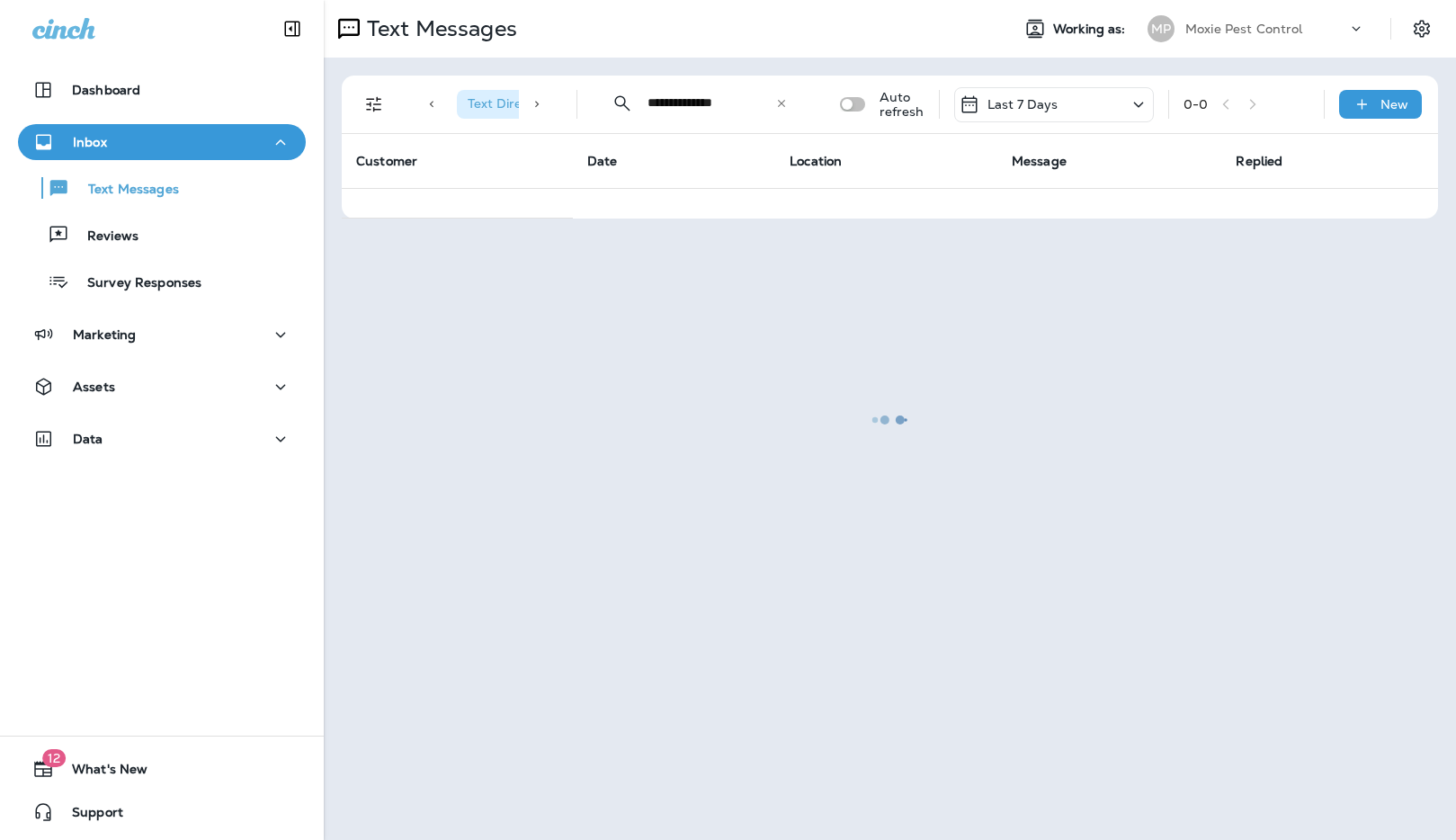 click at bounding box center [889, 420] 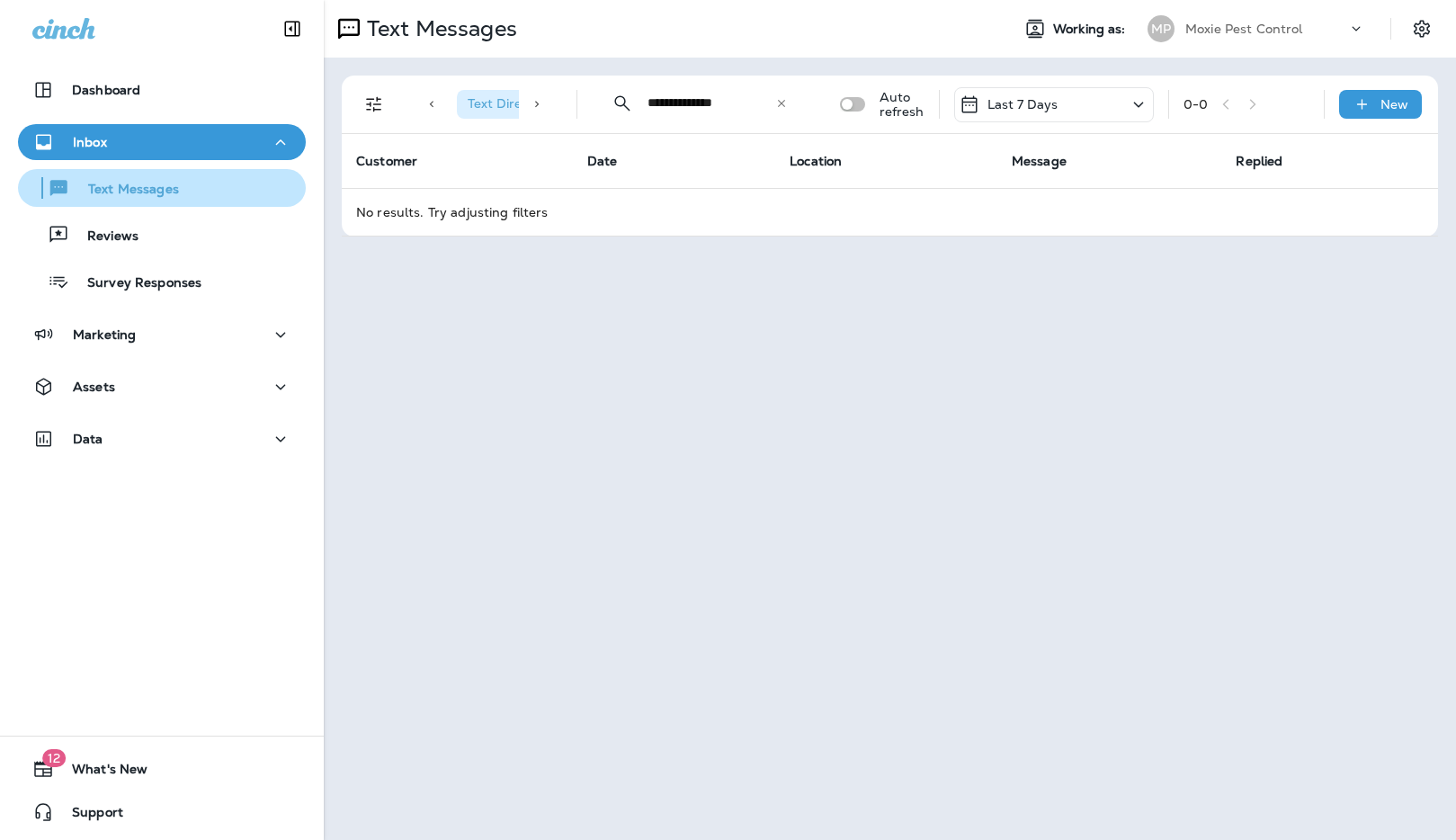 click on "Text Messages" at bounding box center (124, 190) 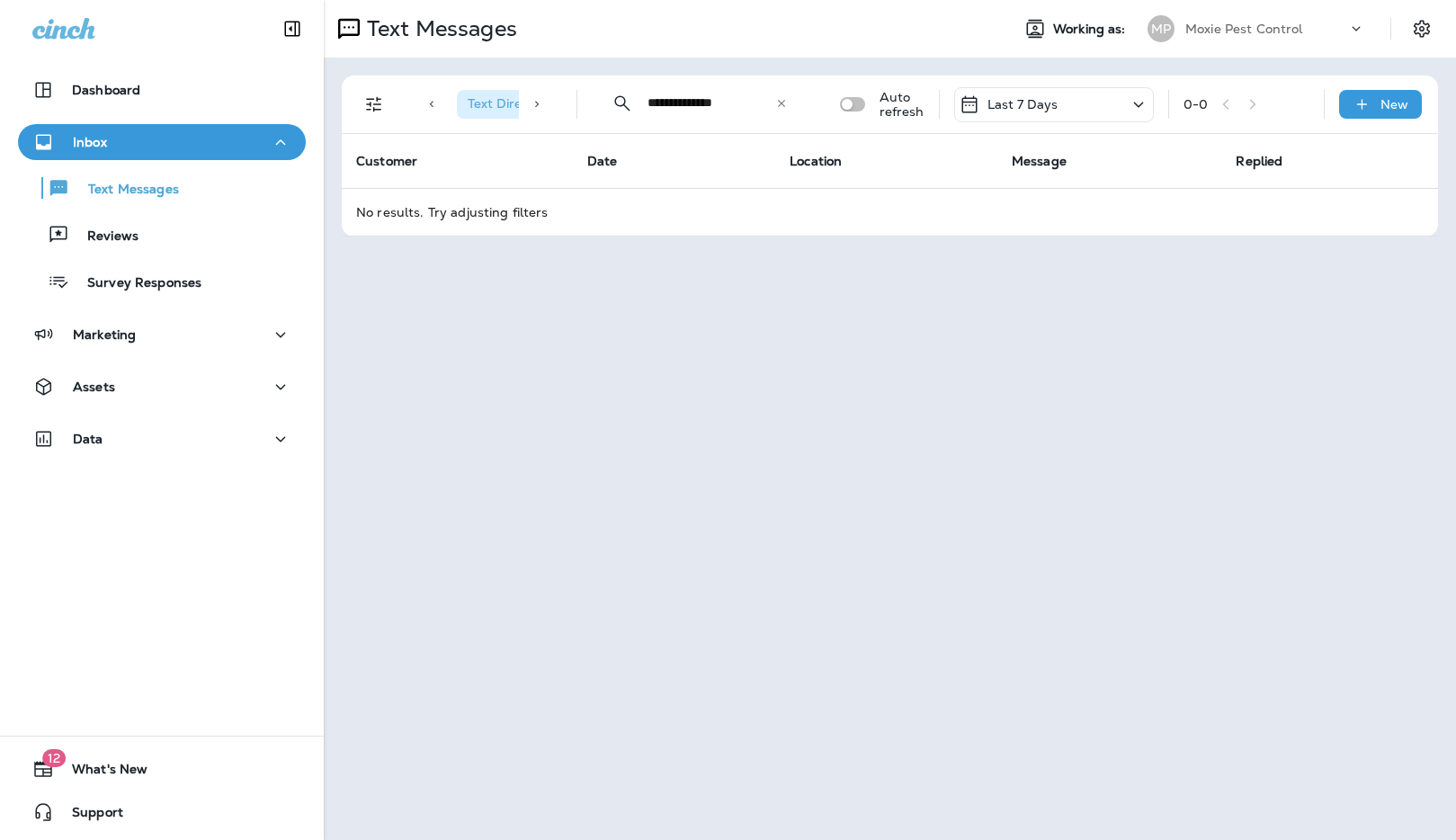 click 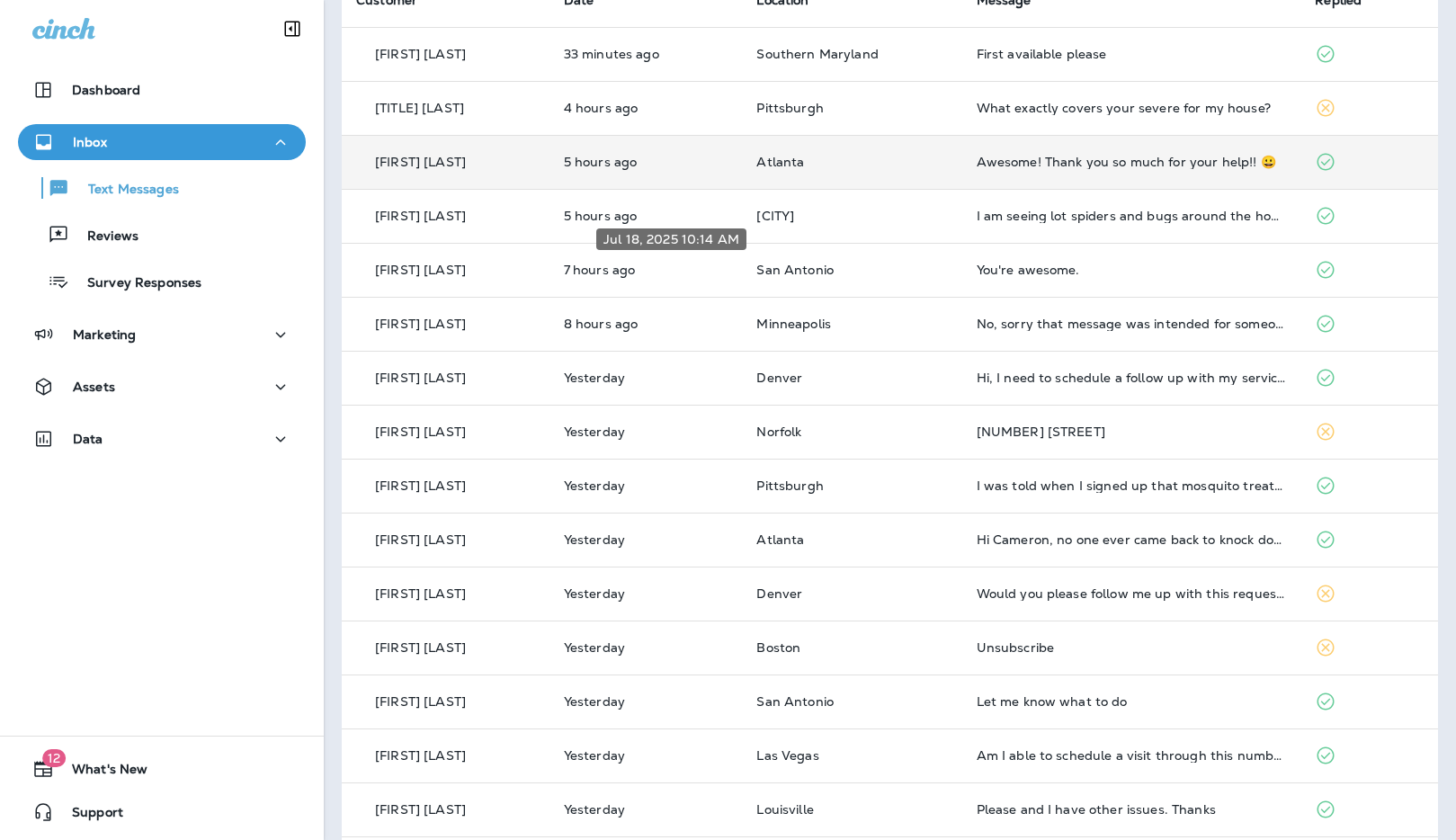 scroll, scrollTop: 163, scrollLeft: 0, axis: vertical 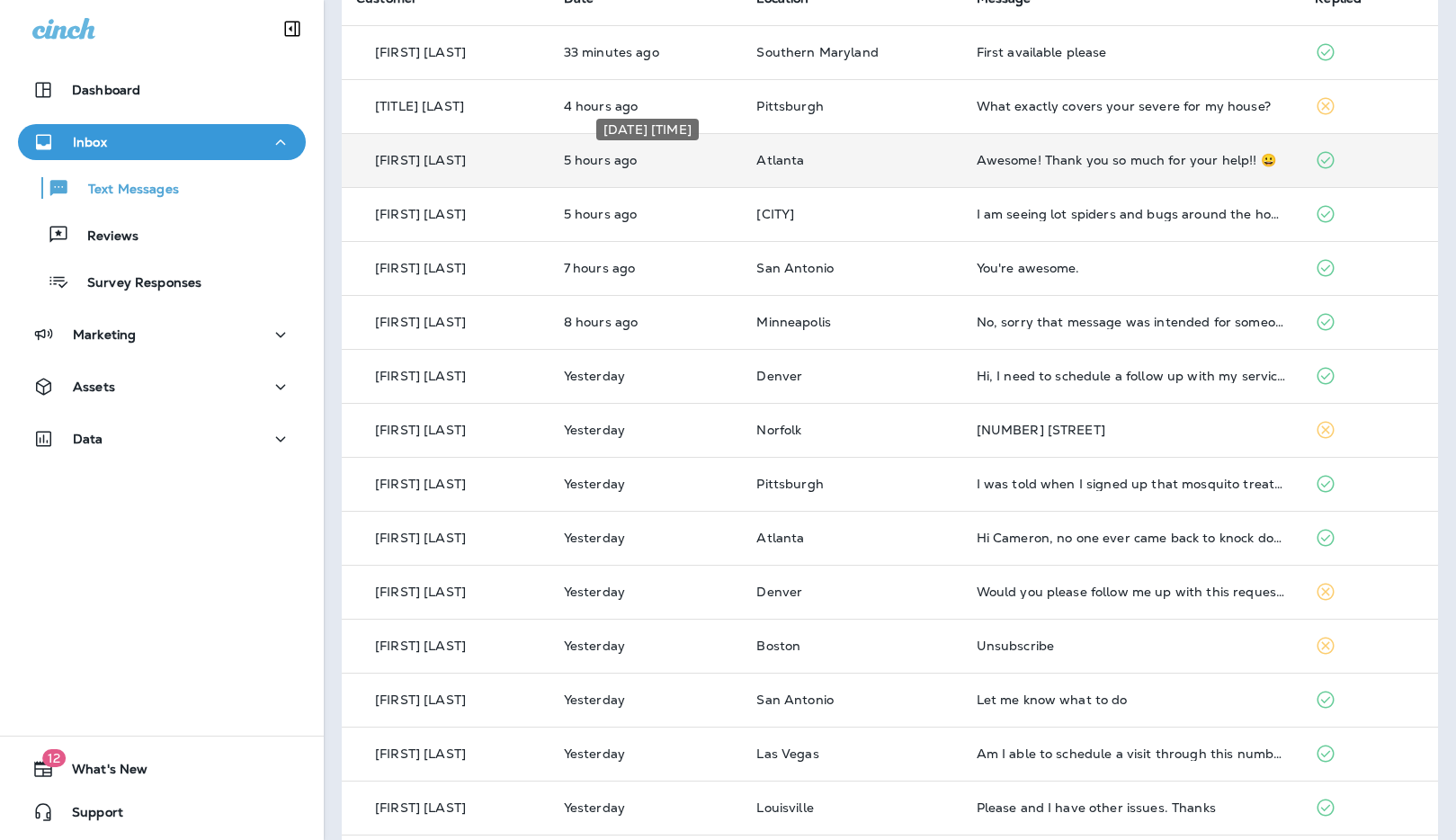 click on "5 hours ago" at bounding box center [646, 160] 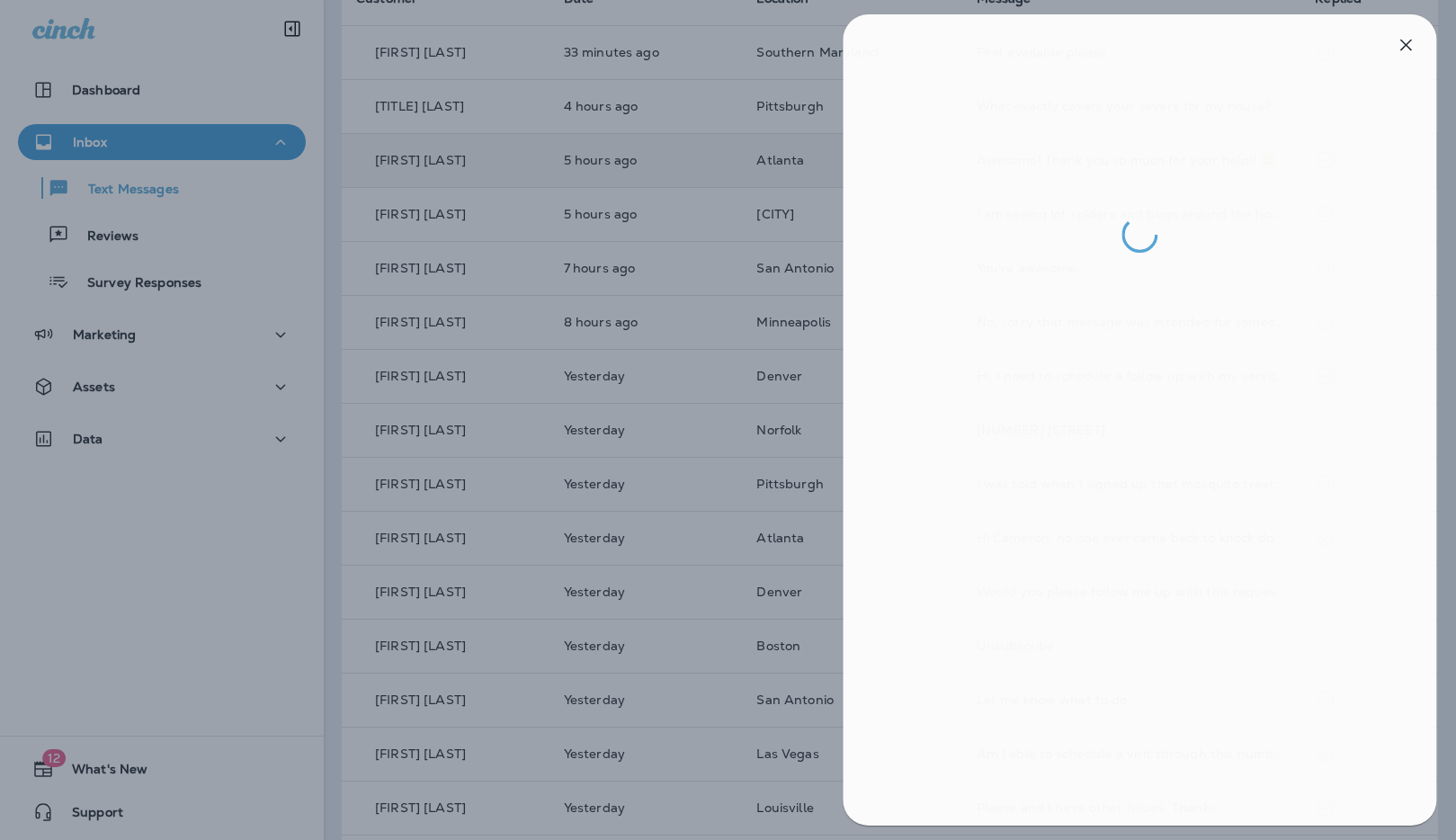 click at bounding box center [731, 420] 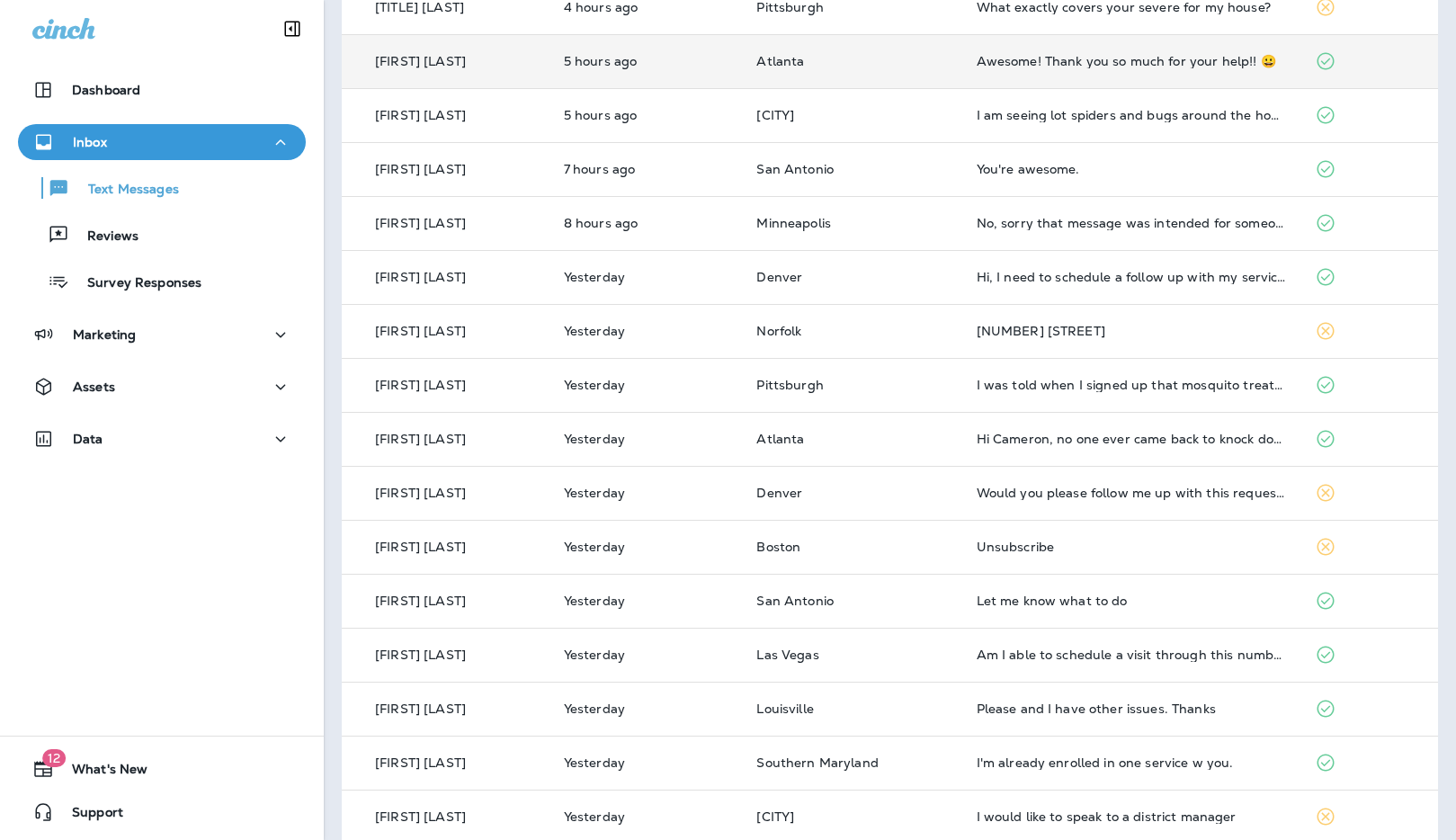 scroll, scrollTop: 315, scrollLeft: 0, axis: vertical 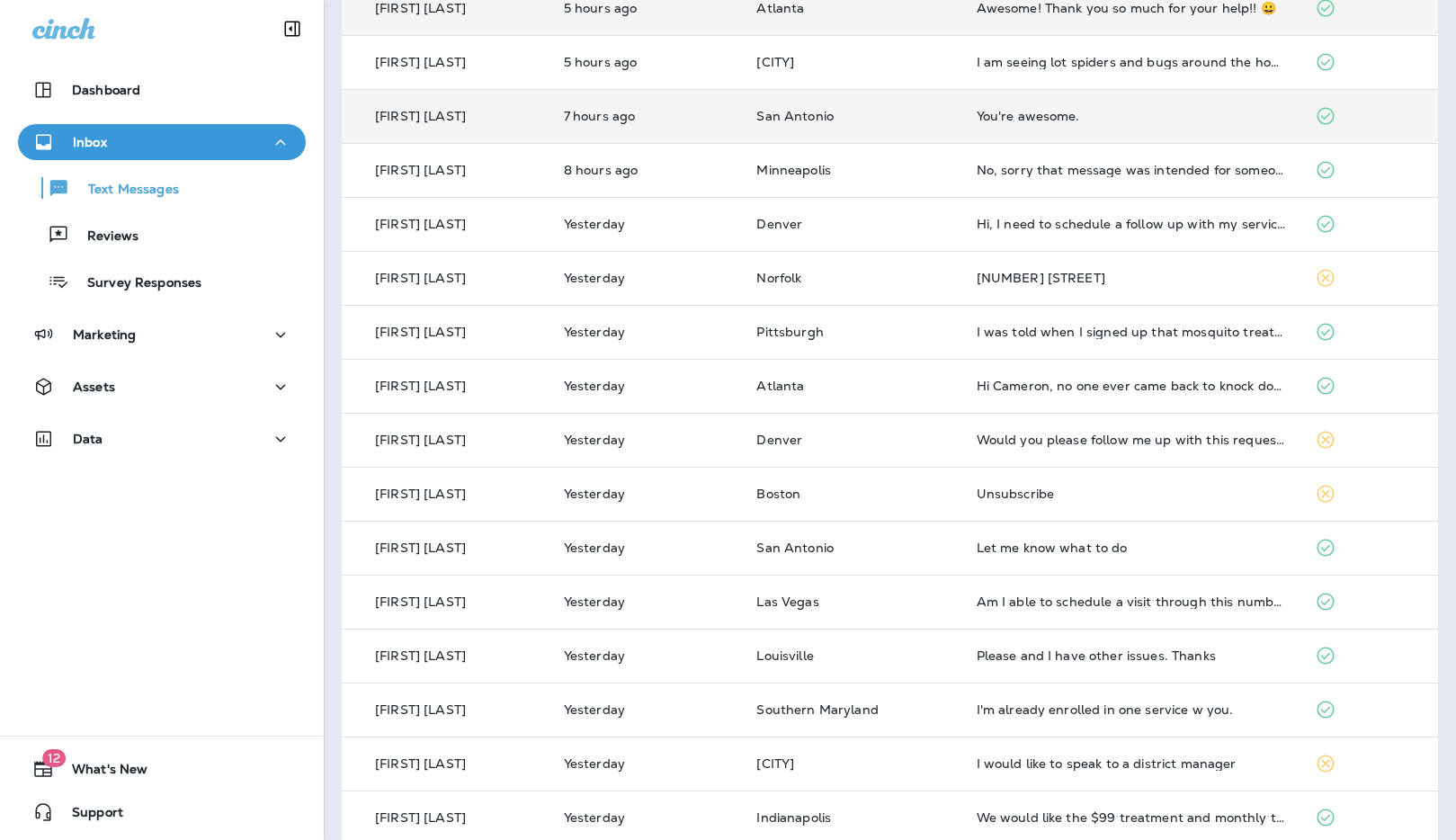 click on "7 hours ago" at bounding box center [646, 116] 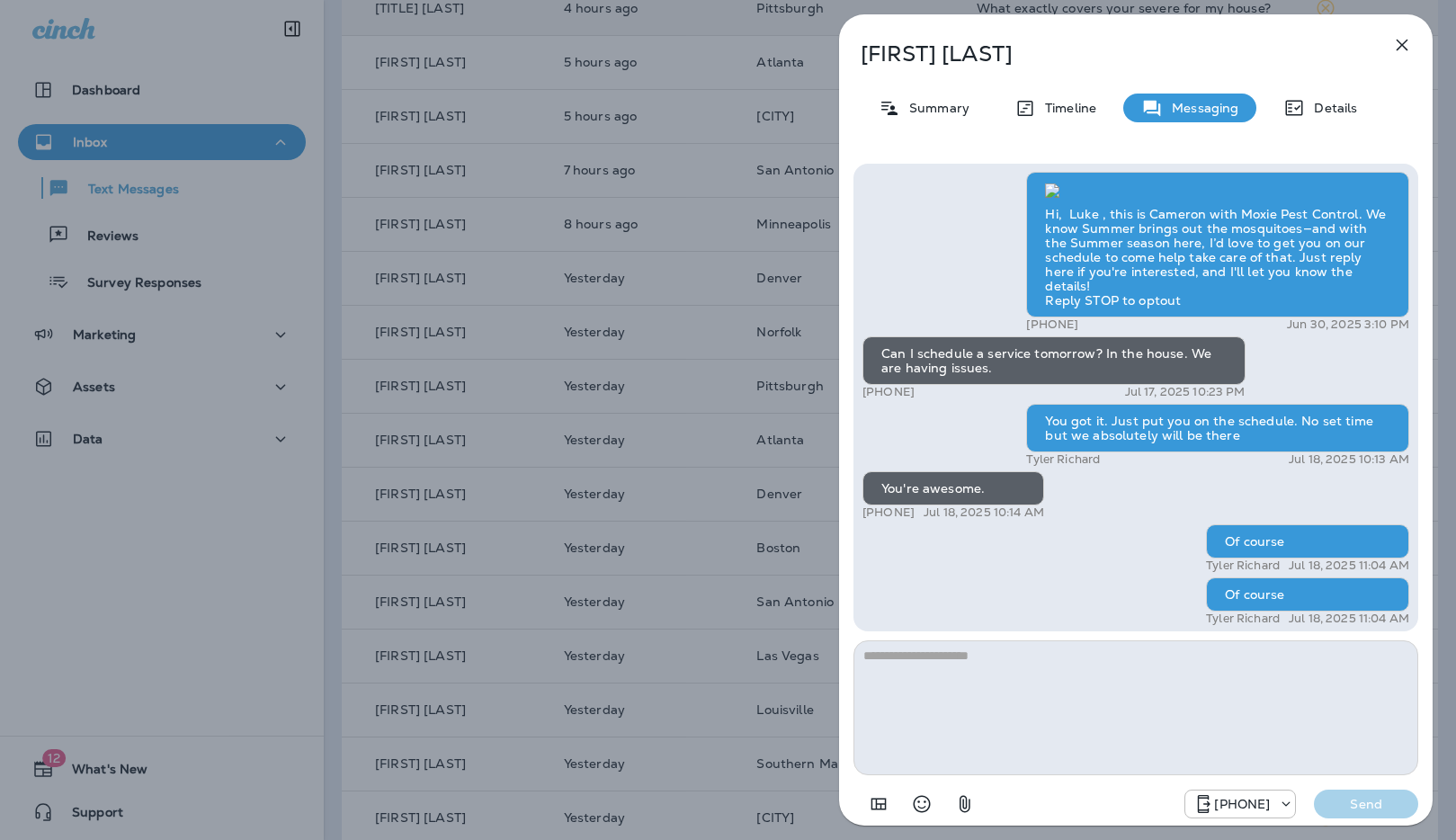 scroll, scrollTop: -58, scrollLeft: 0, axis: vertical 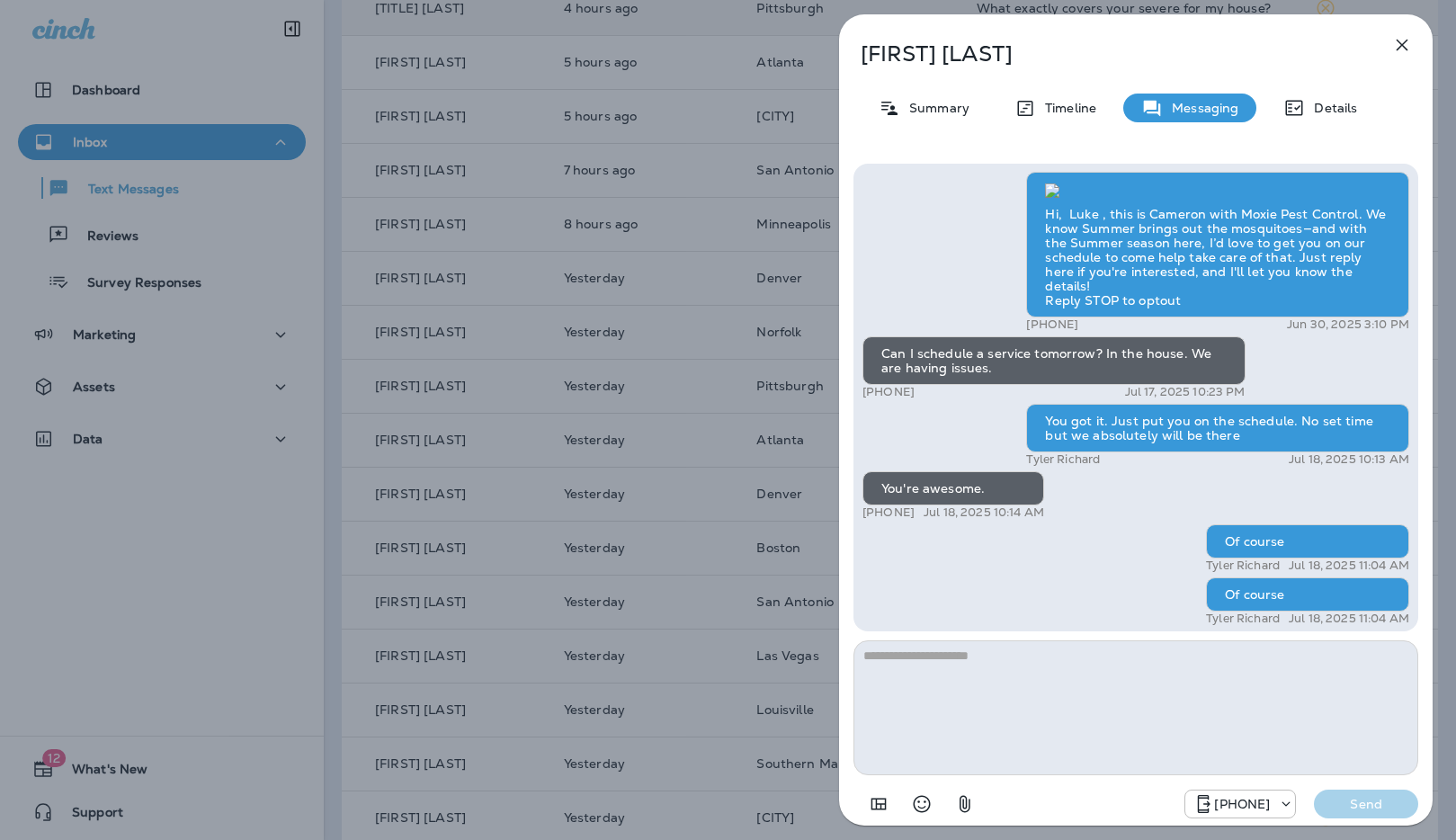 click 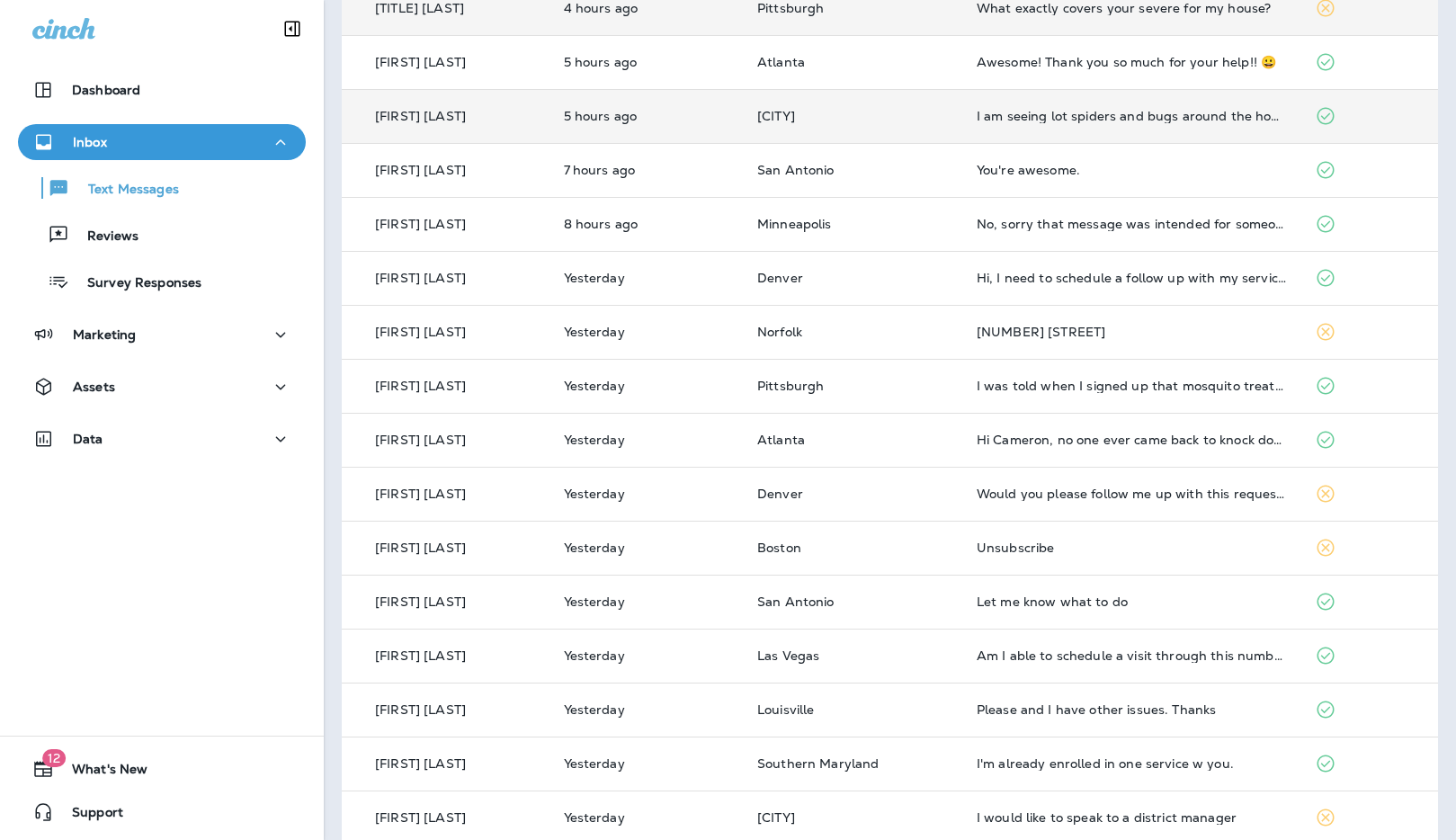 scroll, scrollTop: 0, scrollLeft: 0, axis: both 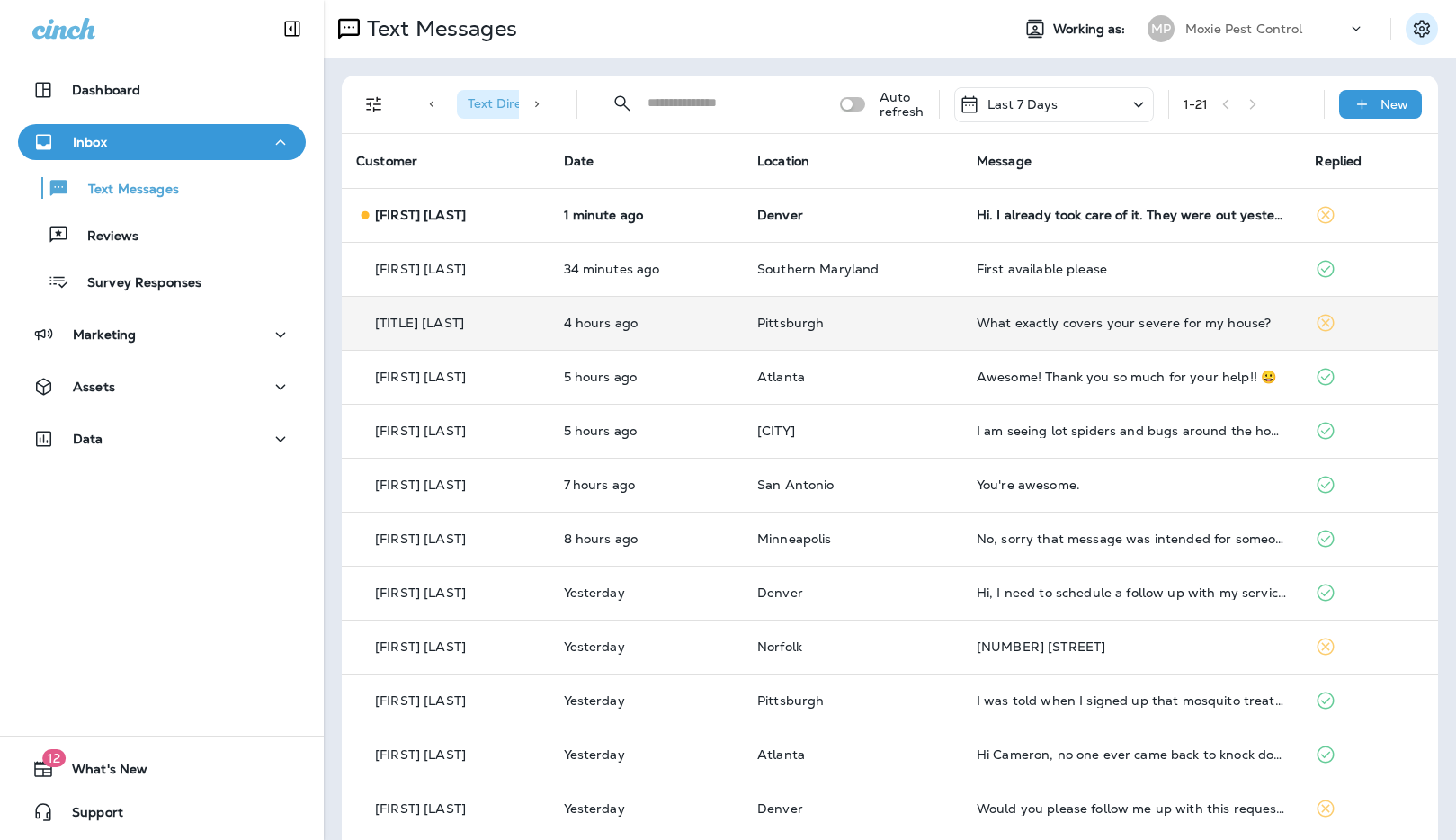 click 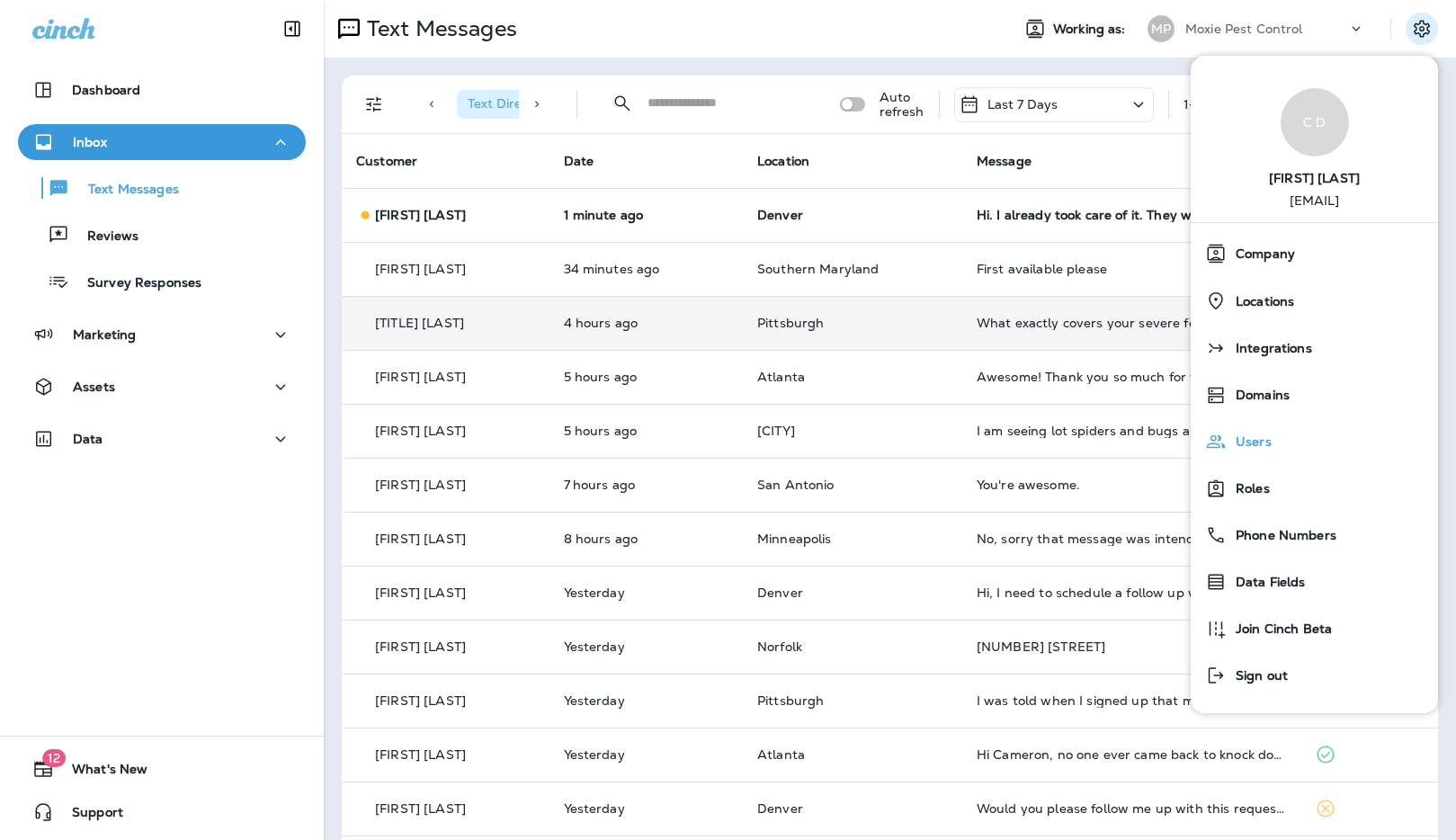 click on "Users" at bounding box center (1249, 442) 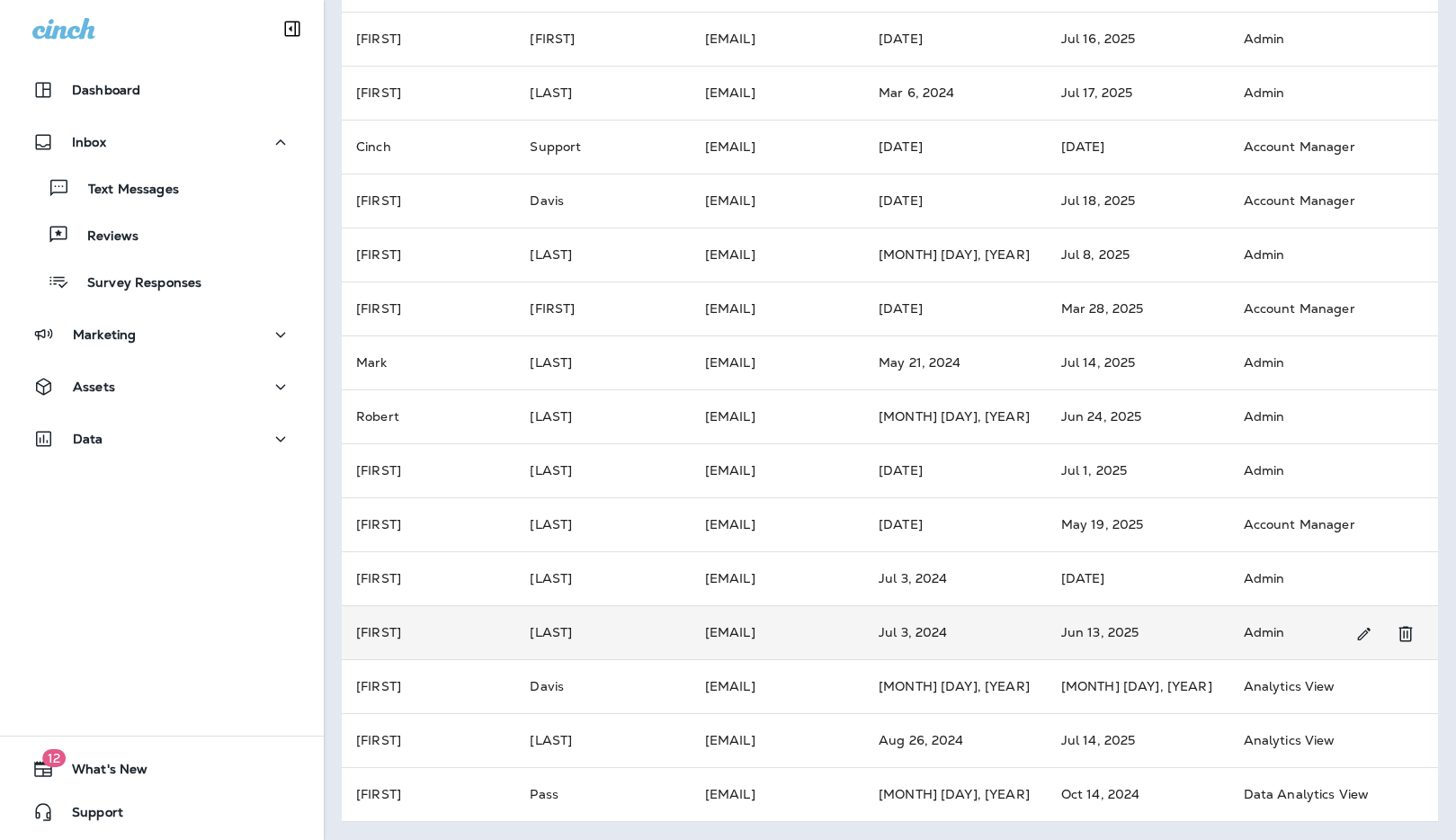 scroll, scrollTop: 0, scrollLeft: 0, axis: both 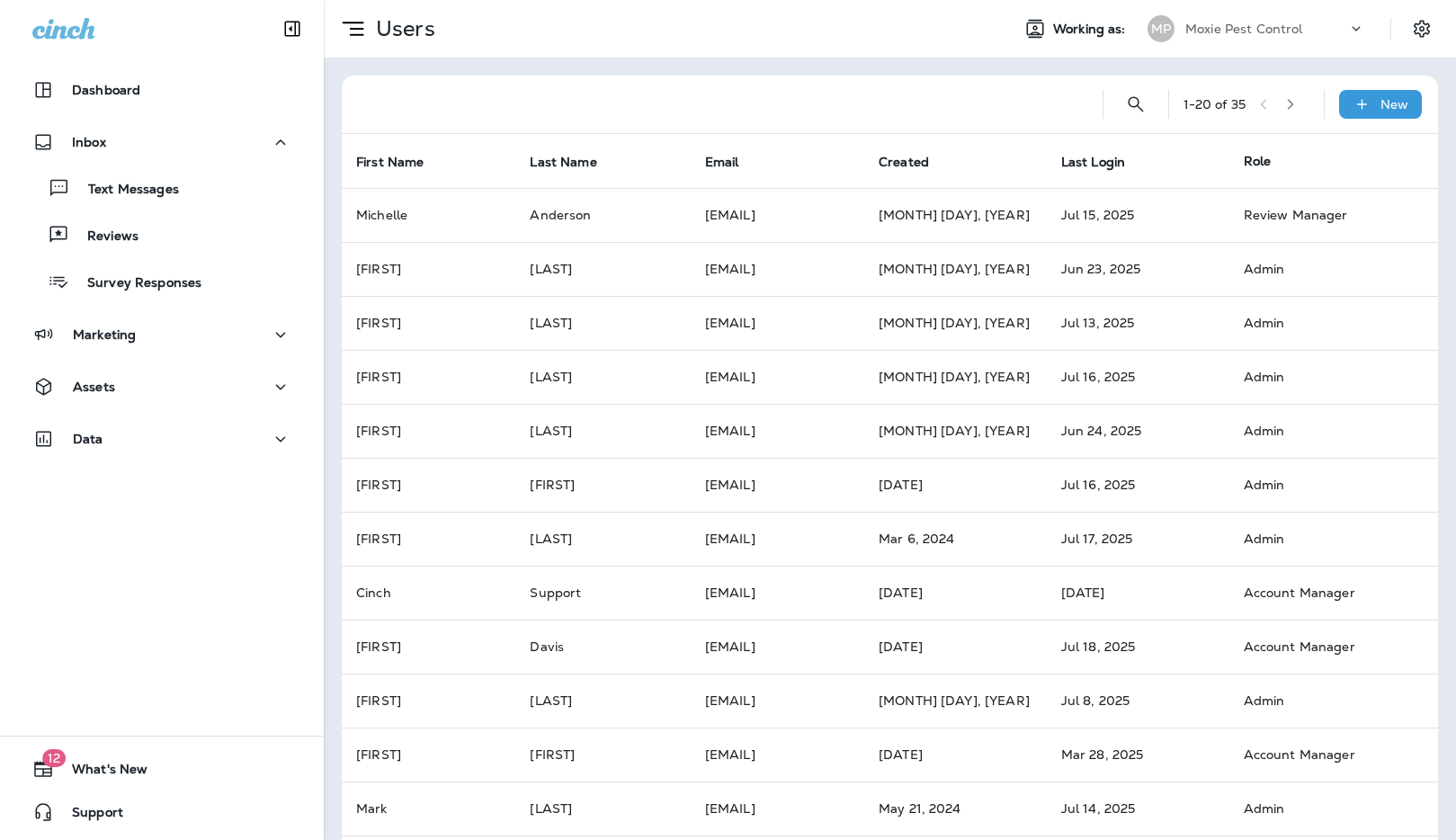 click 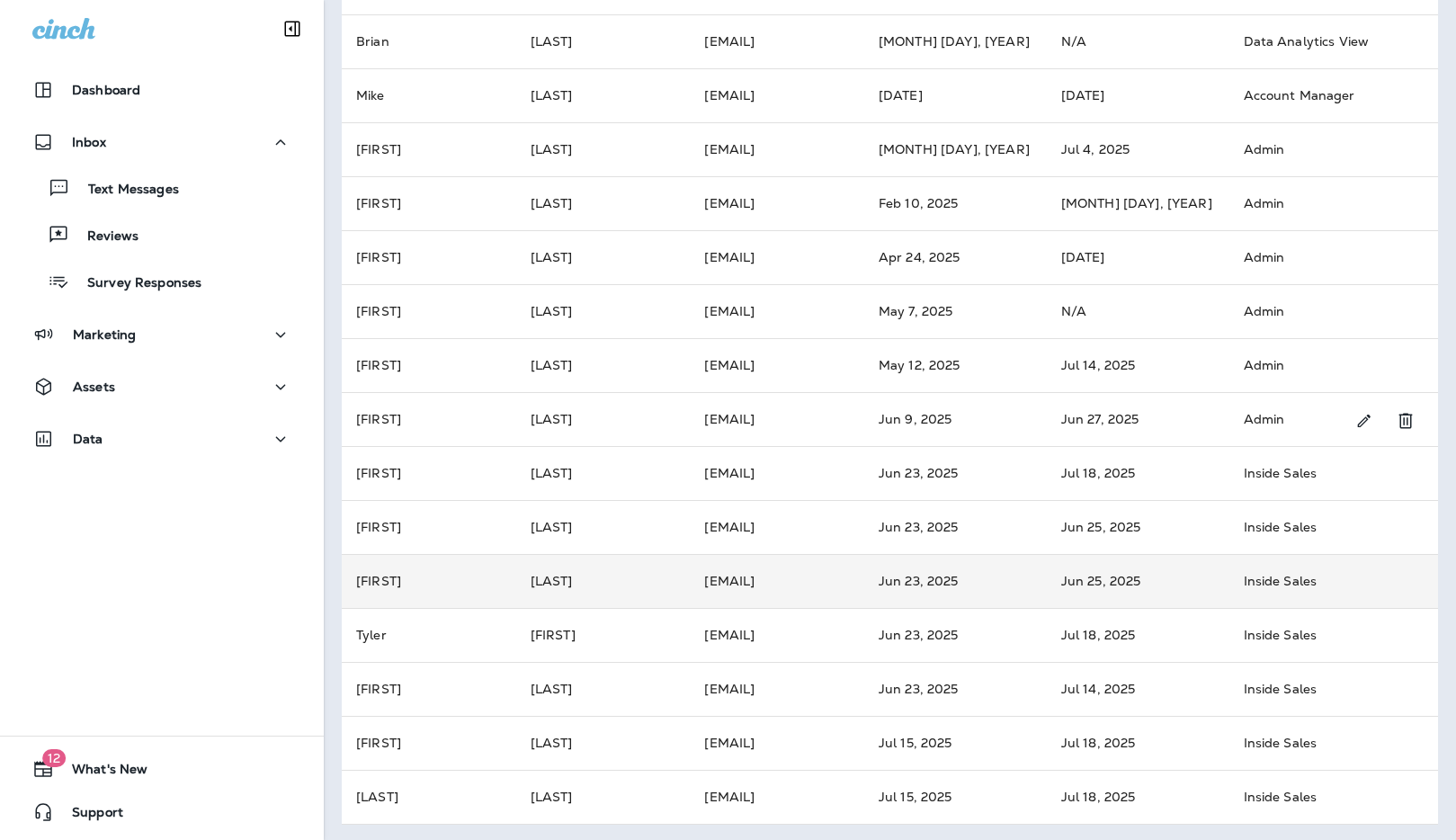 scroll, scrollTop: 176, scrollLeft: 0, axis: vertical 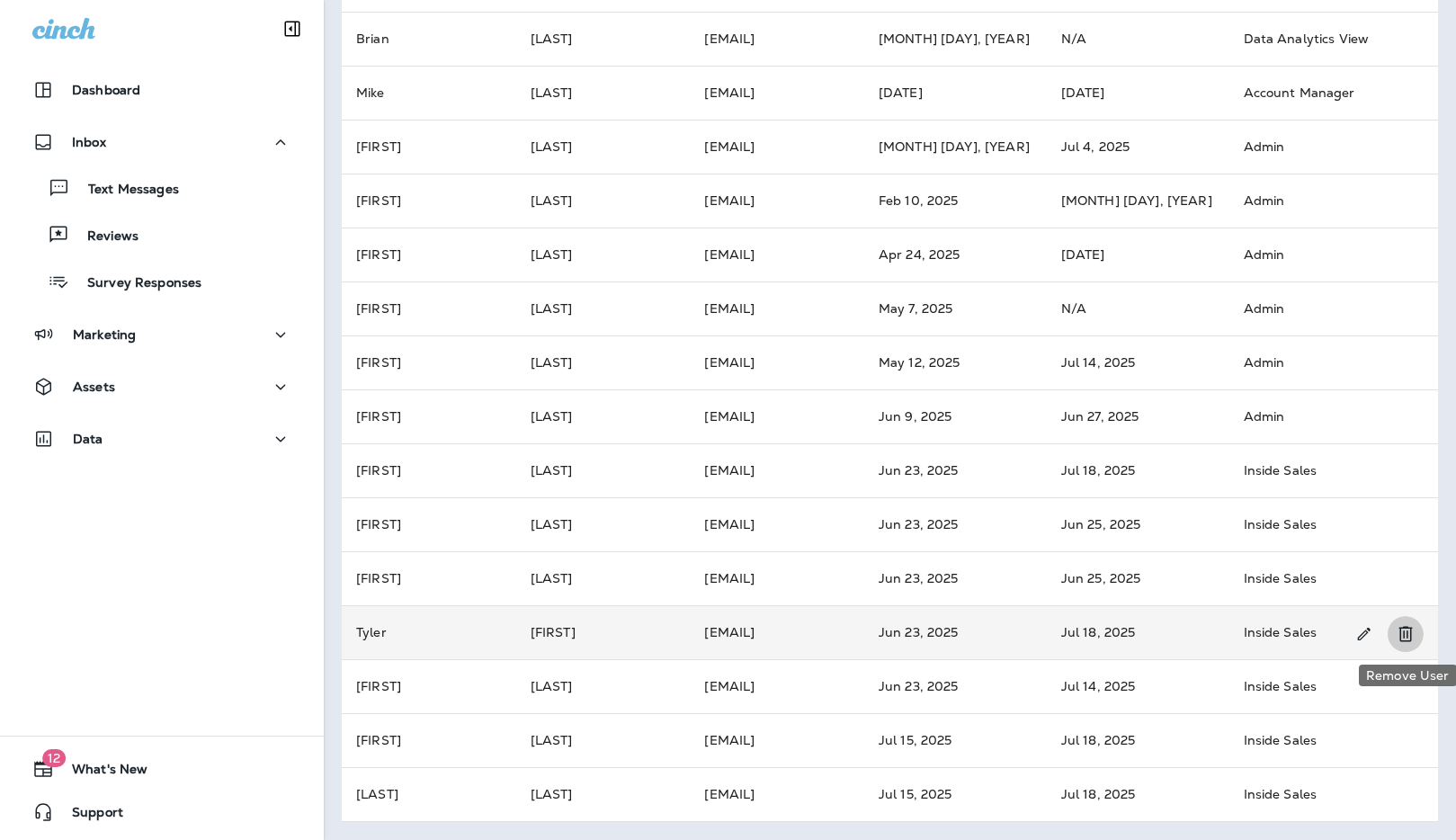 click 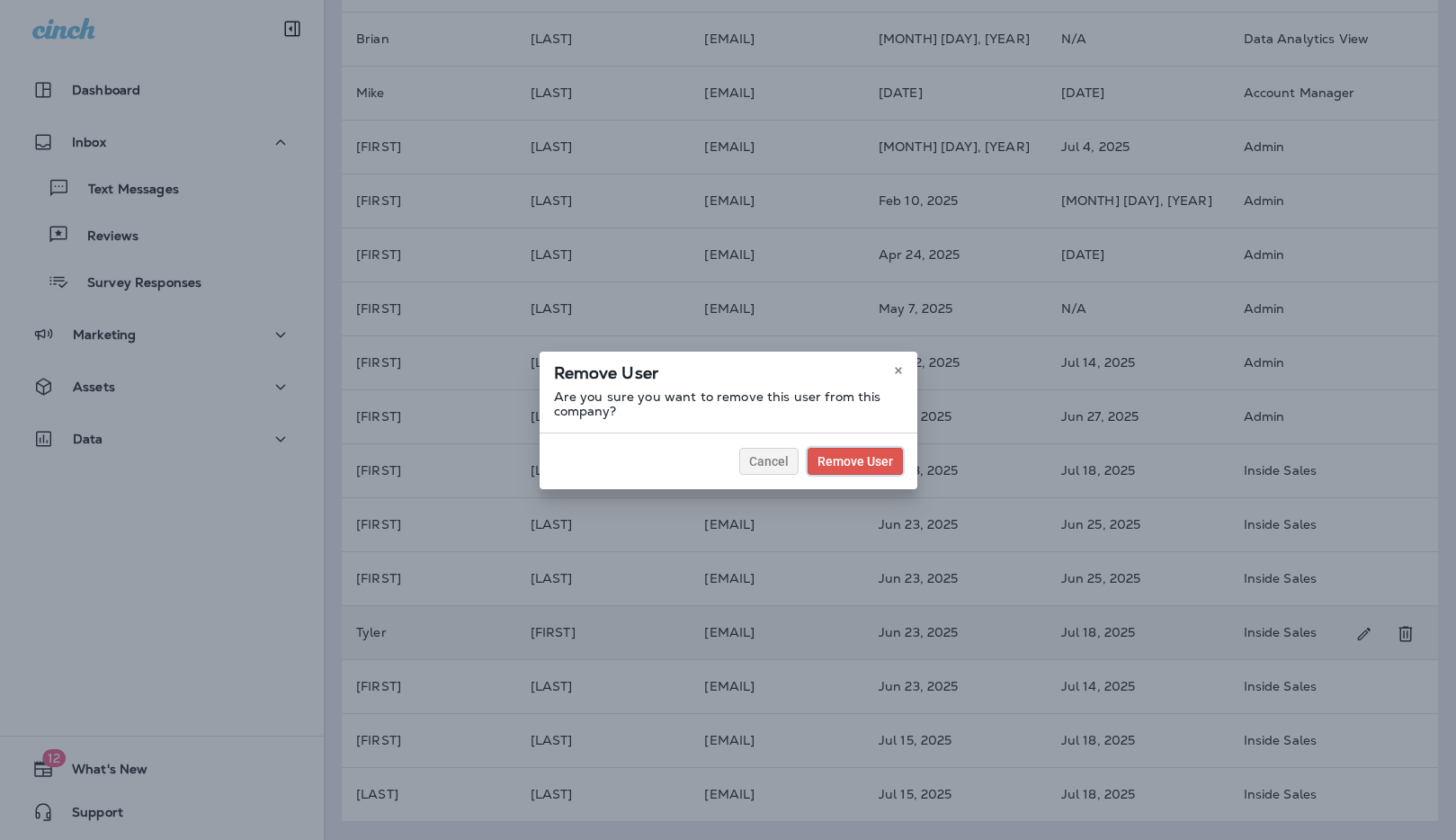 click on "Remove User" at bounding box center [855, 461] 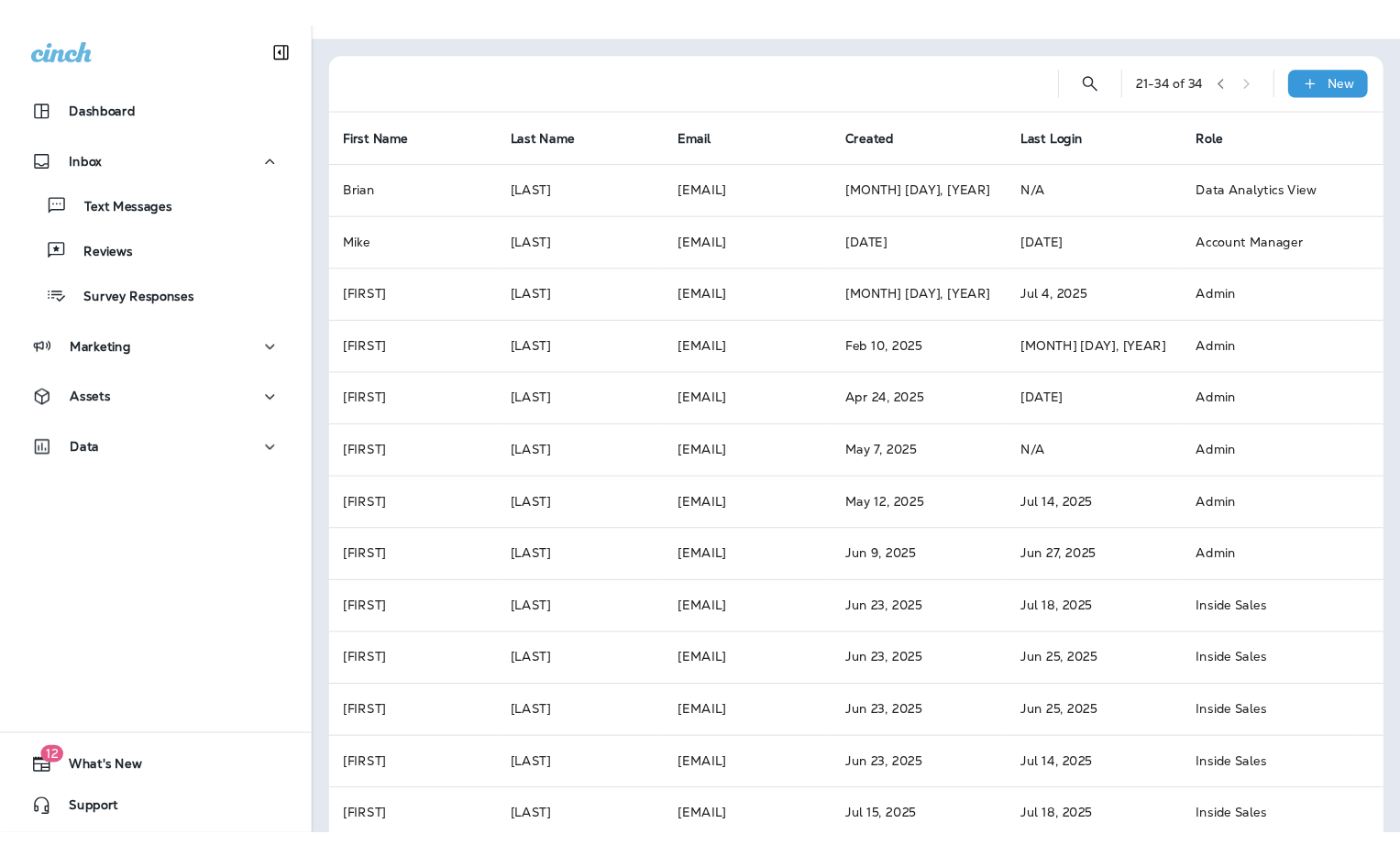 scroll, scrollTop: 0, scrollLeft: 0, axis: both 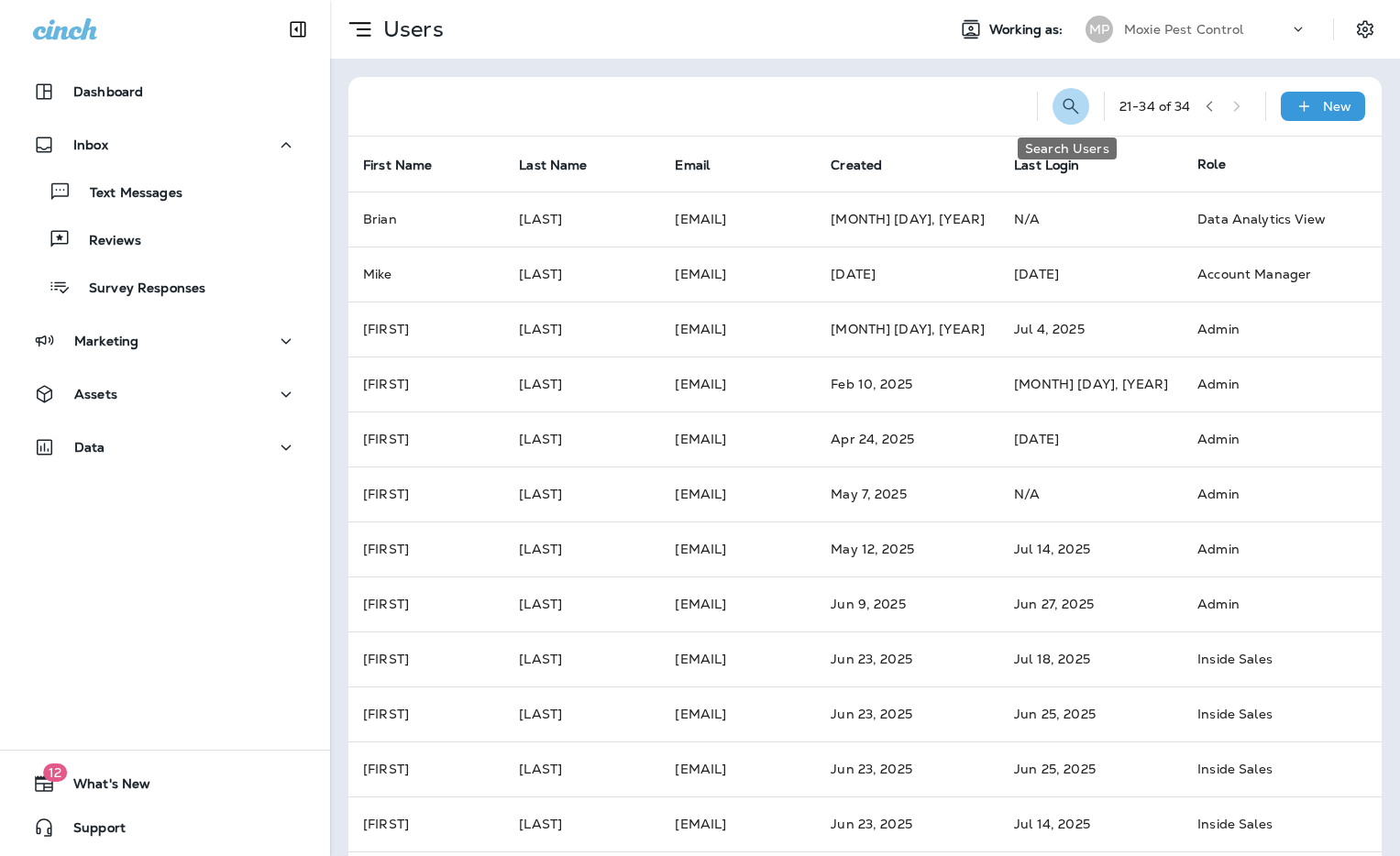 click 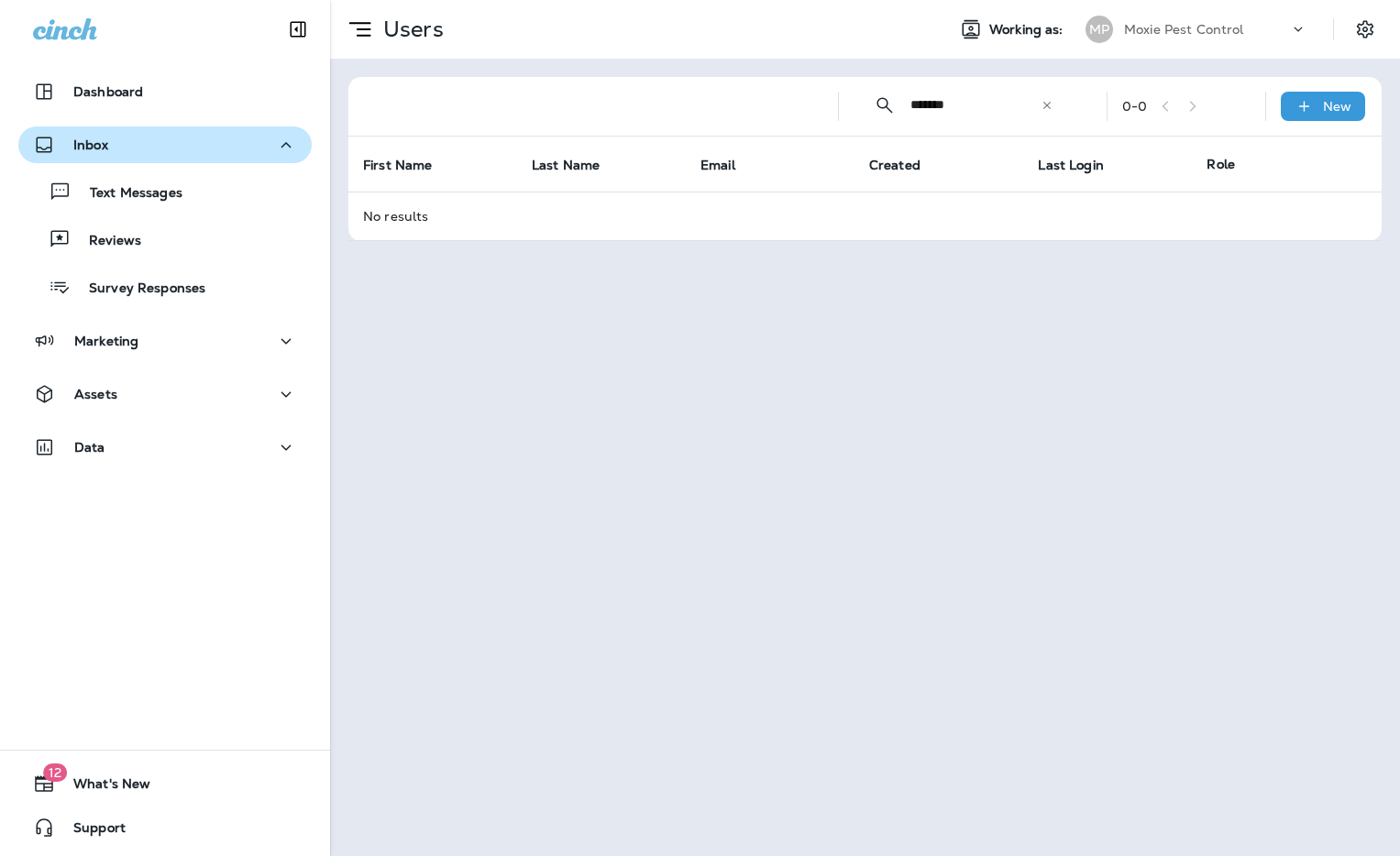 type on "*******" 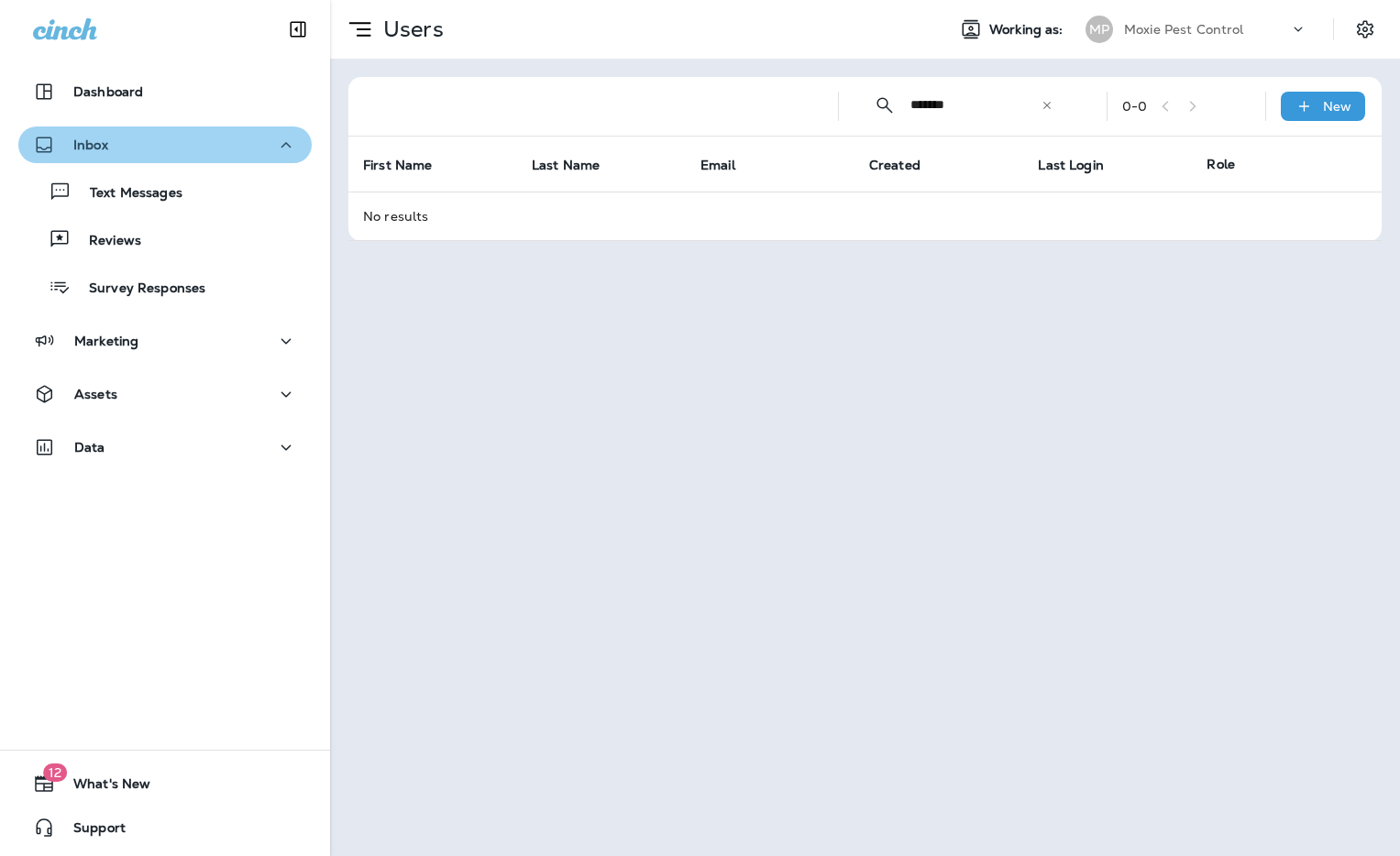 click on "Inbox" at bounding box center (165, 145) 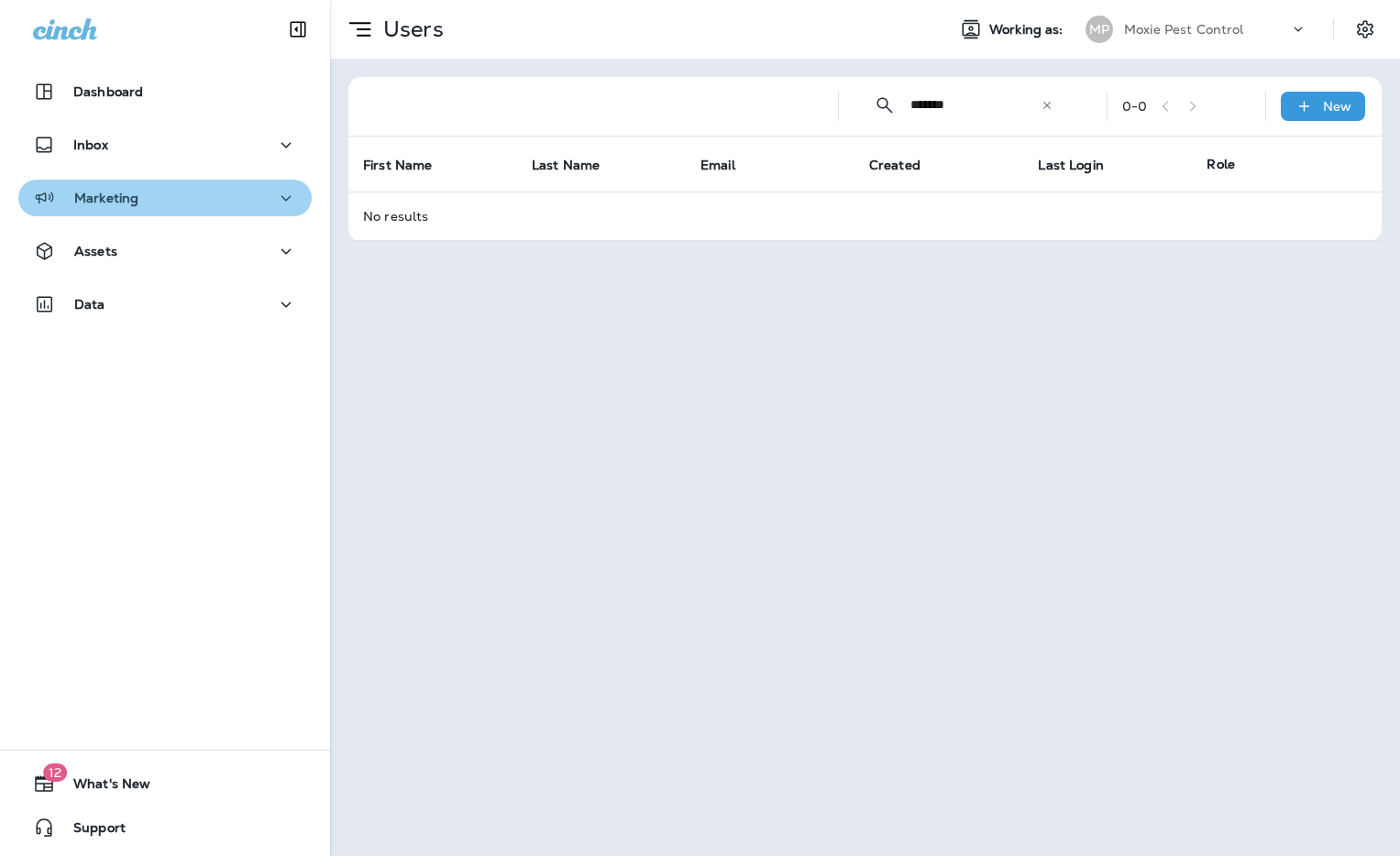 click on "Marketing" at bounding box center (165, 198) 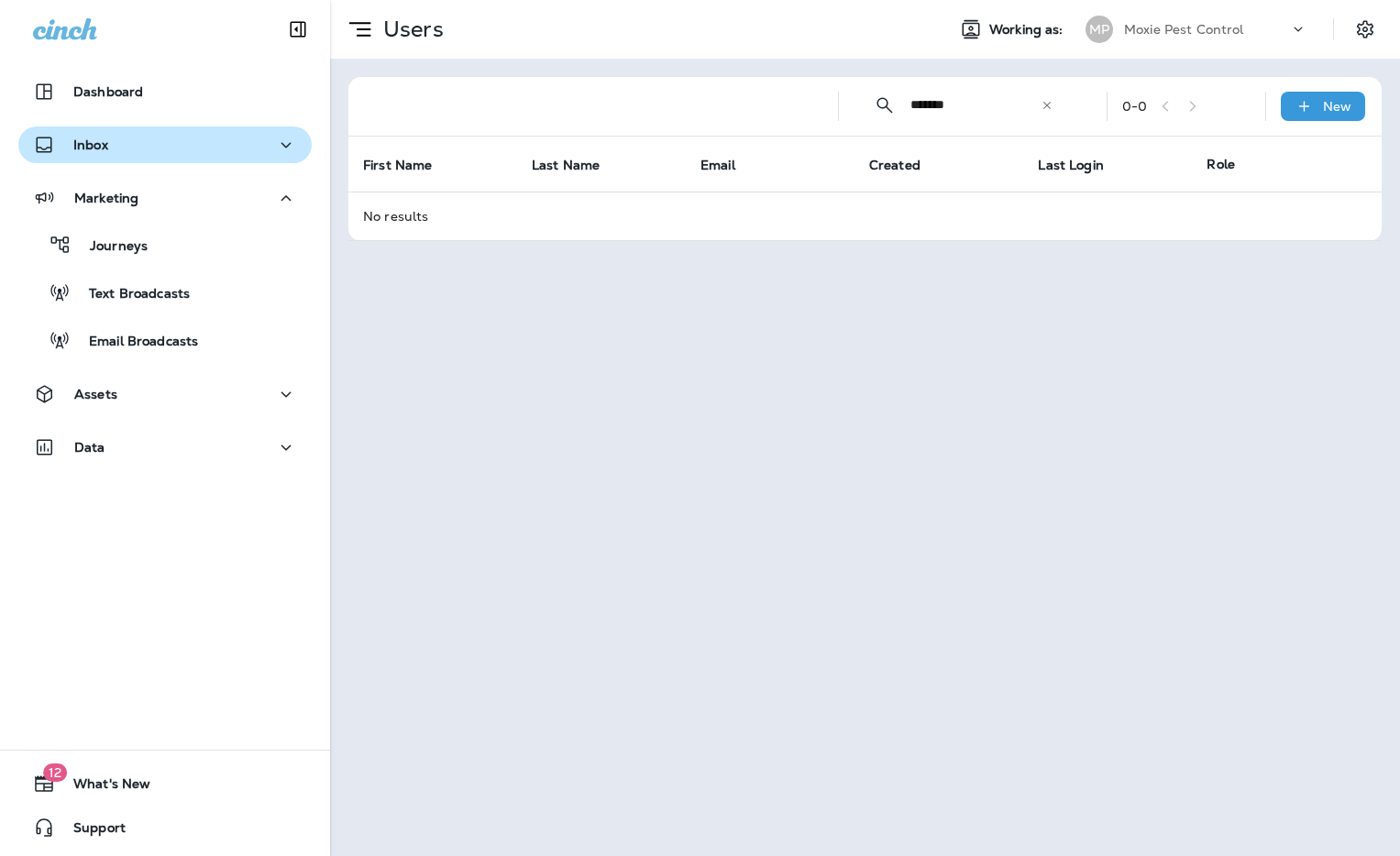 click on "Inbox" at bounding box center (91, 145) 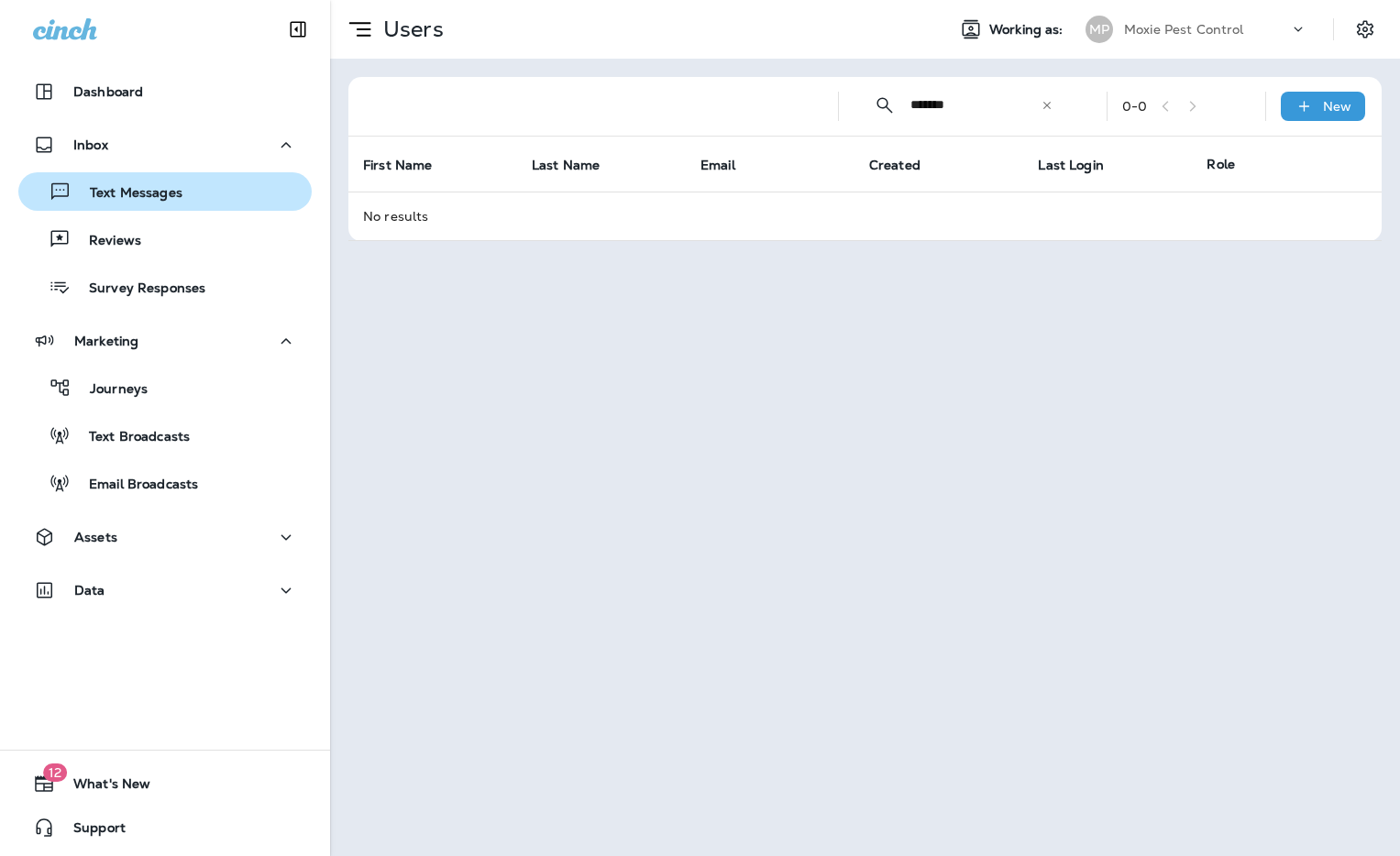 click on "Text Messages" at bounding box center [127, 193] 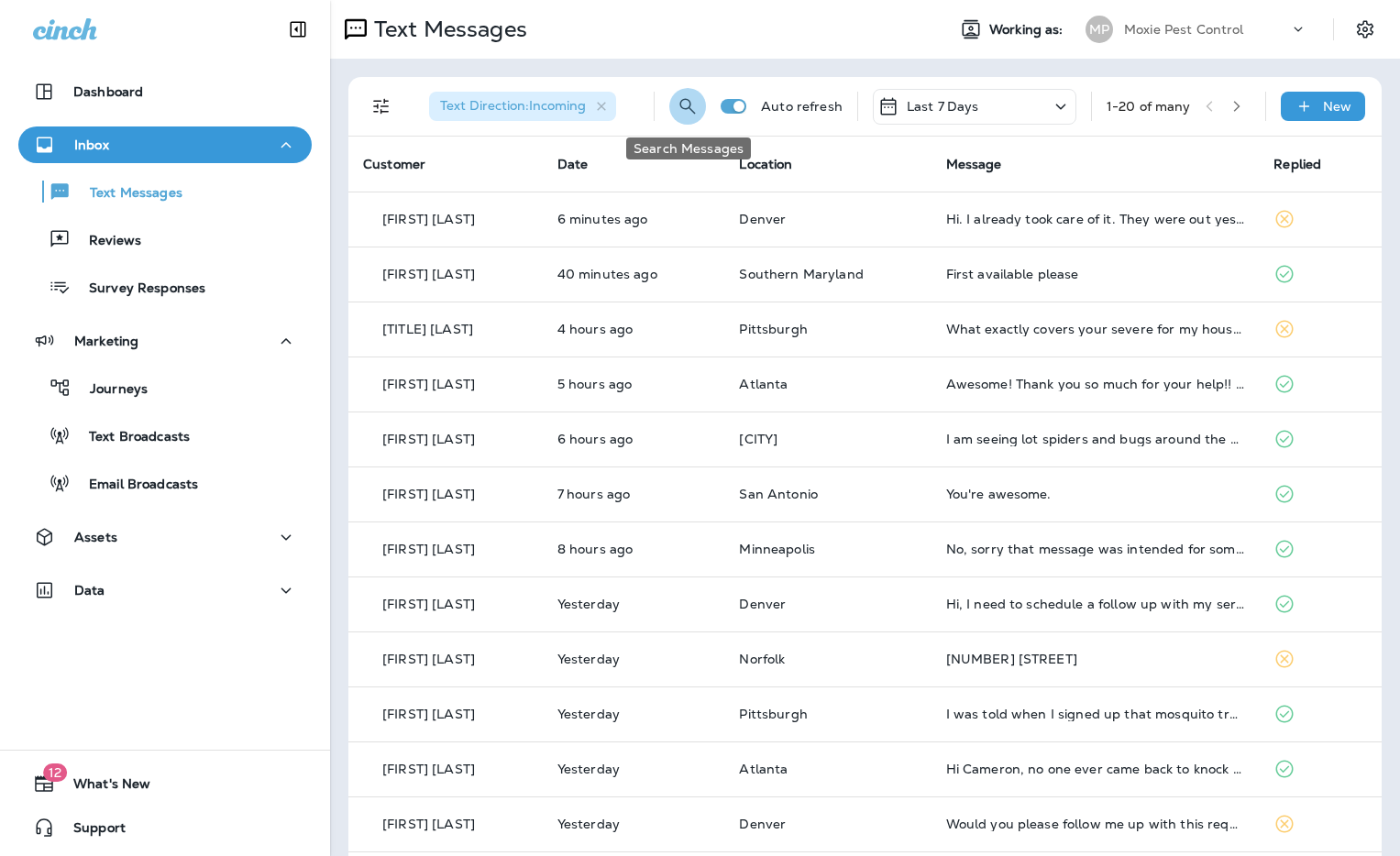 click 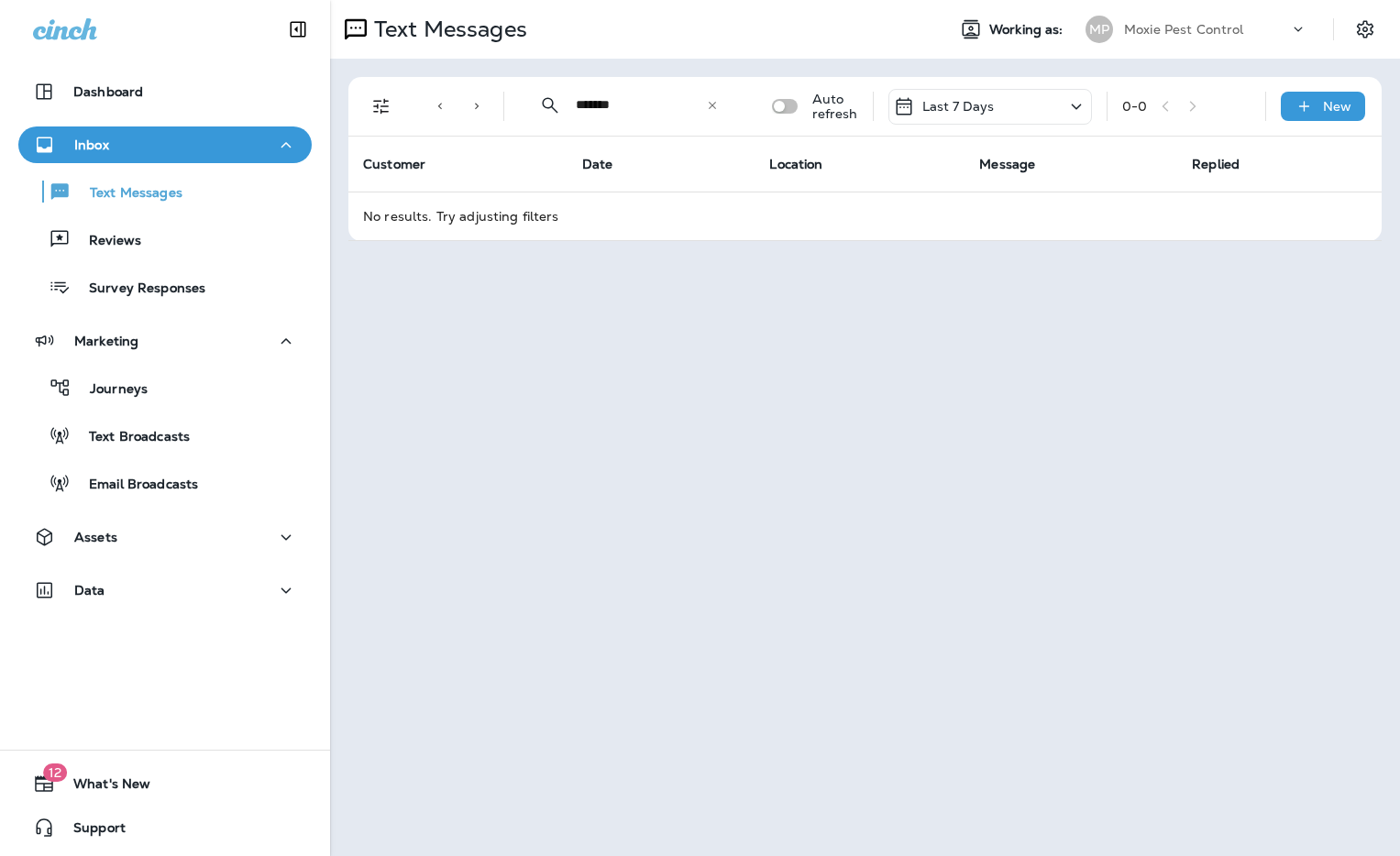 click on "*******" at bounding box center [641, 104] 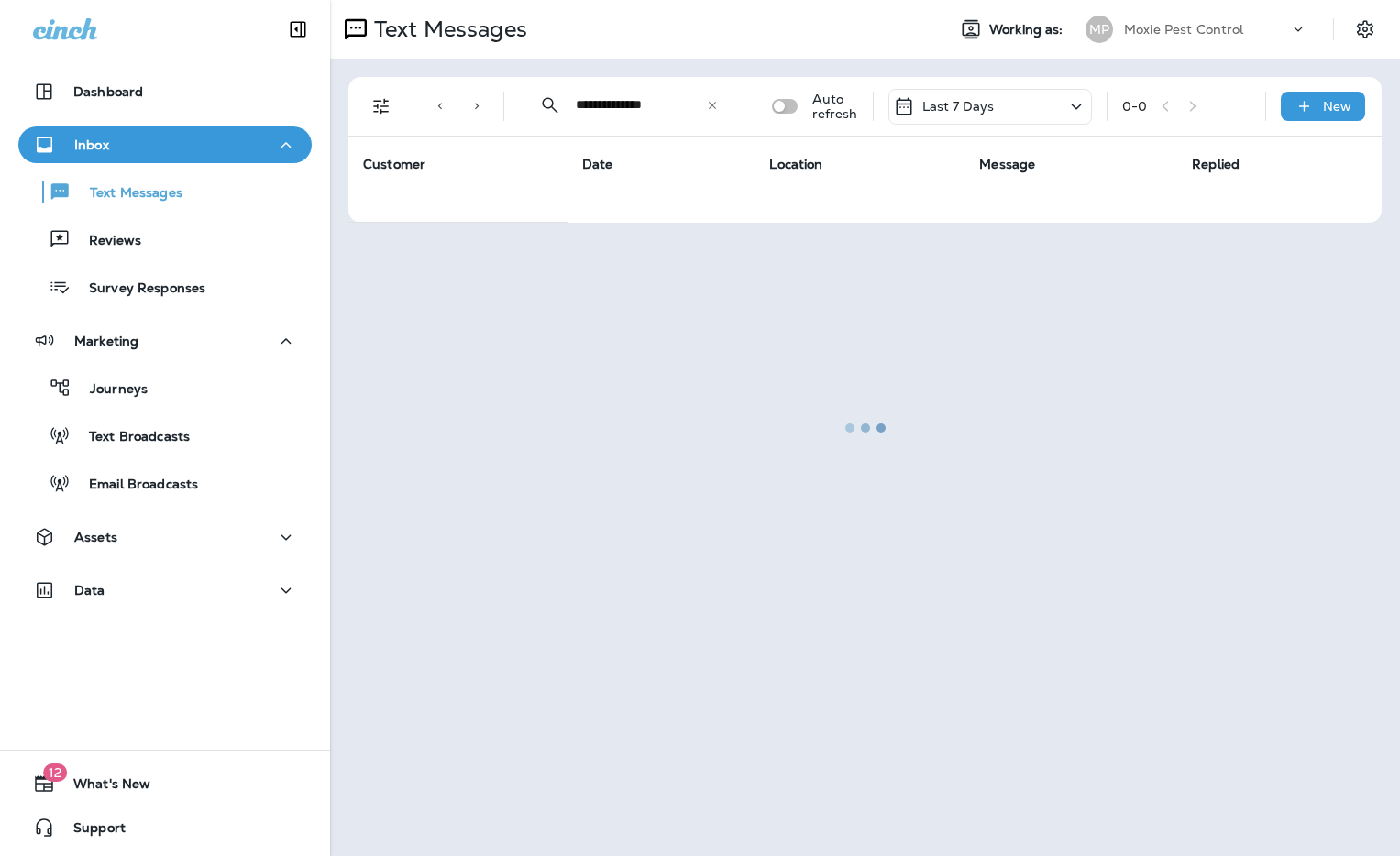 click at bounding box center [865, 428] 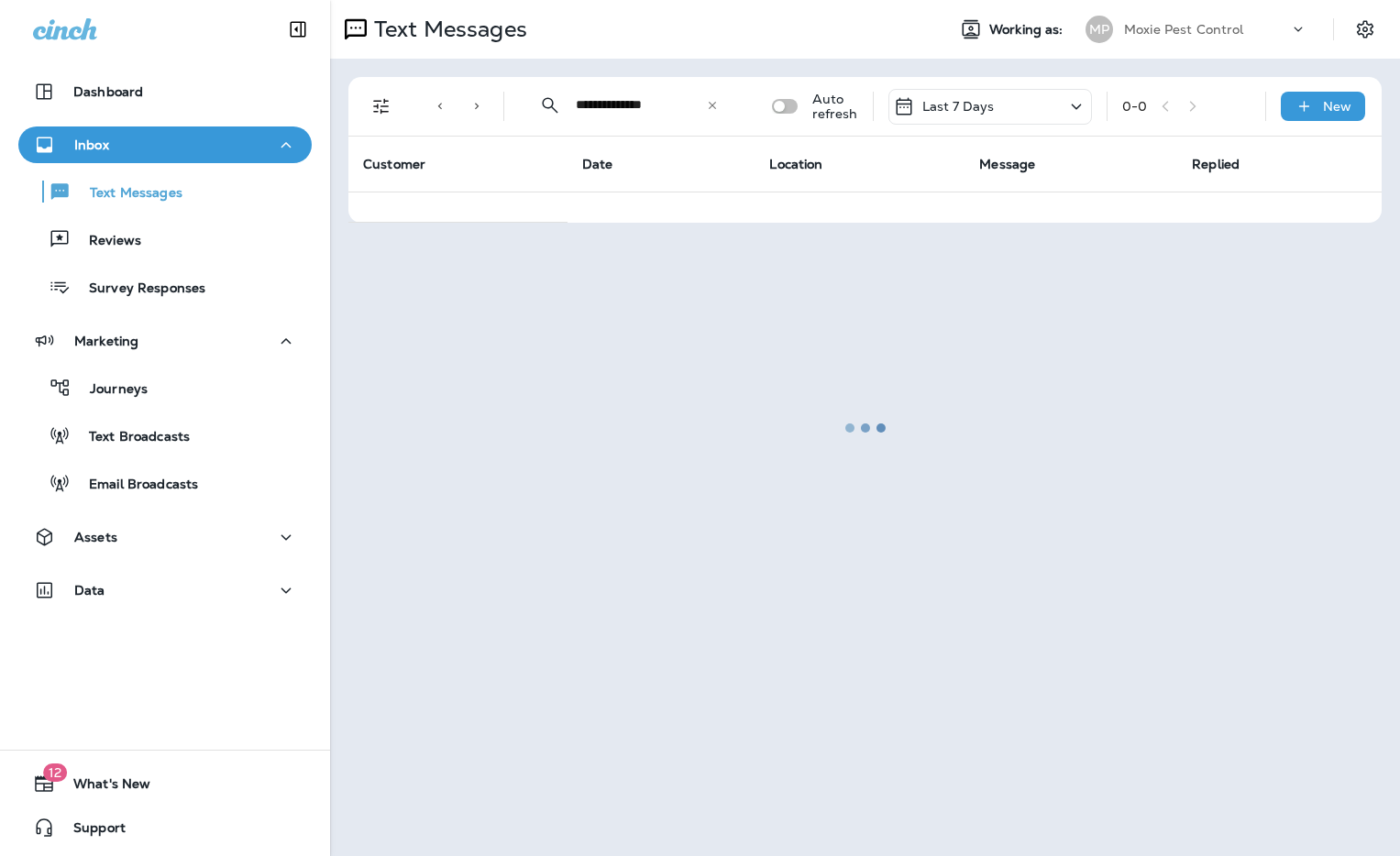 click at bounding box center [865, 428] 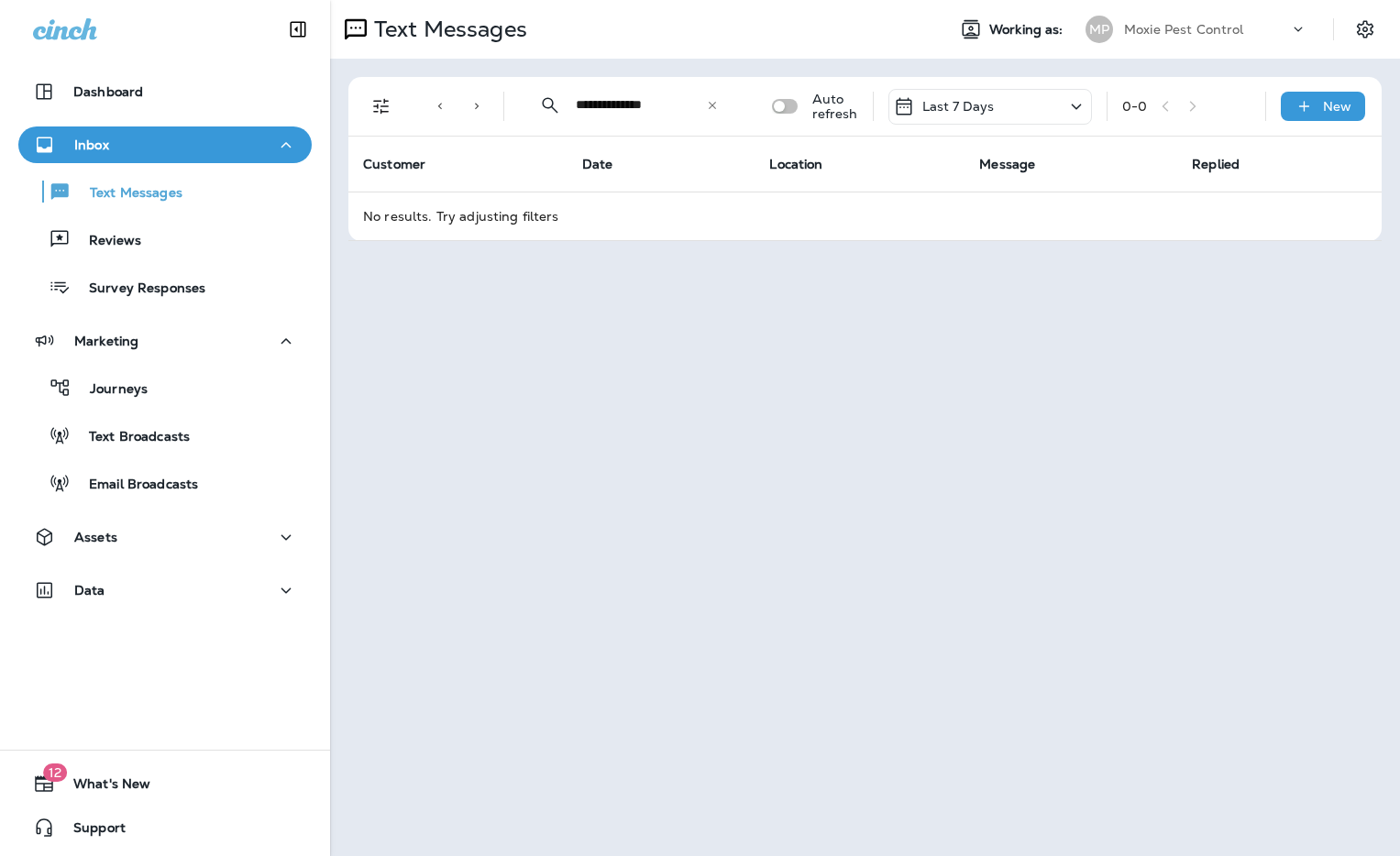click 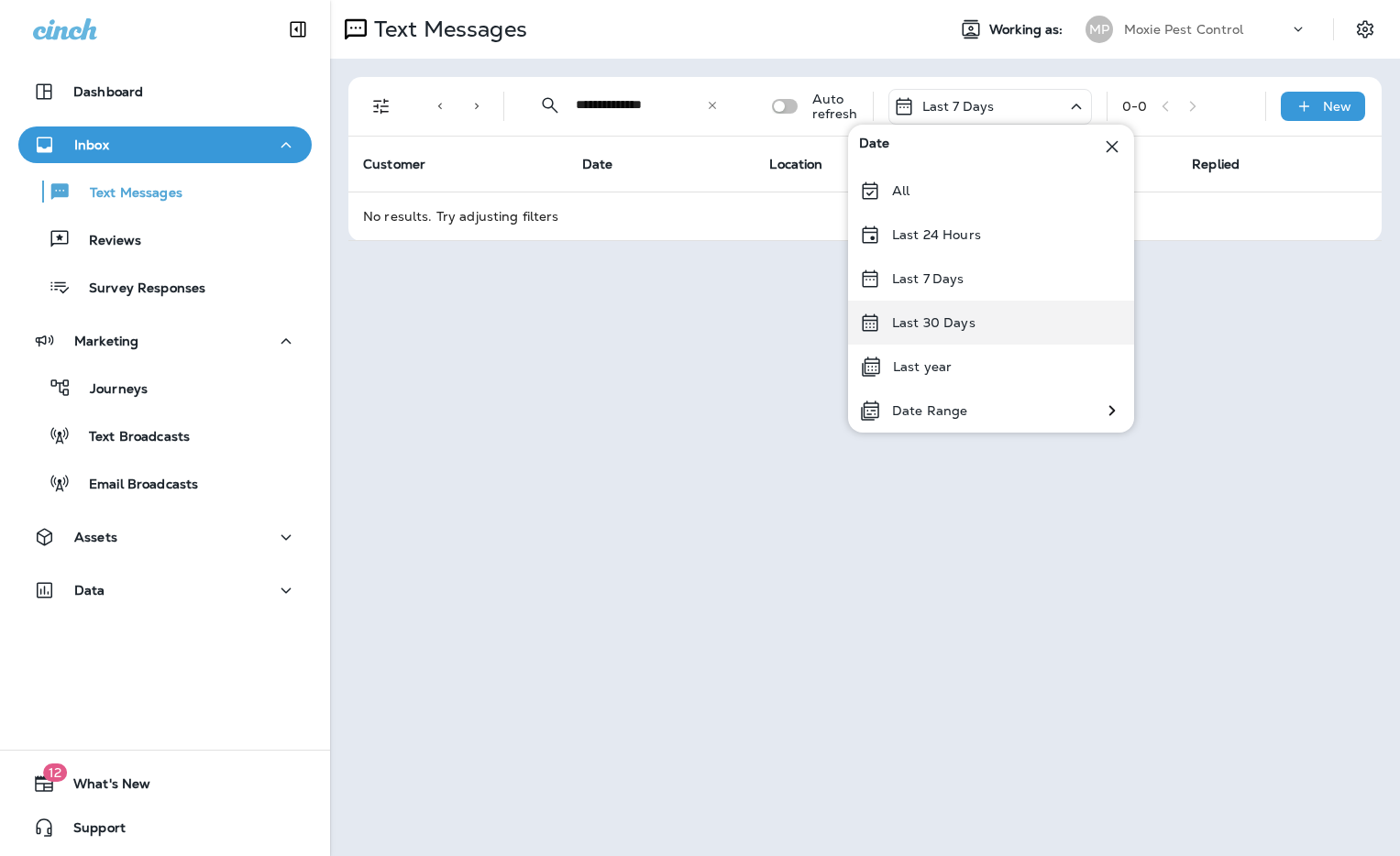 click on "Last 30 Days" at bounding box center [991, 323] 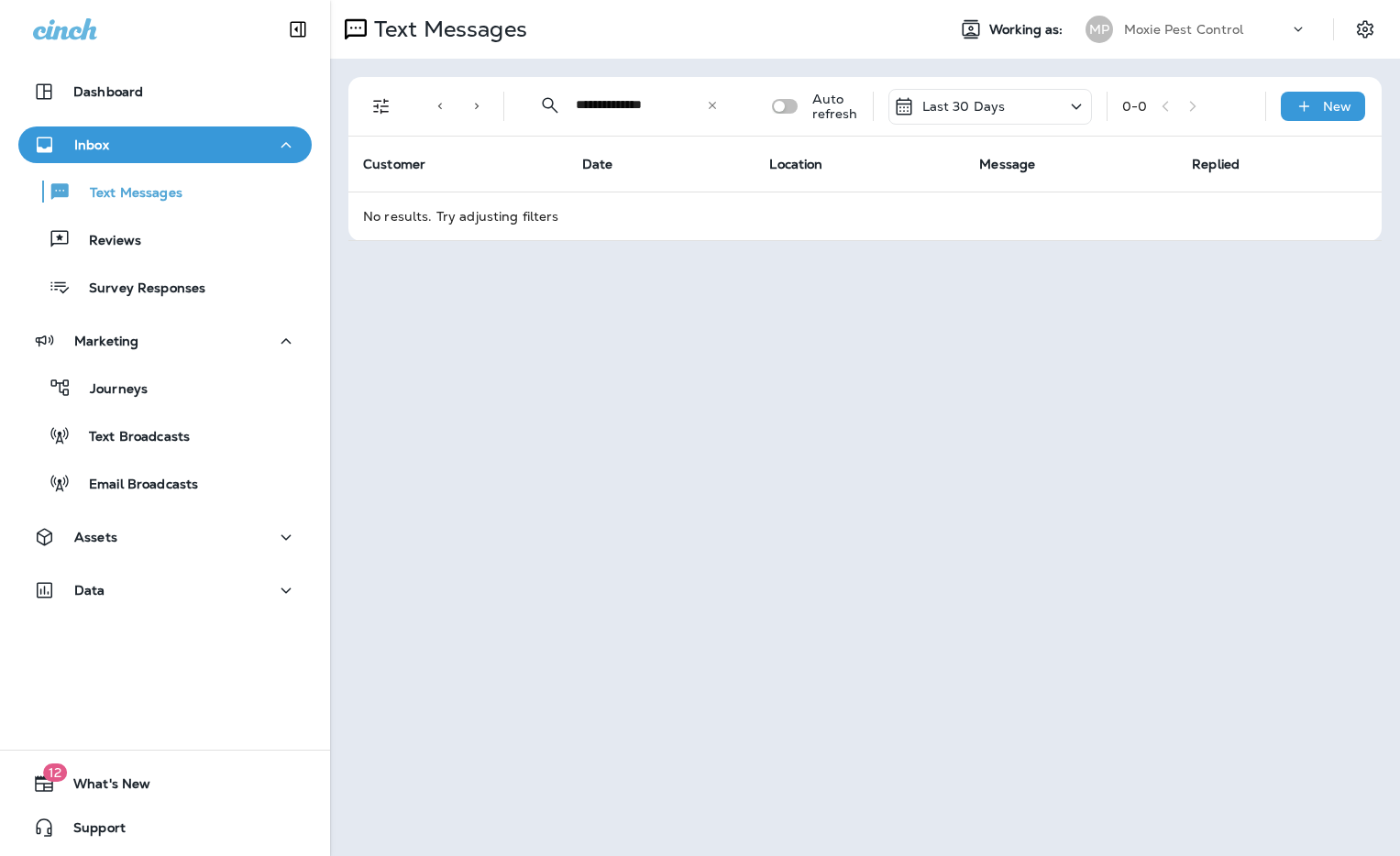 click on "**********" at bounding box center [641, 104] 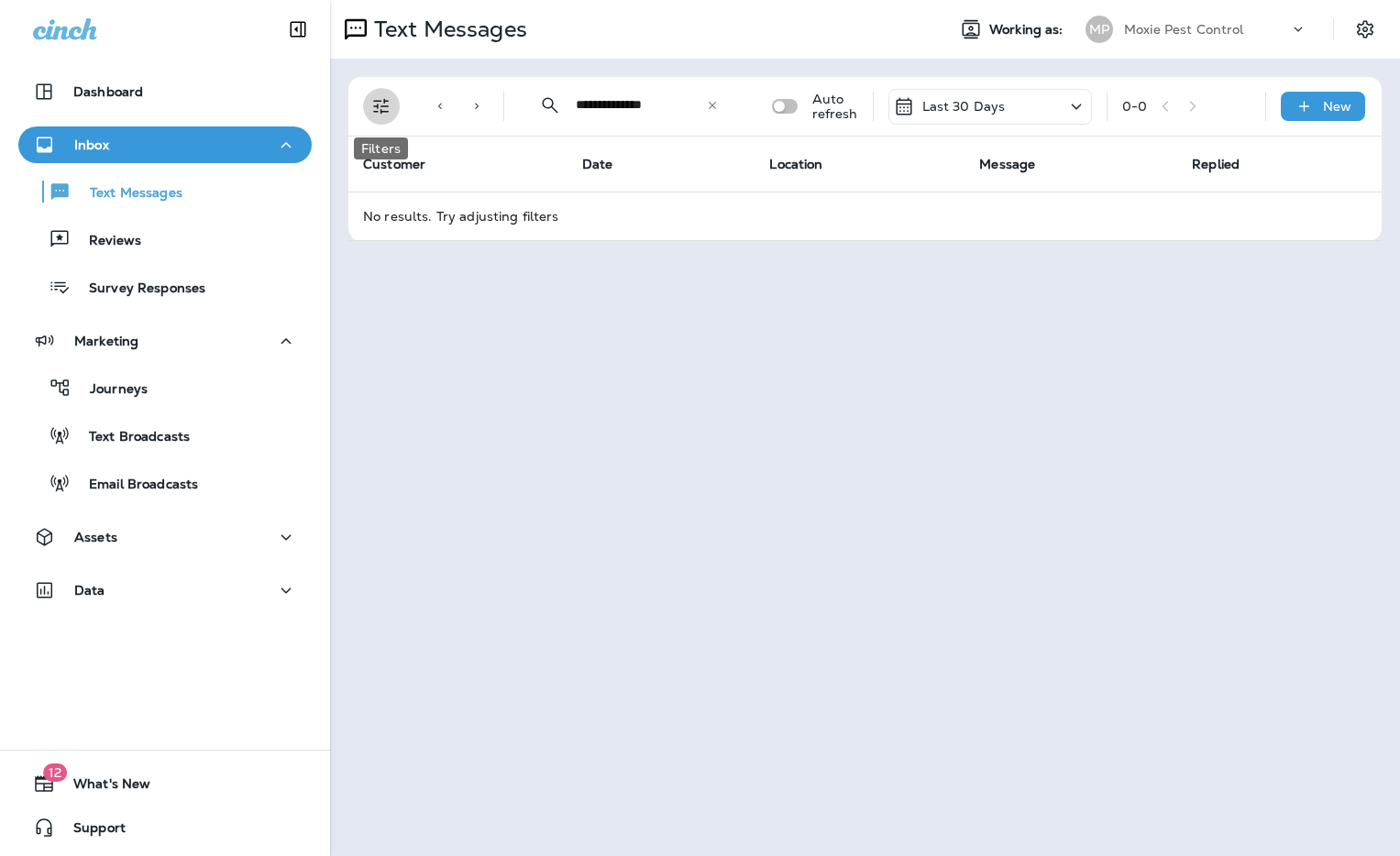 click at bounding box center (381, 106) 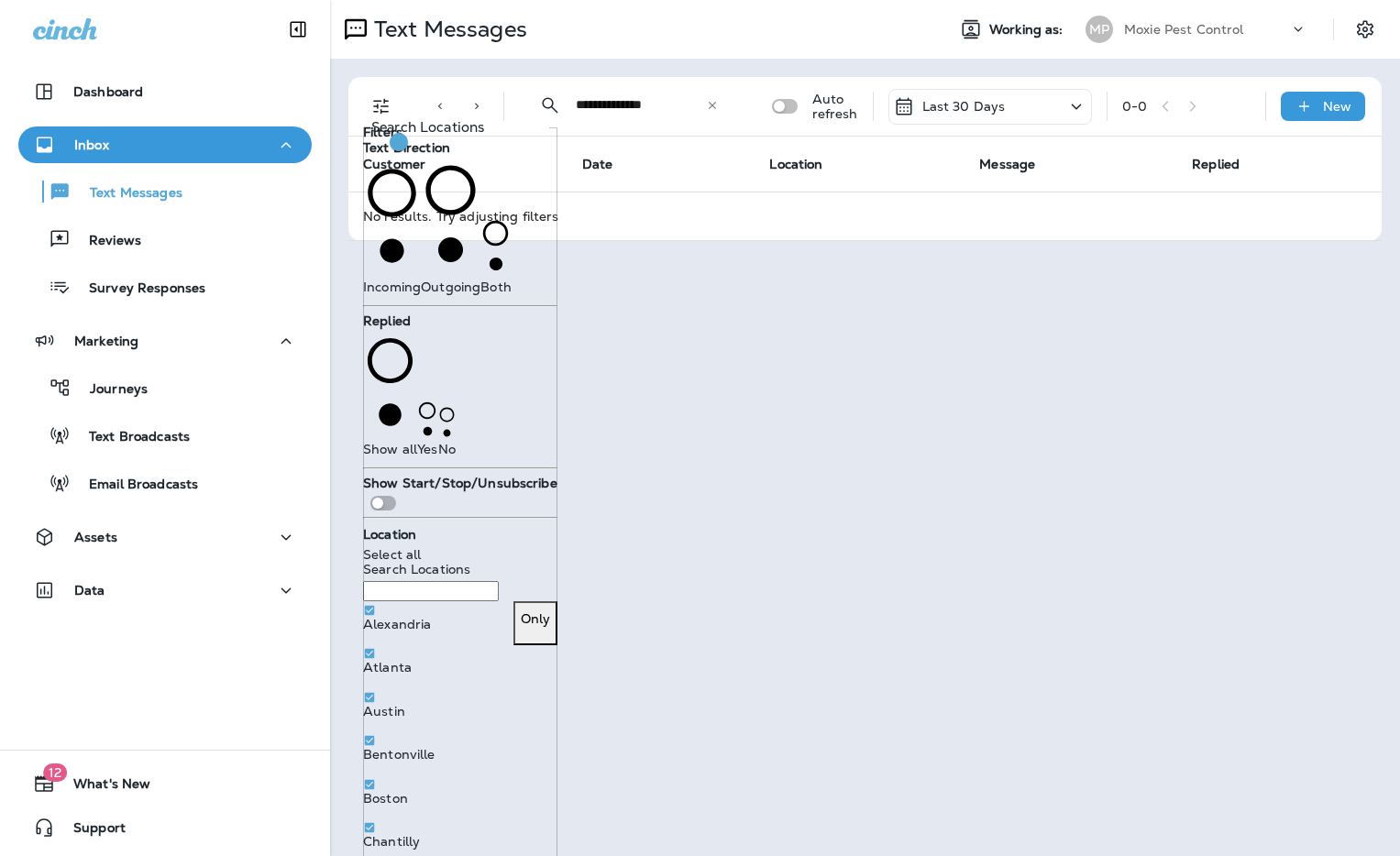 scroll, scrollTop: 0, scrollLeft: 0, axis: both 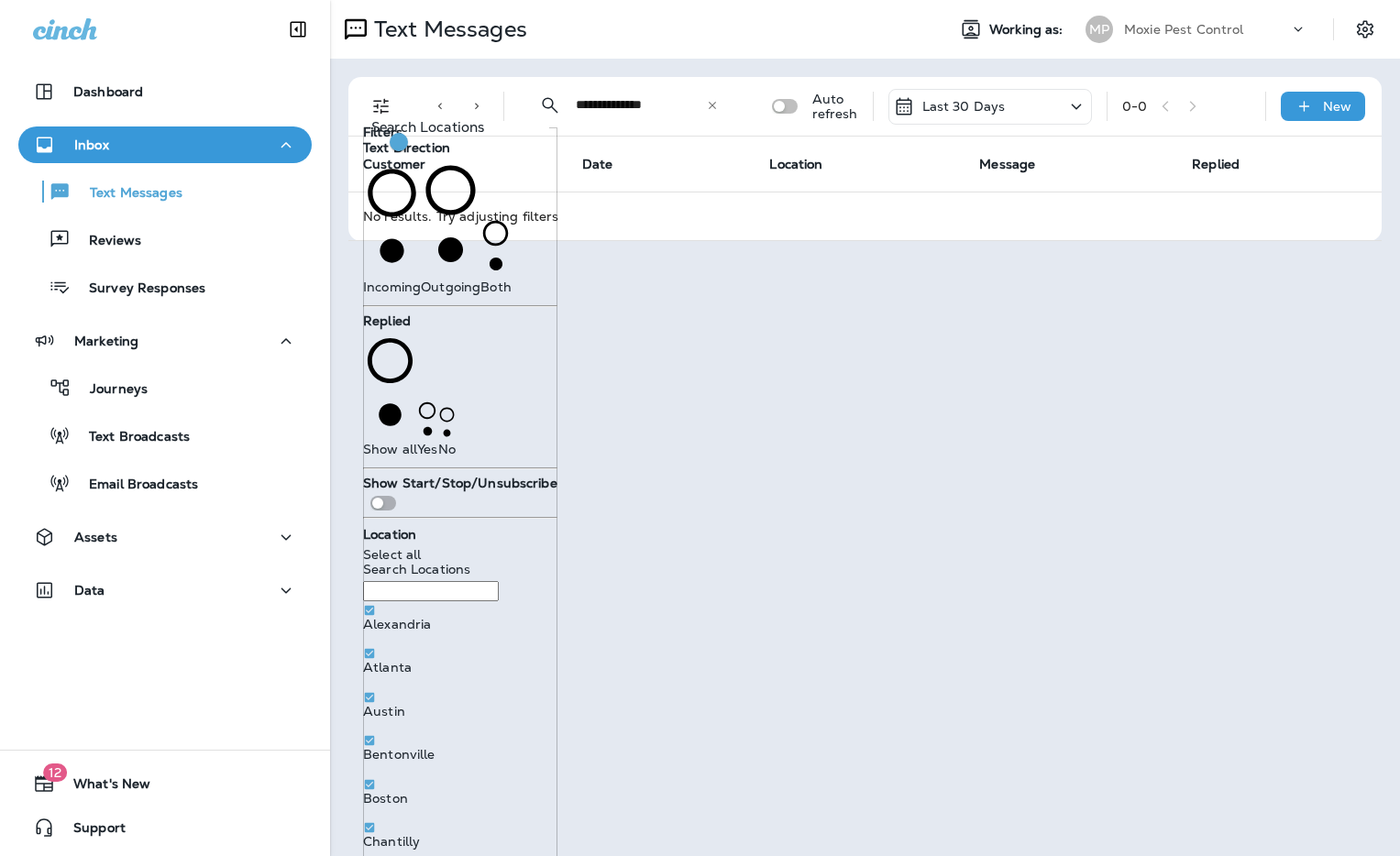 click on "**********" at bounding box center [865, 428] 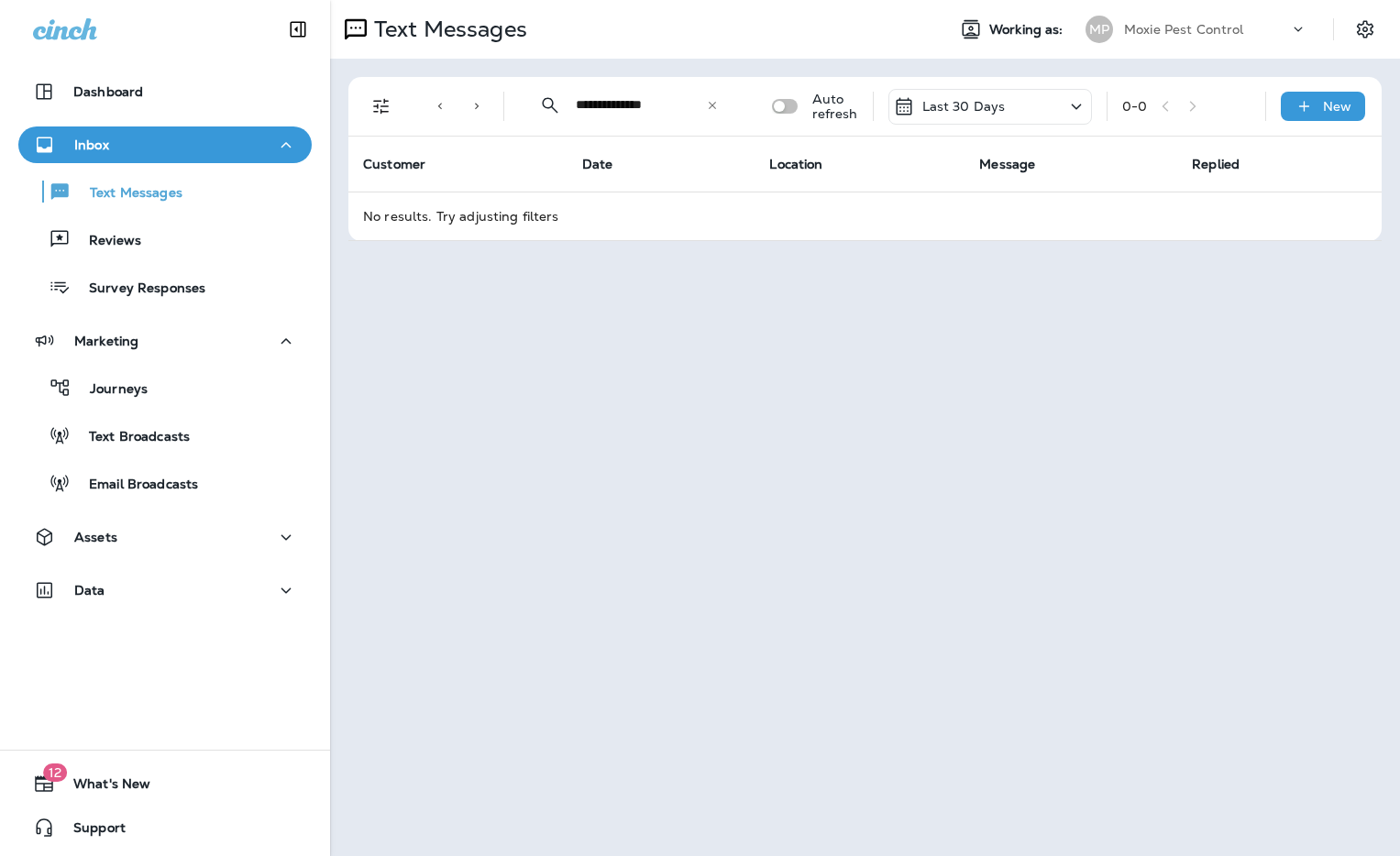 click on "**********" at bounding box center (641, 104) 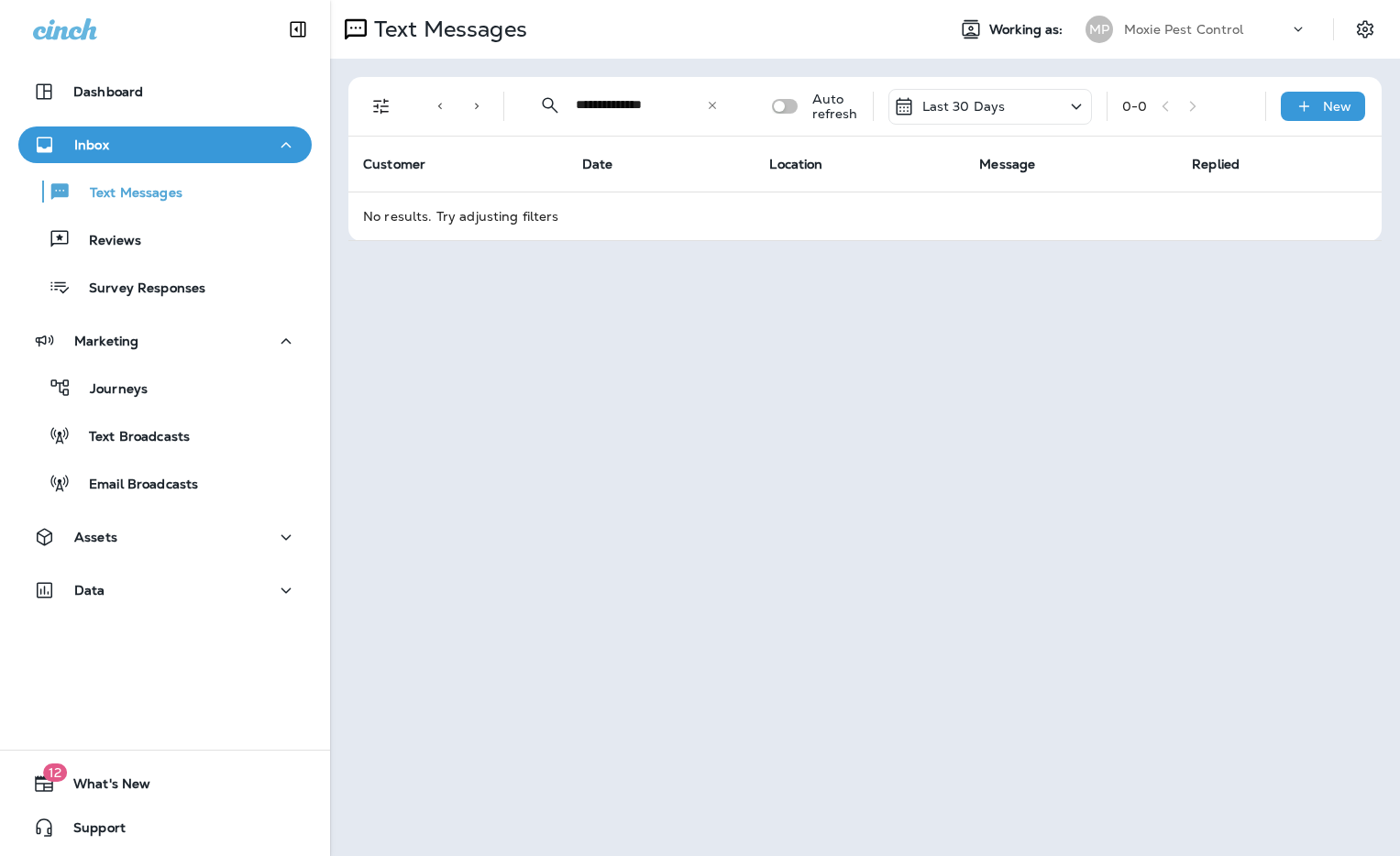 drag, startPoint x: 577, startPoint y: 106, endPoint x: 601, endPoint y: 108, distance: 24.083189 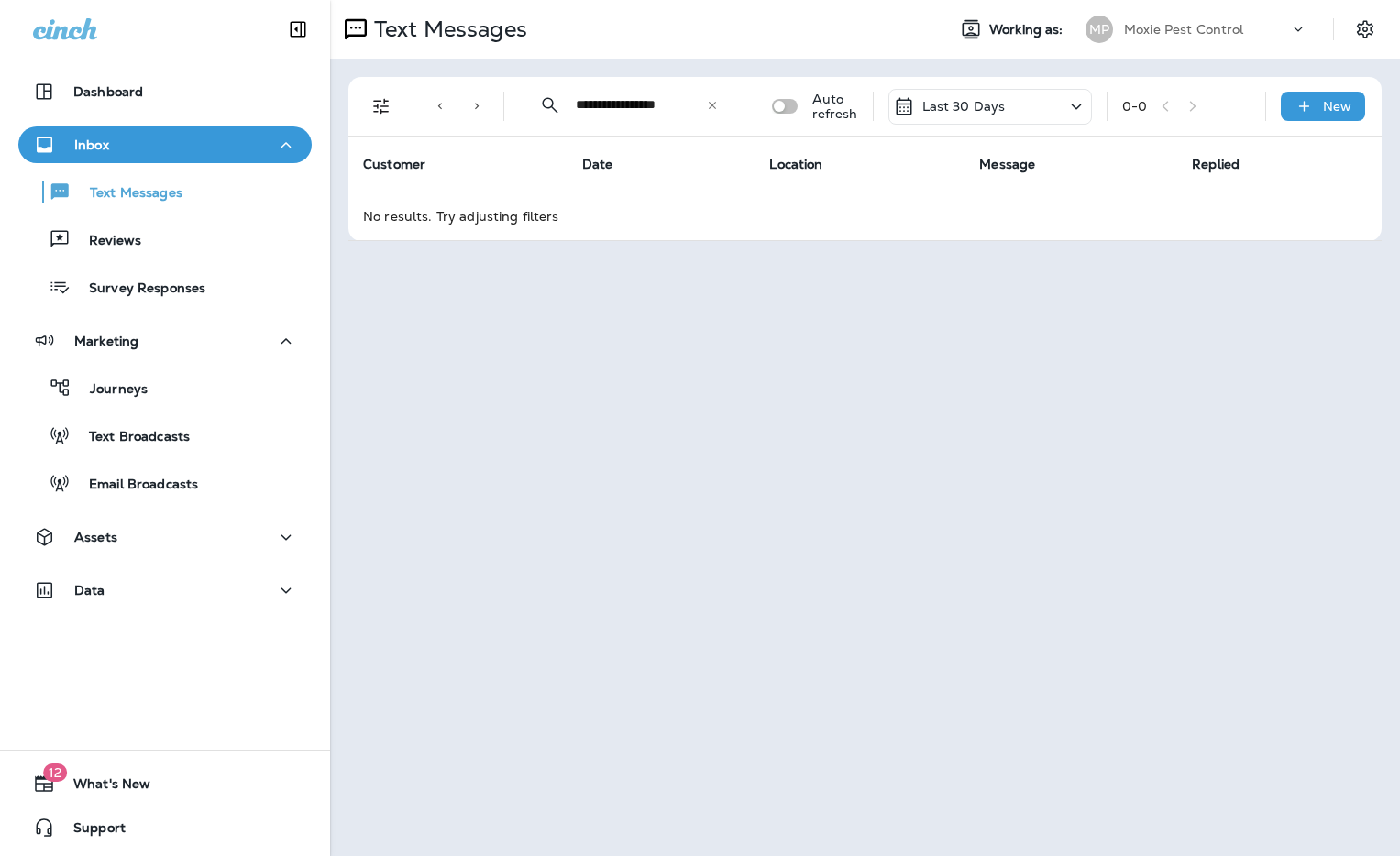 drag, startPoint x: 596, startPoint y: 105, endPoint x: 605, endPoint y: 109, distance: 9.848858 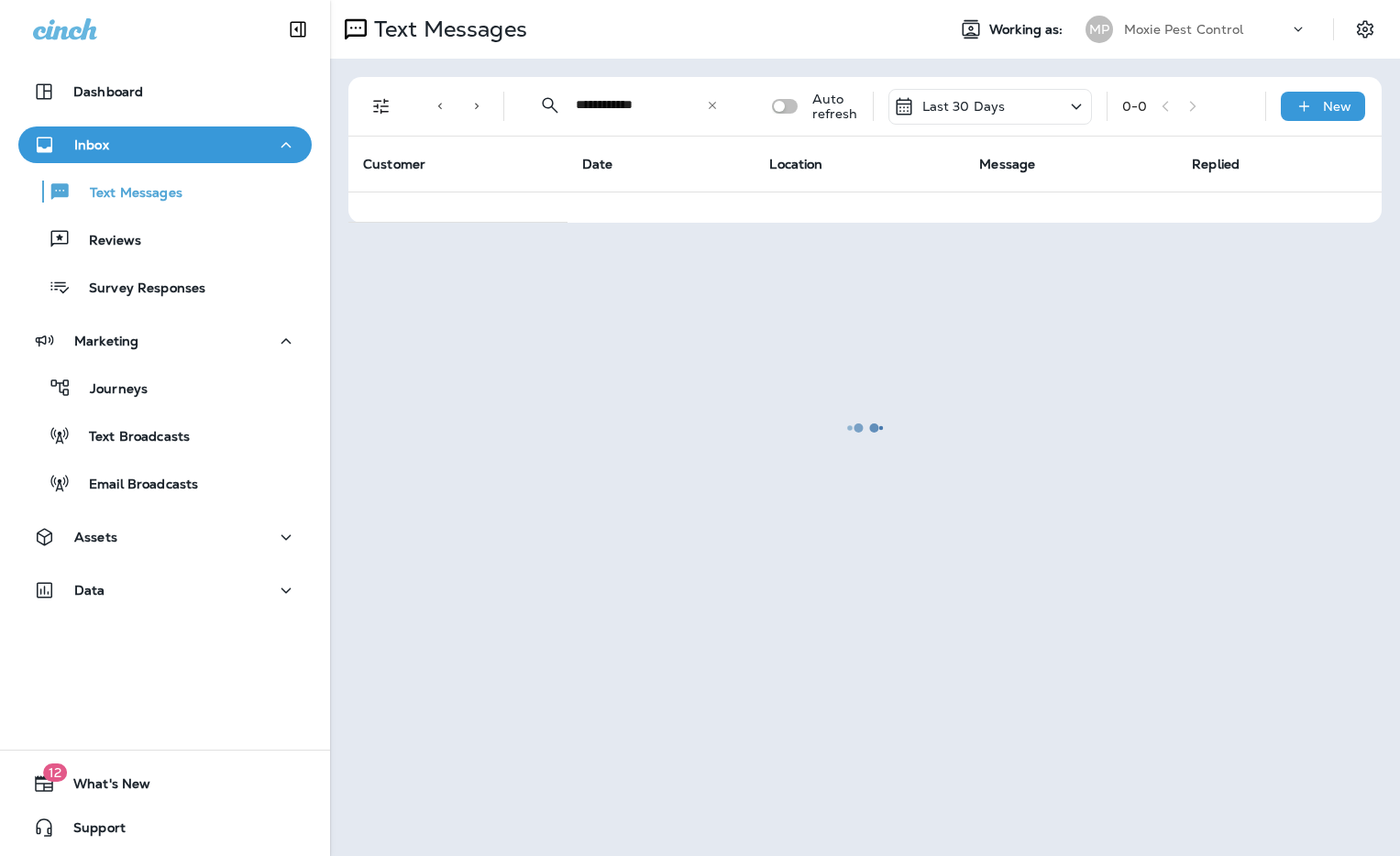 click at bounding box center [865, 428] 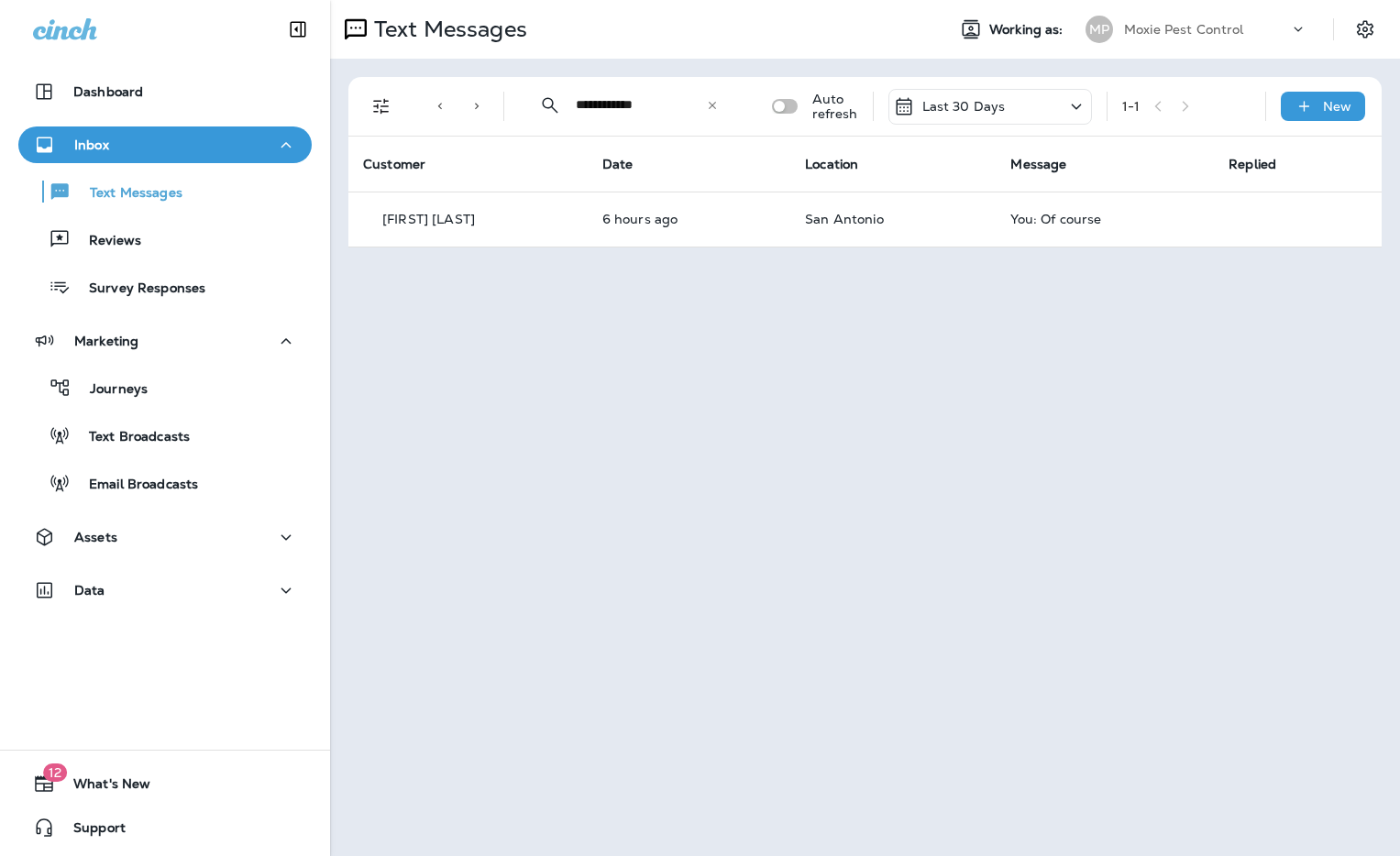 click on "**********" at bounding box center (641, 104) 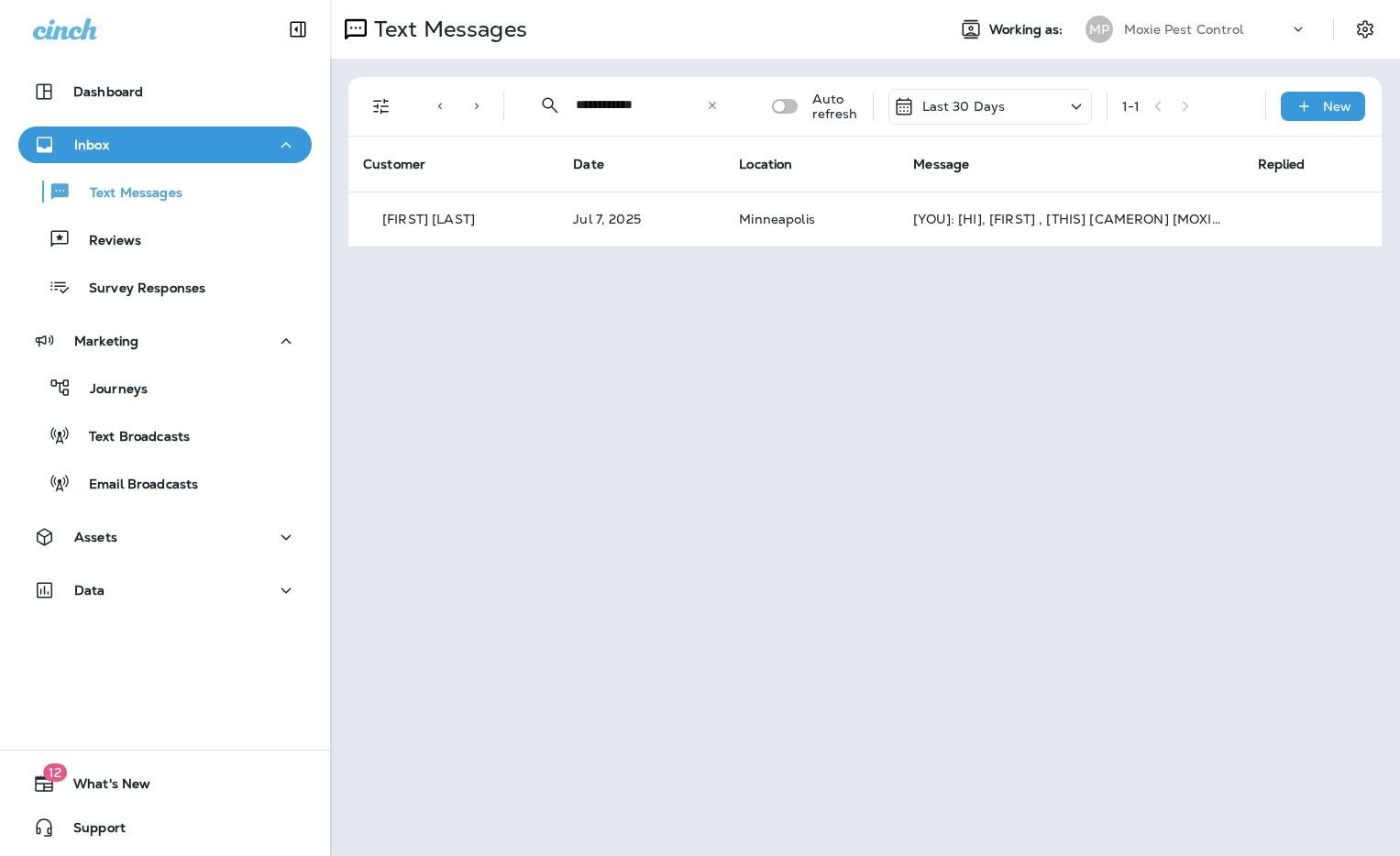 click on "**********" at bounding box center (641, 104) 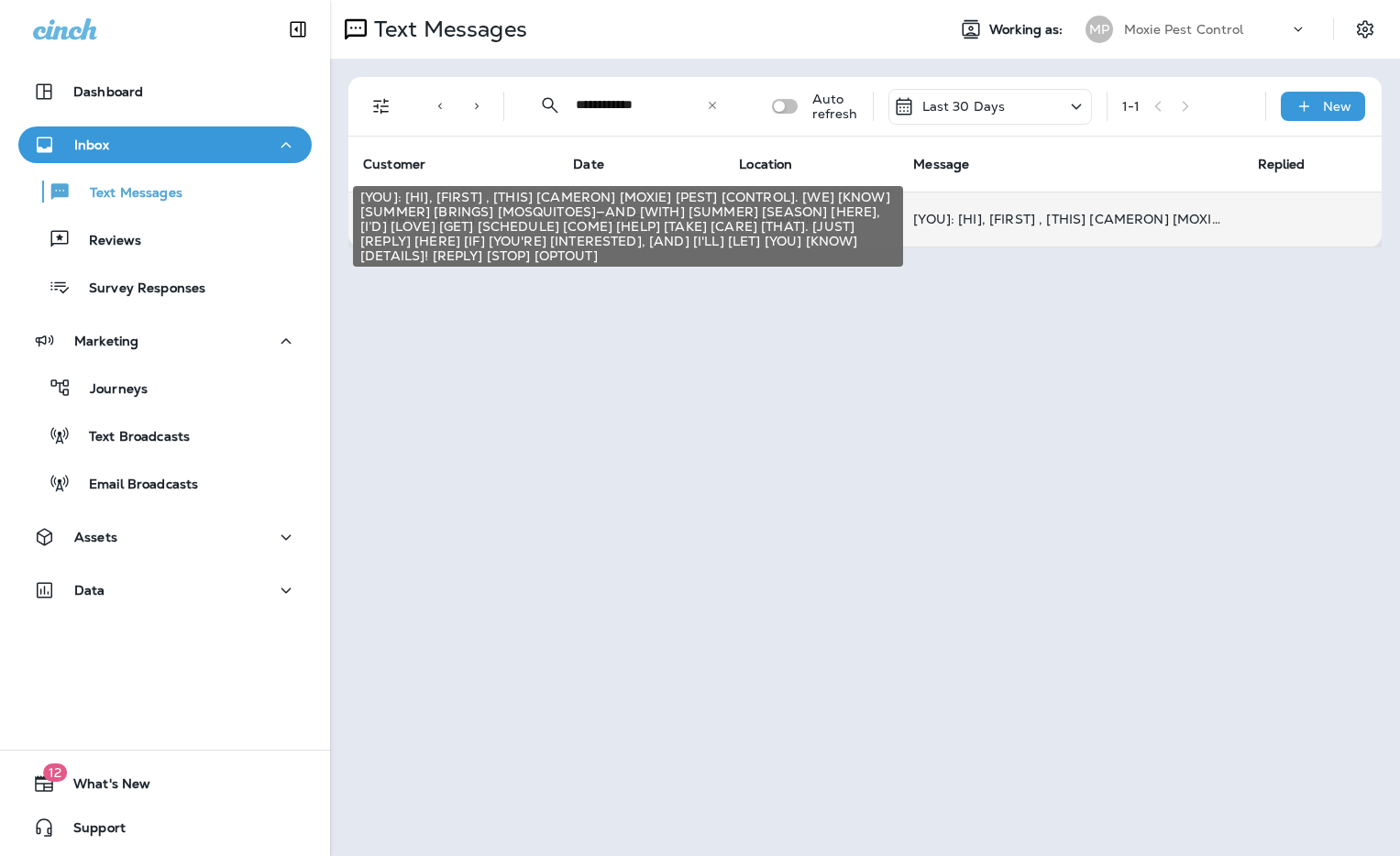 click on "[YOU]: [HI], [FIRST] , [THIS] [CAMERON] [MOXIE] [PEST] [CONTROL]. [WE] [KNOW] [SUMMER] [BRINGS] [MOSQUITOES]—AND [WITH] [SUMMER] [SEASON] [HERE], [I’D] [LOVE] [GET] [SCHEDULE] [COME] [HELP] [TAKE] [CARE] [THAT]. [JUST] [REPLY] [HERE] [IF] [YOU'RE] [INTERESTED], [AND] [I'LL] [LET] [YOU] [KNOW] [DETAILS]!
[REPLY] [STOP] [OPTOUT]" at bounding box center [1070, 219] 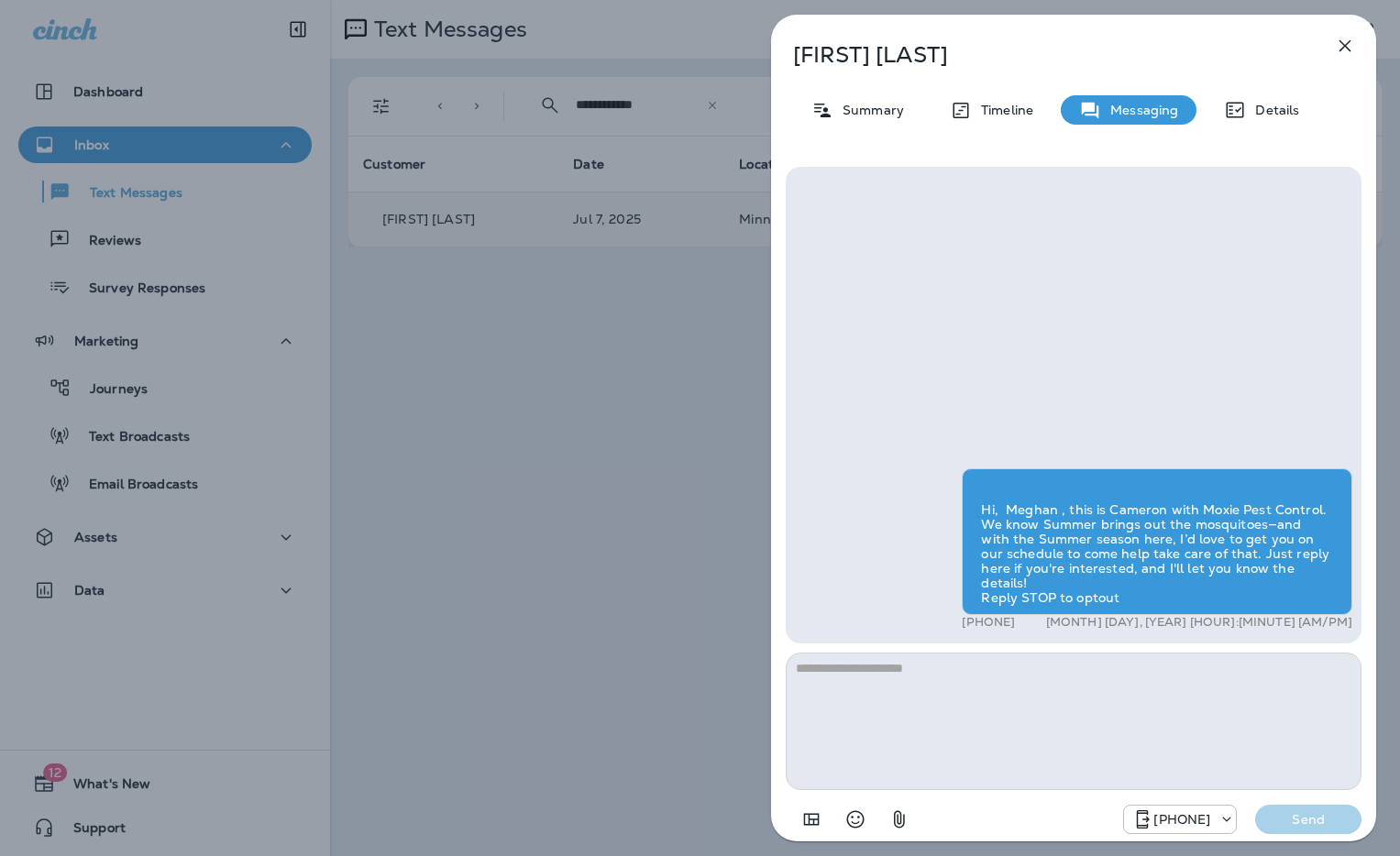 scroll, scrollTop: 1, scrollLeft: 0, axis: vertical 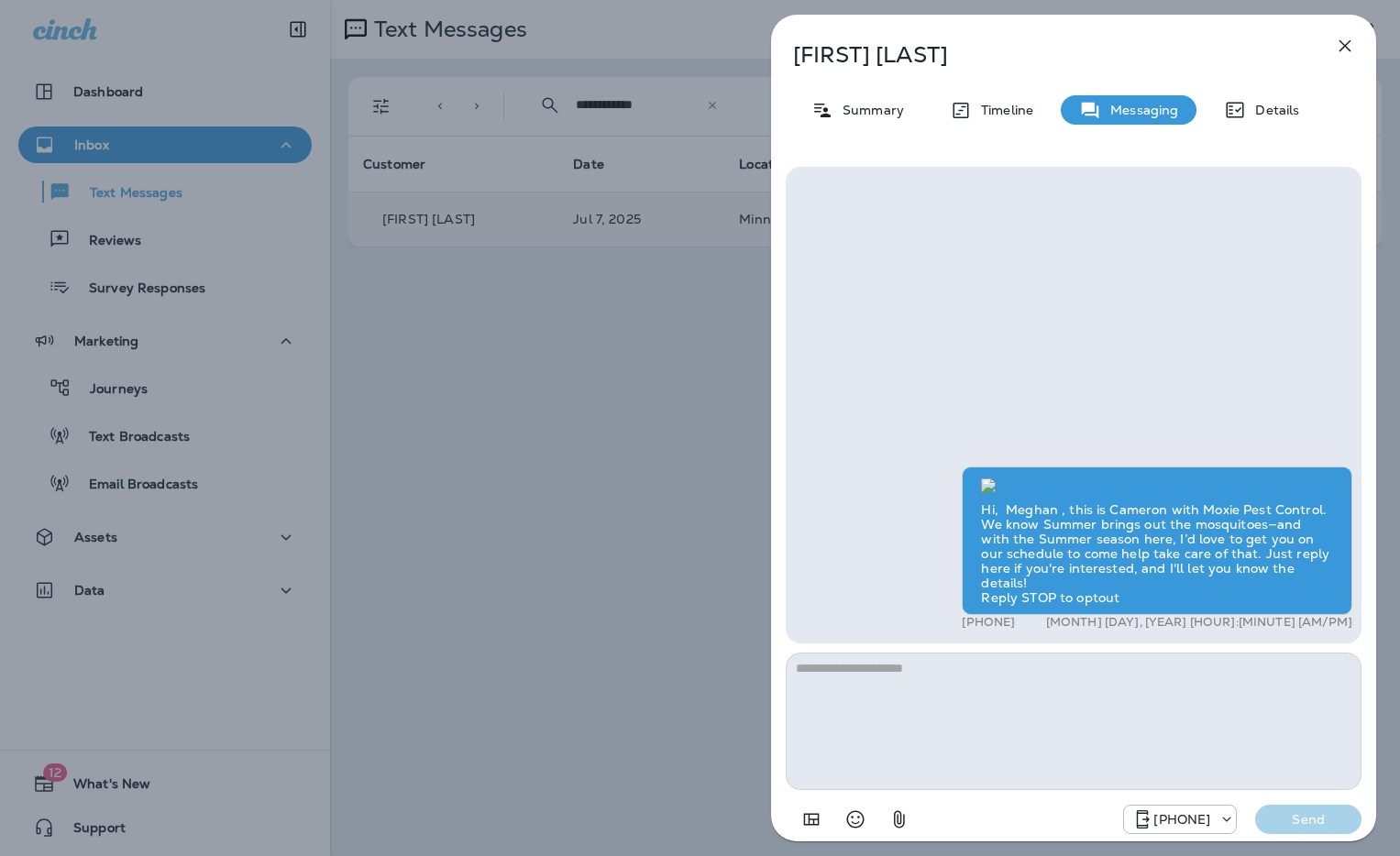 drag, startPoint x: 1347, startPoint y: 39, endPoint x: 1334, endPoint y: 45, distance: 14.317821 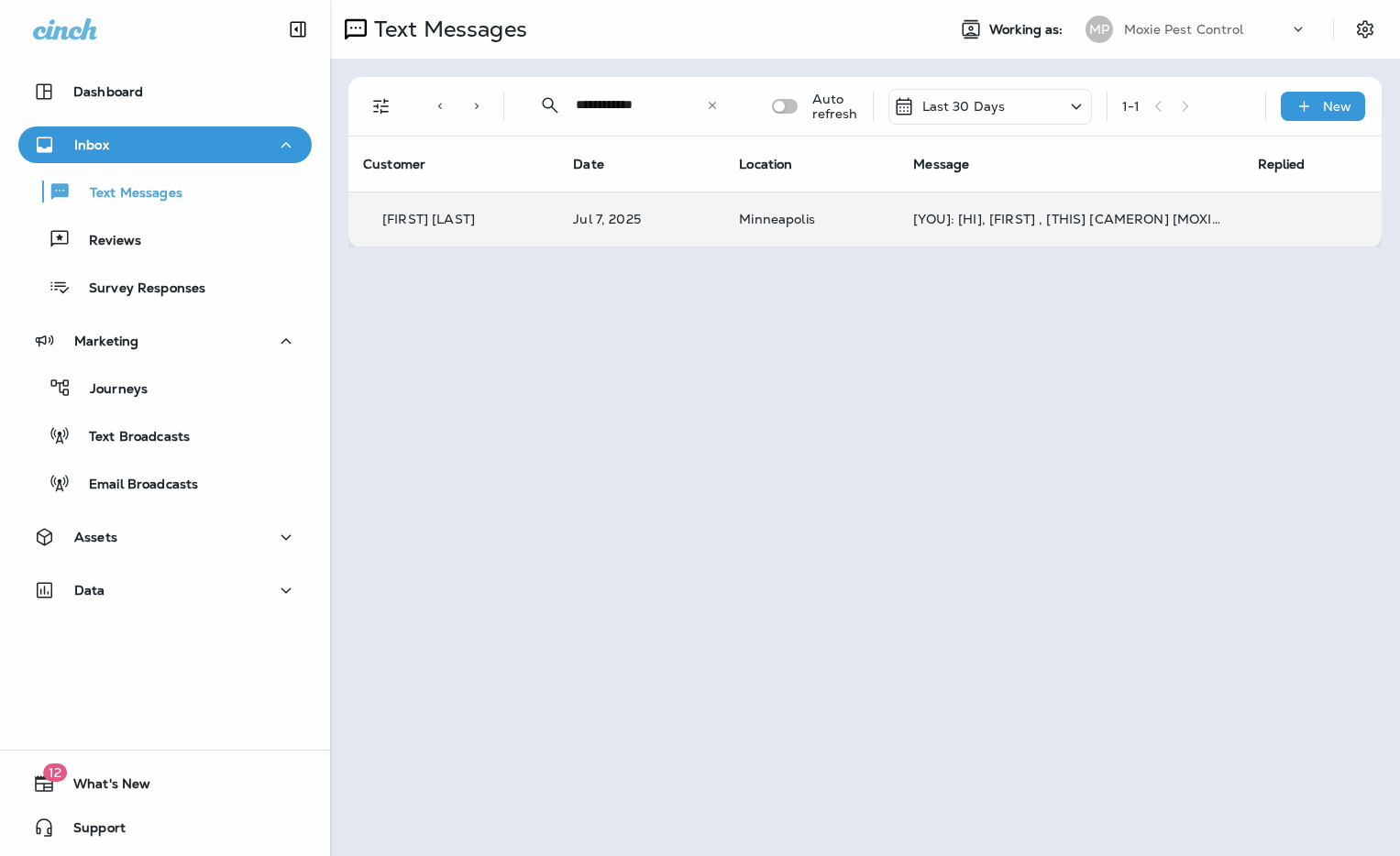 click at bounding box center (700, 428) 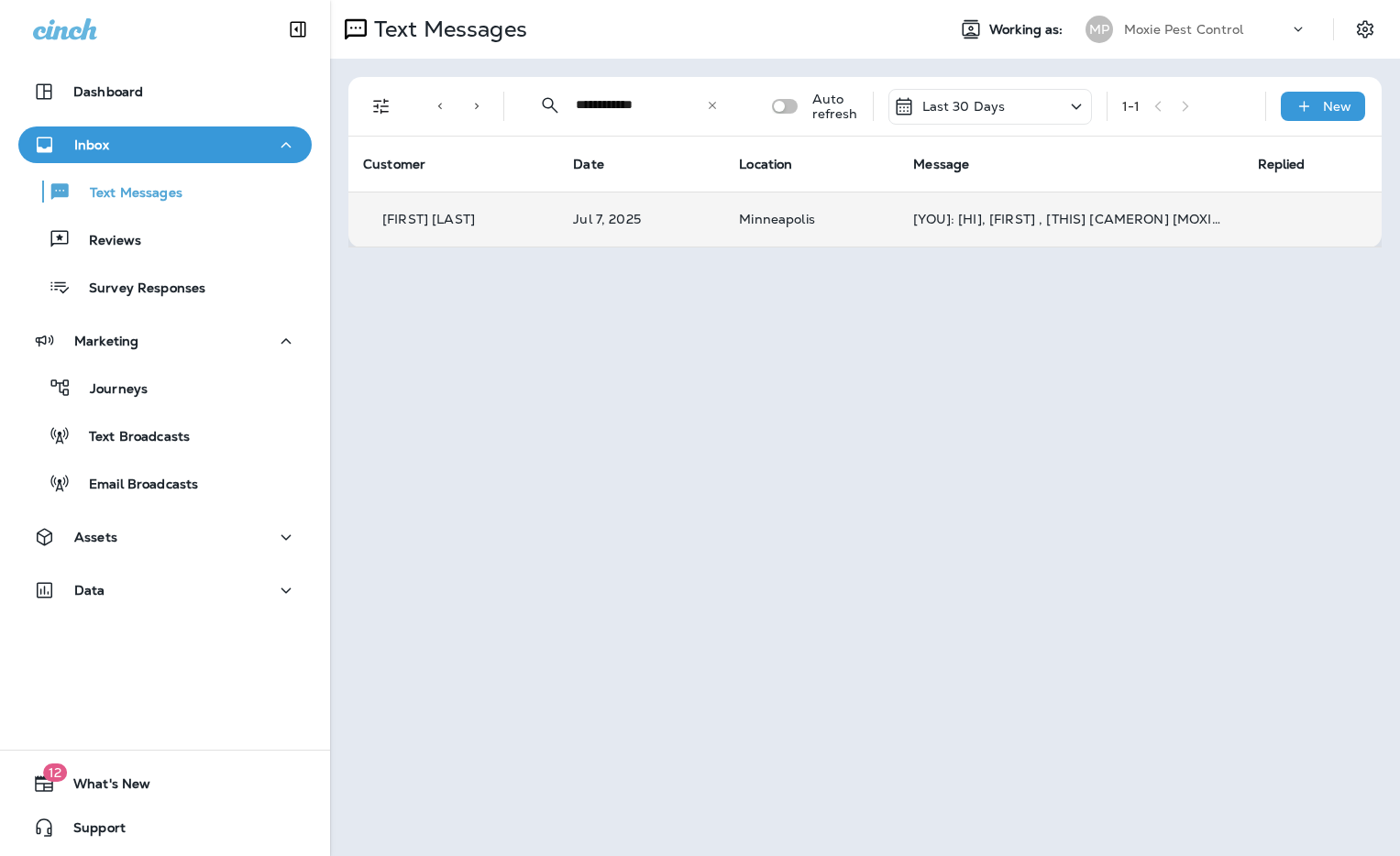 click on "**********" at bounding box center (641, 104) 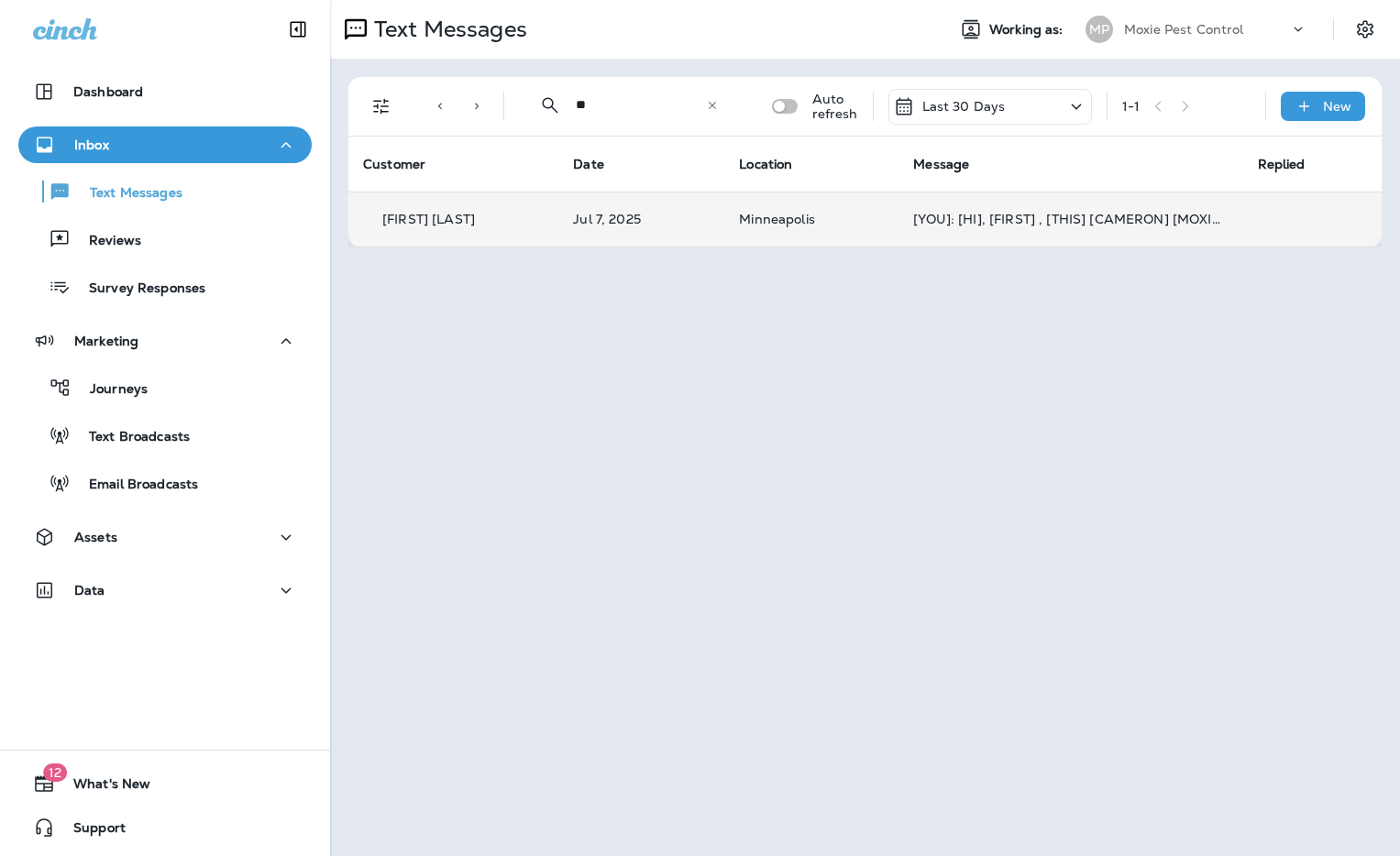 paste on "**********" 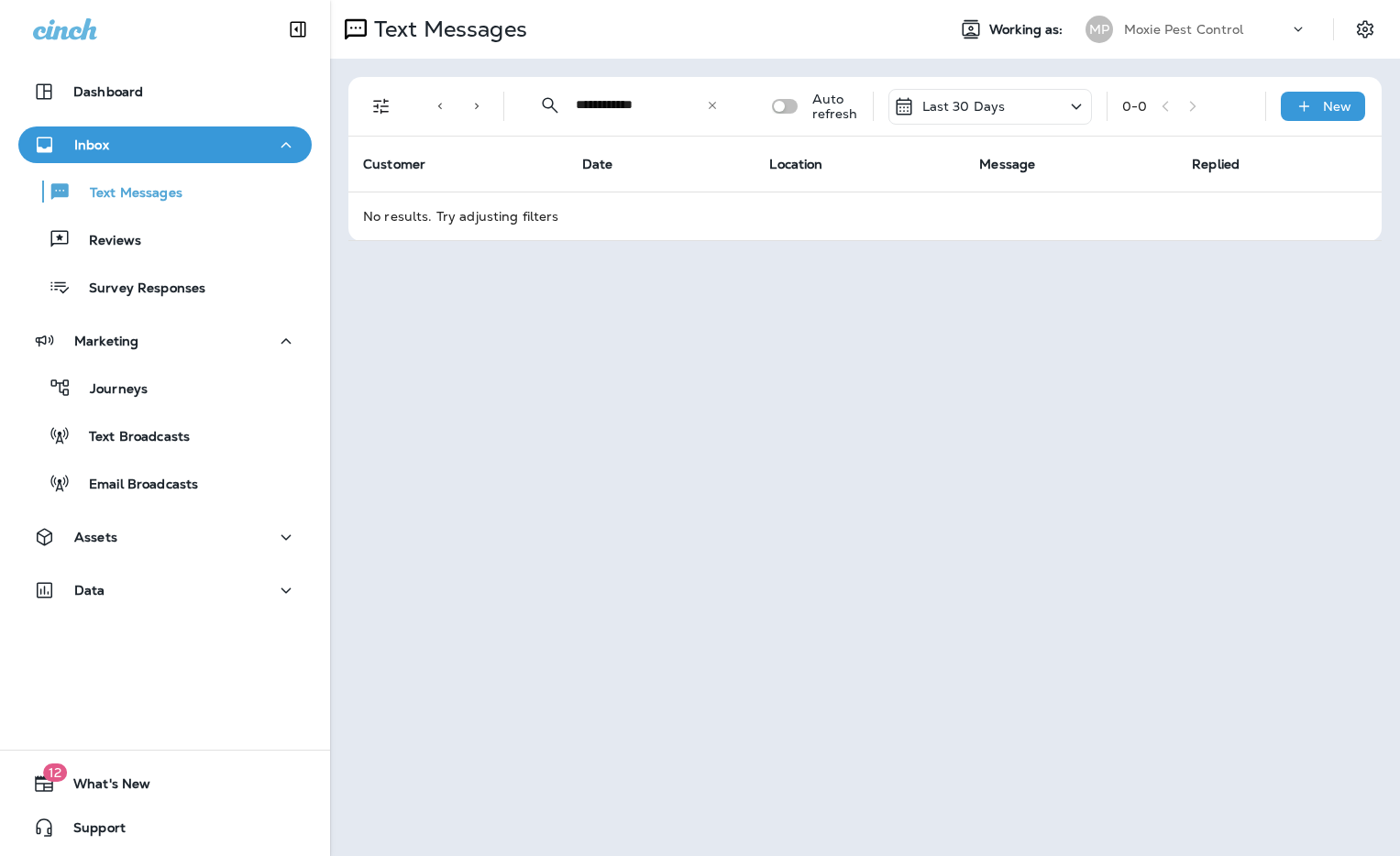 click on "**********" at bounding box center (641, 104) 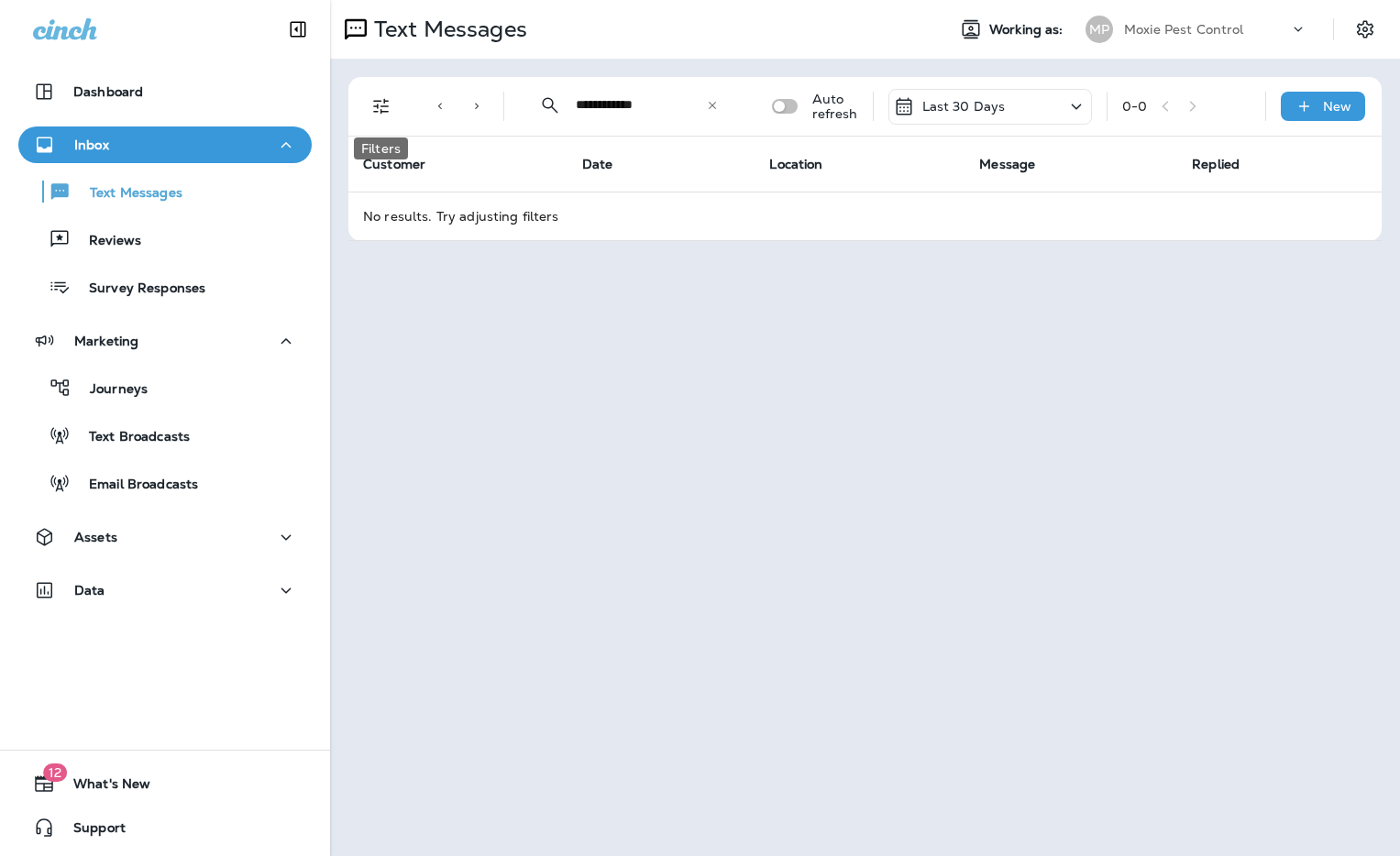 type on "**********" 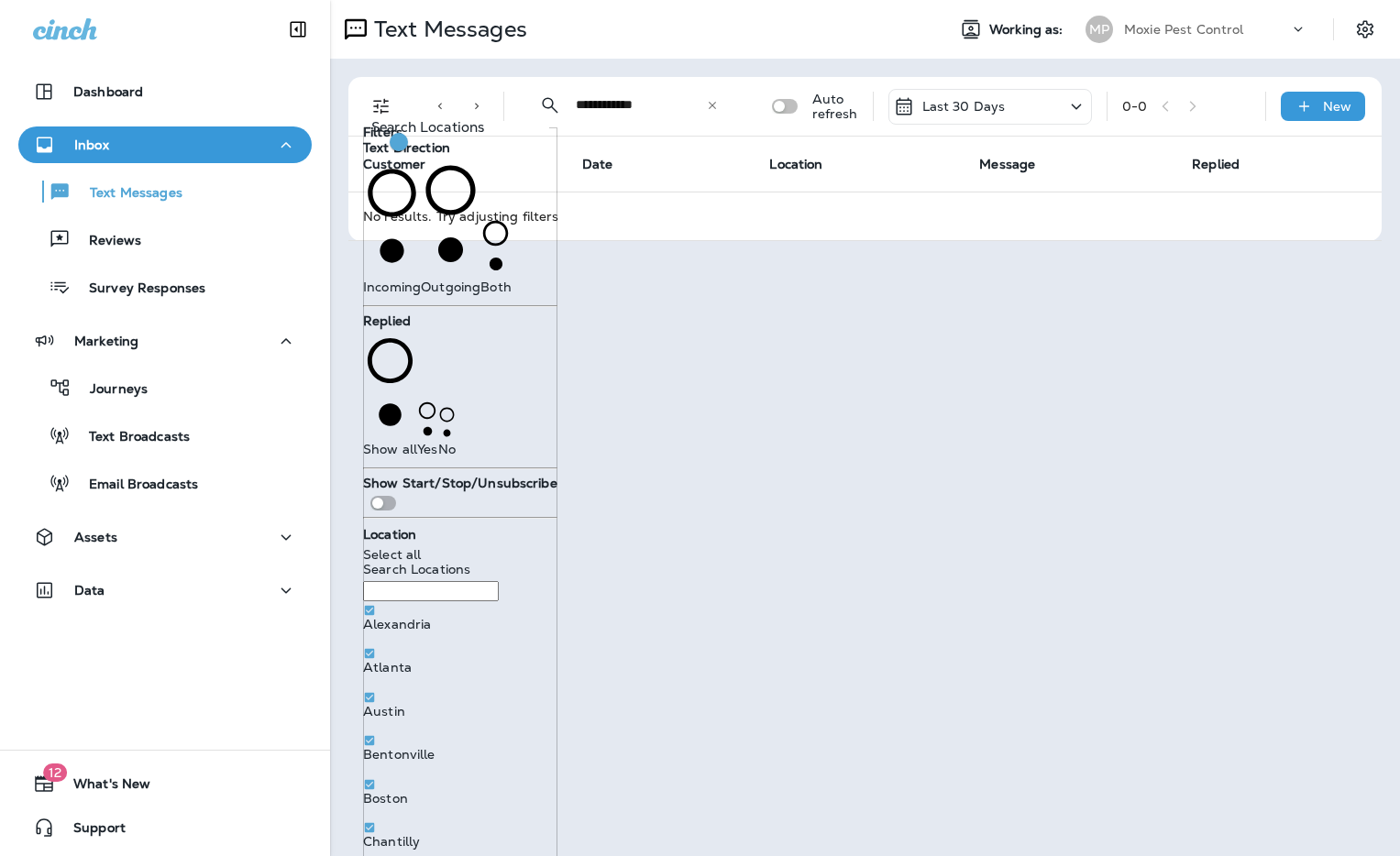 click on "Outgoing" at bounding box center [450, 287] 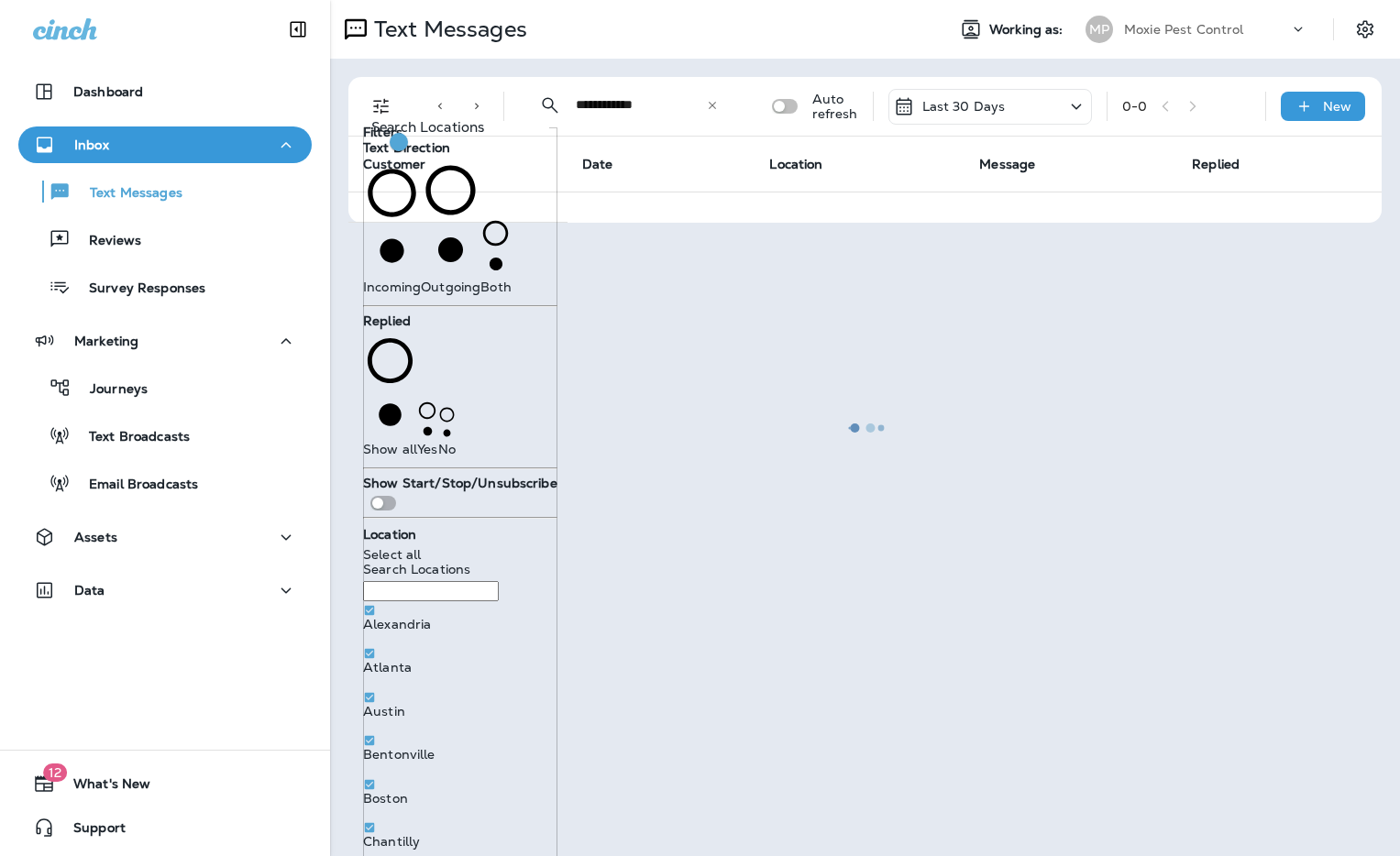 click at bounding box center (865, 428) 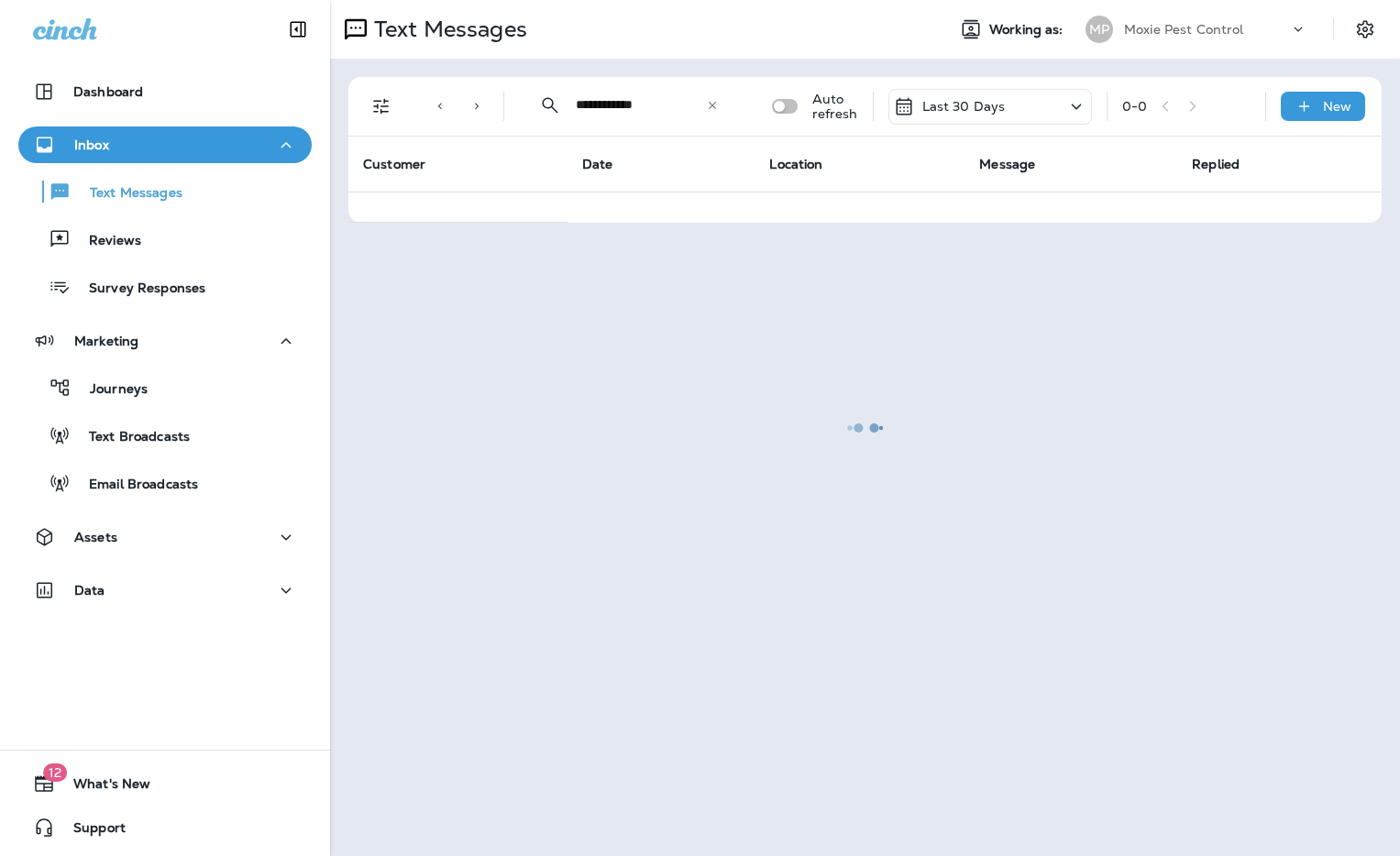 click at bounding box center (865, 428) 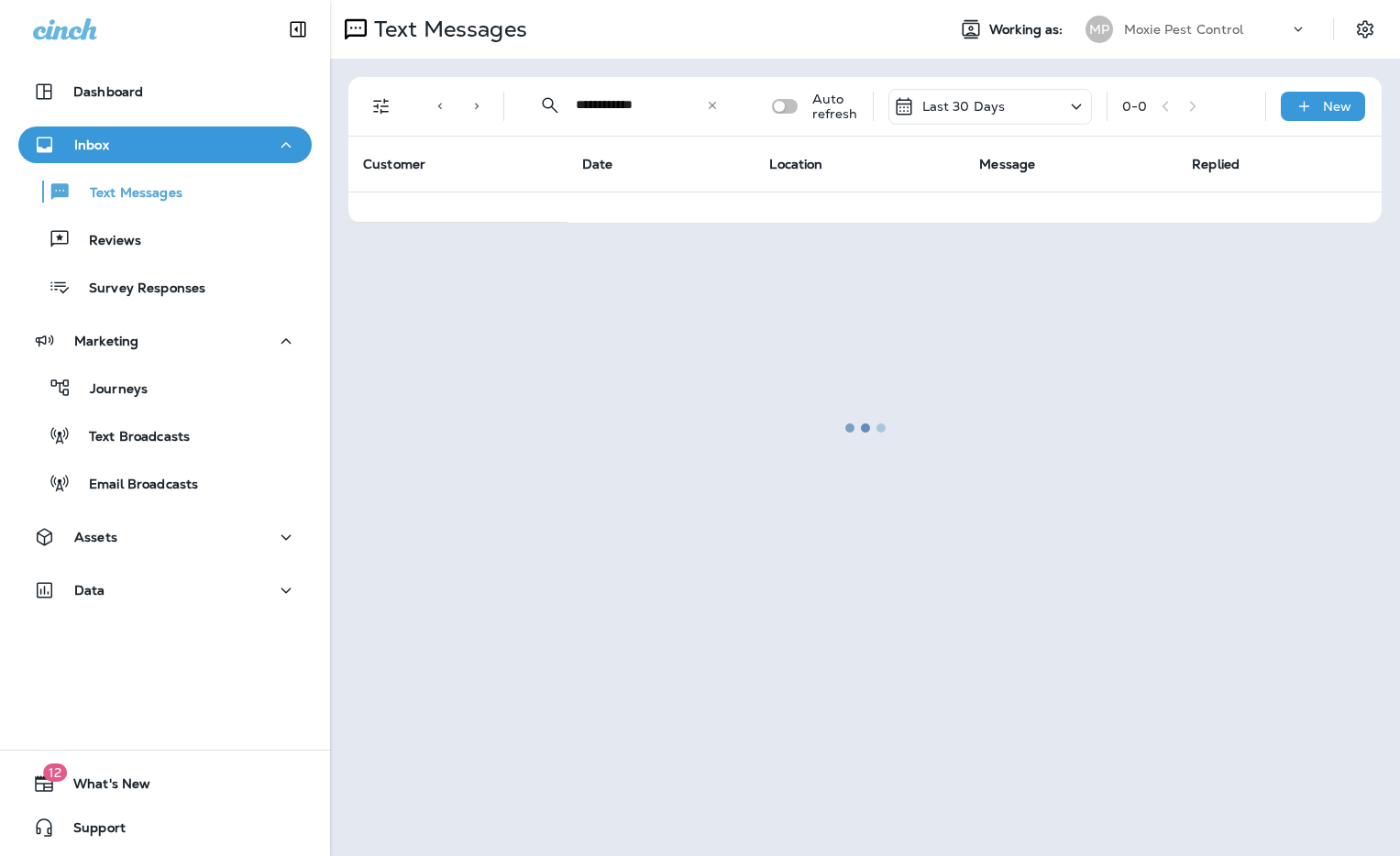 click at bounding box center (865, 428) 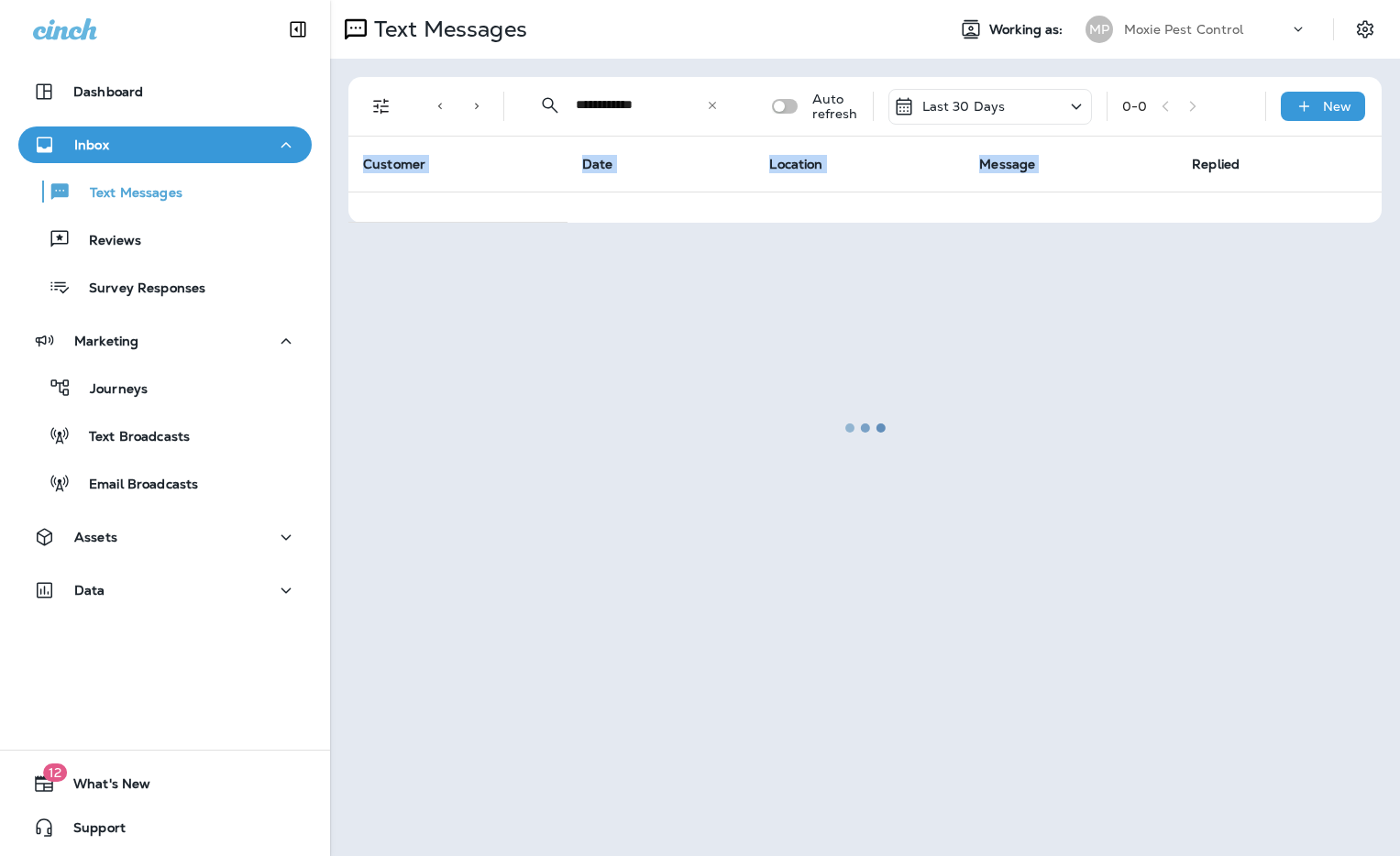 click at bounding box center (865, 428) 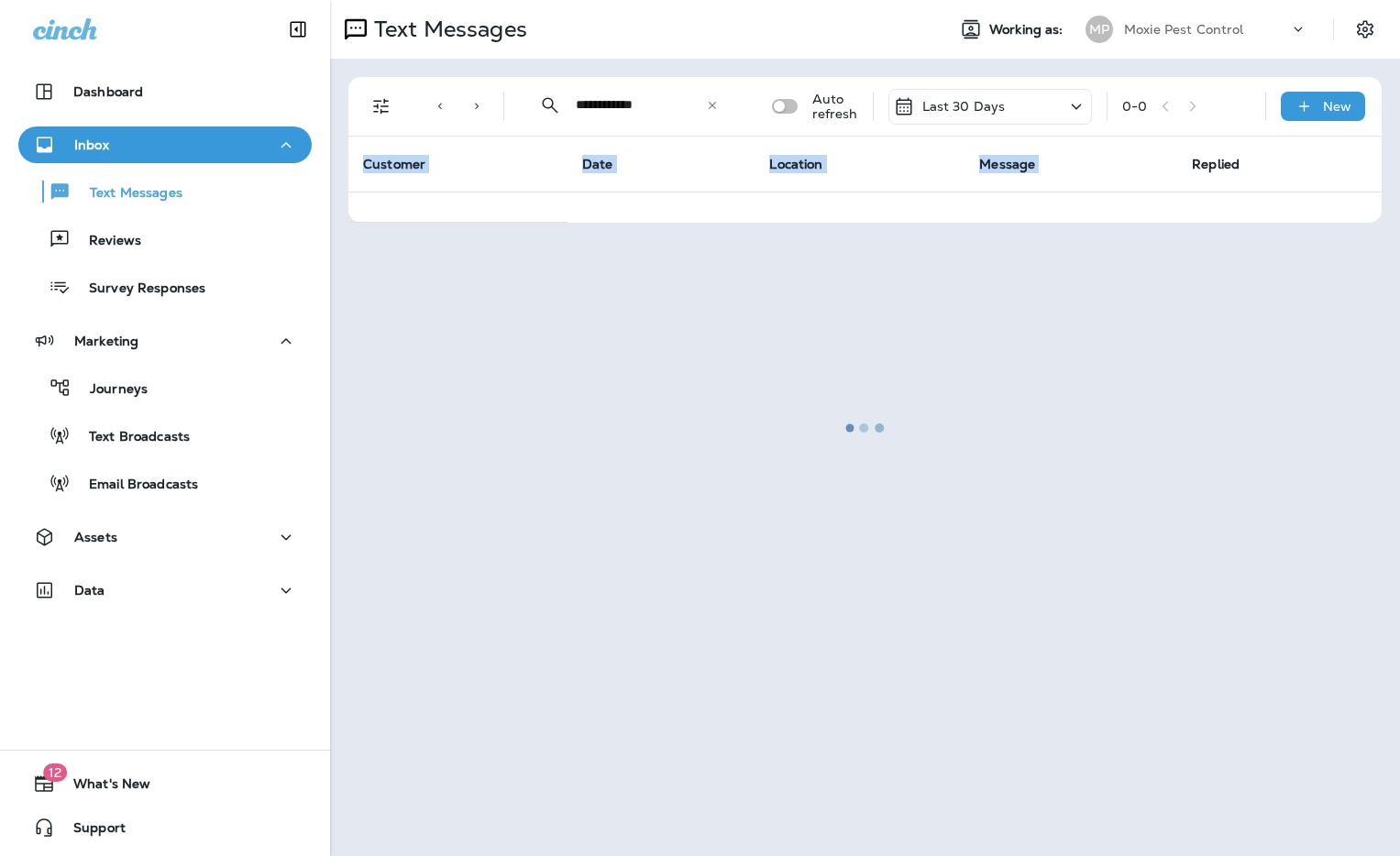 click at bounding box center [865, 428] 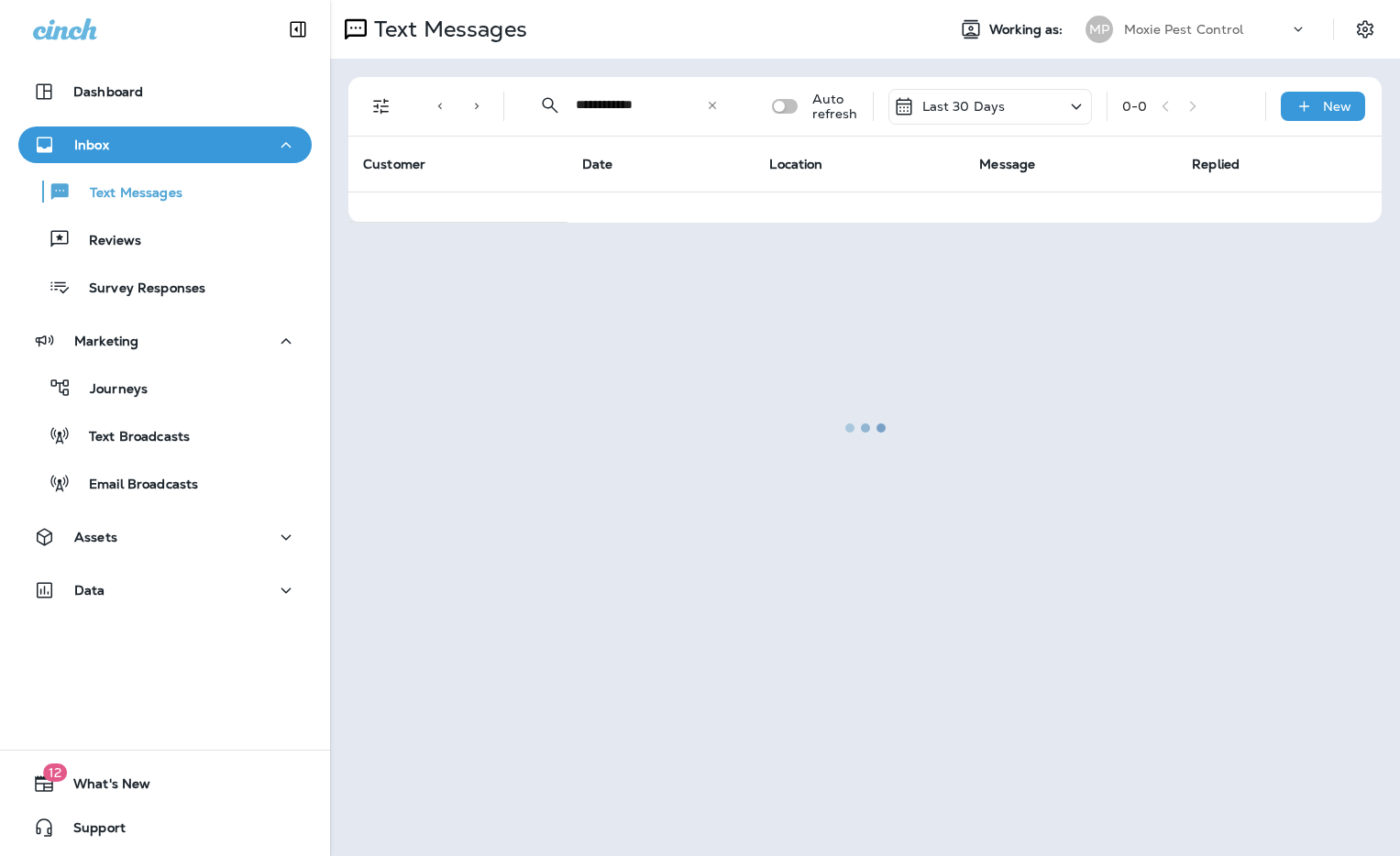 click at bounding box center [865, 428] 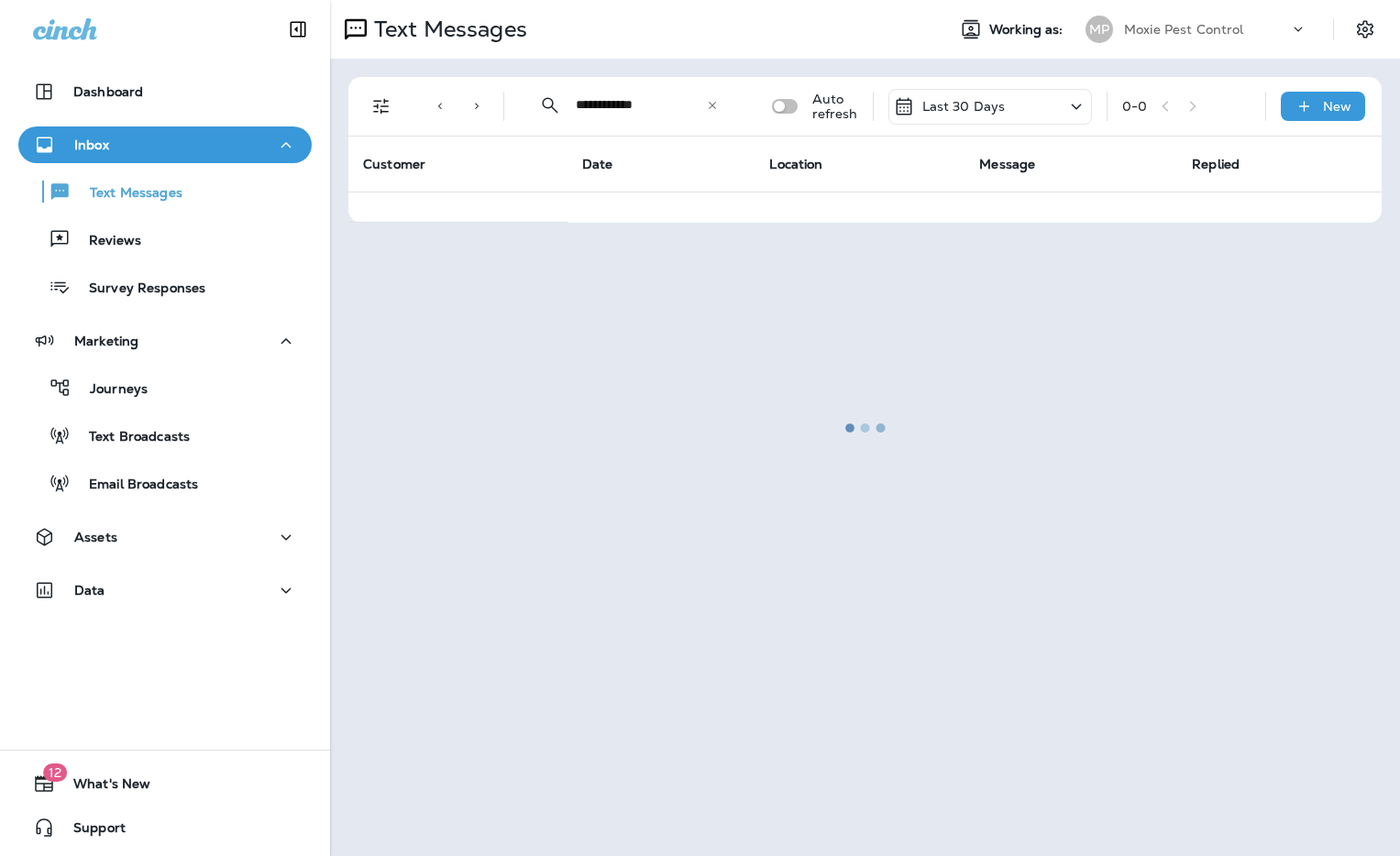 click at bounding box center (865, 428) 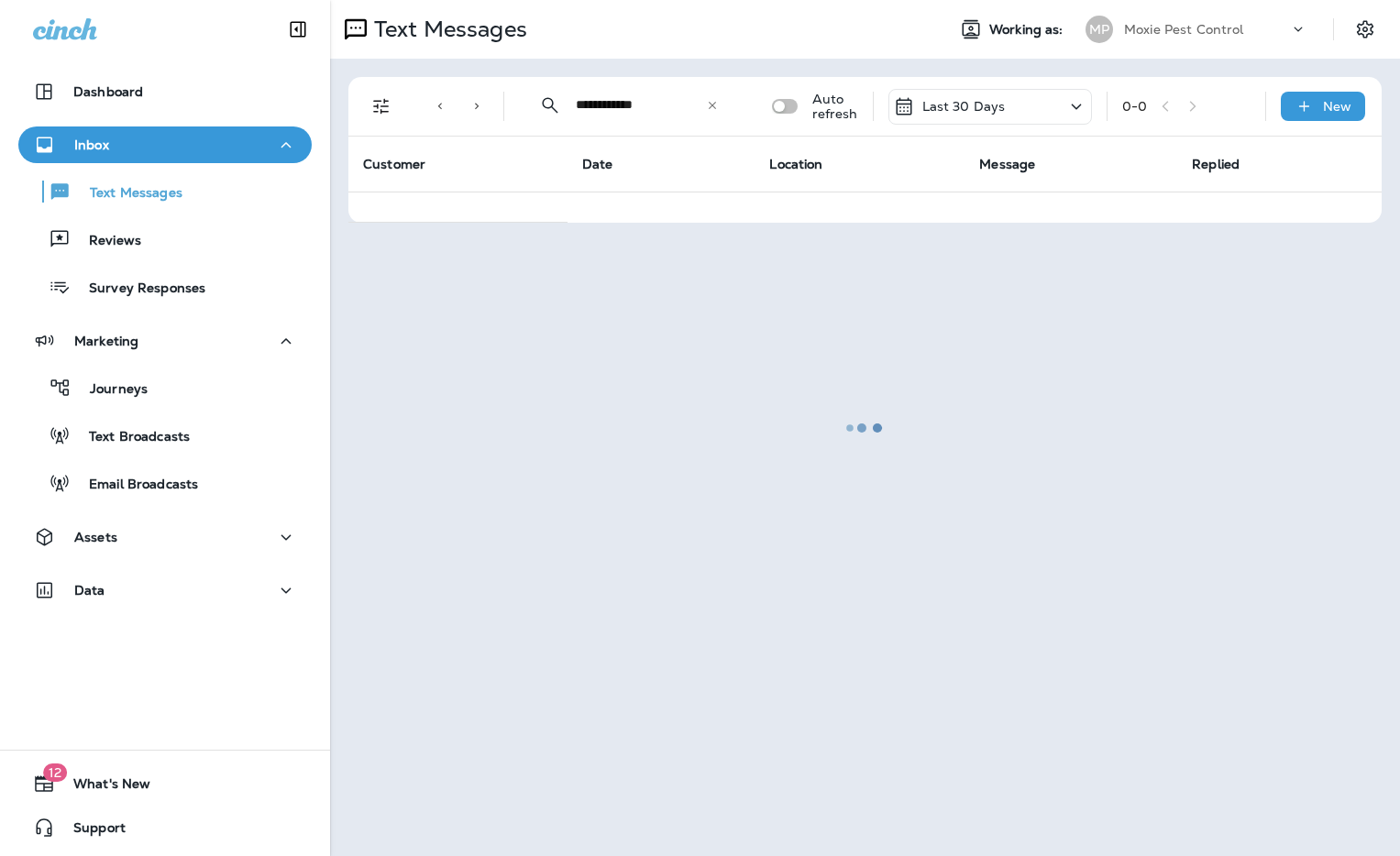 click at bounding box center (865, 428) 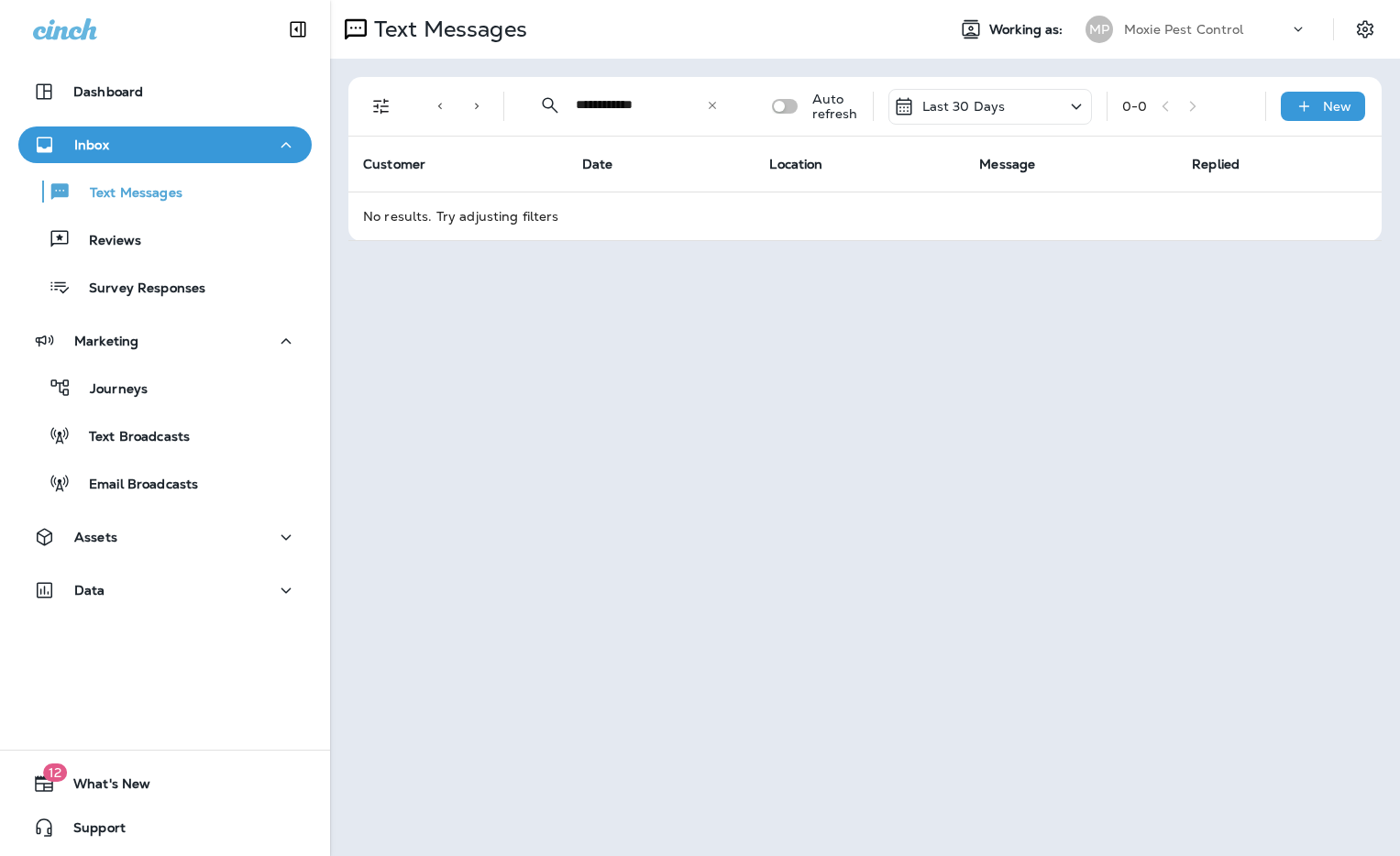 click on "**********" at bounding box center [629, 104] 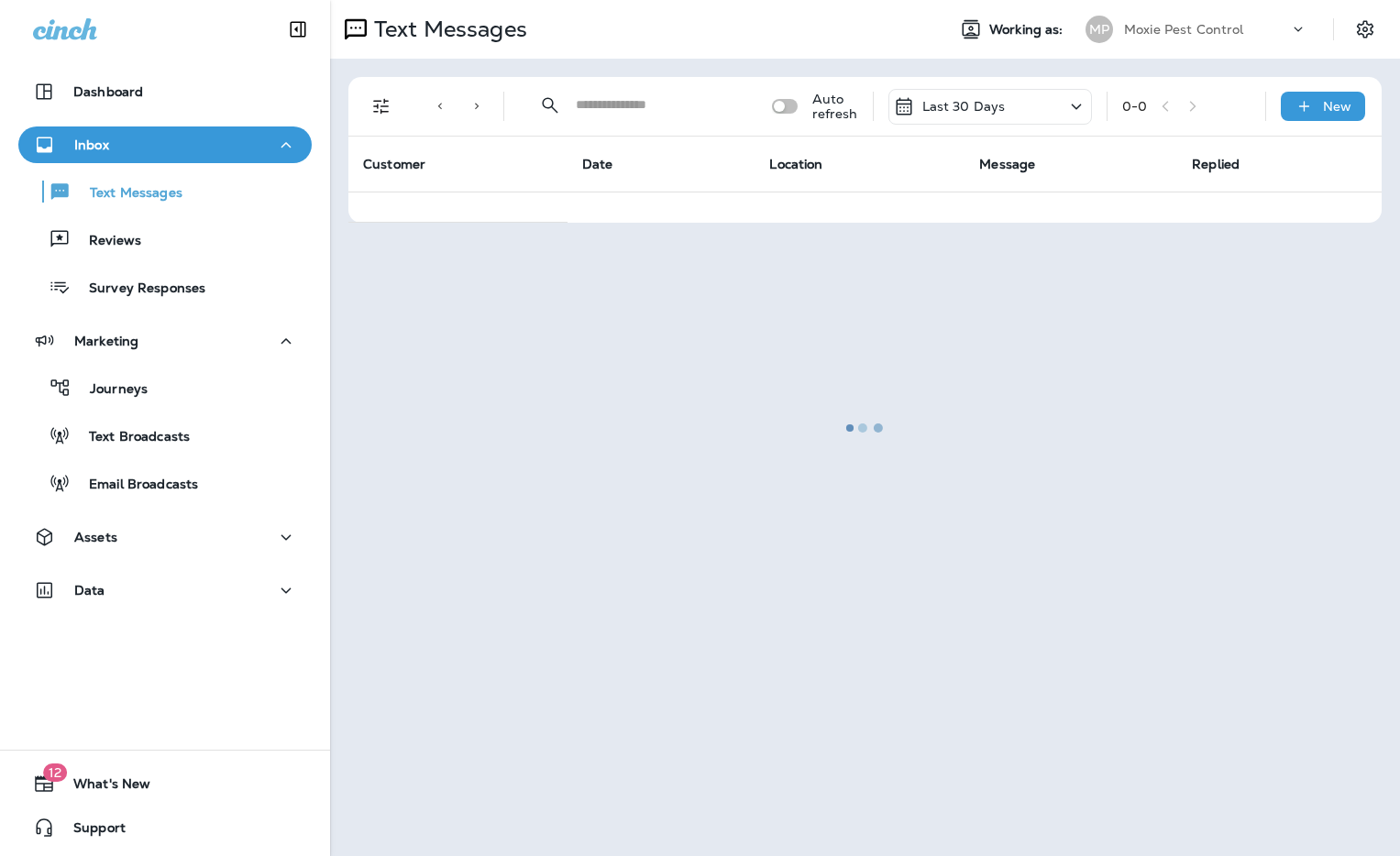 click at bounding box center (865, 428) 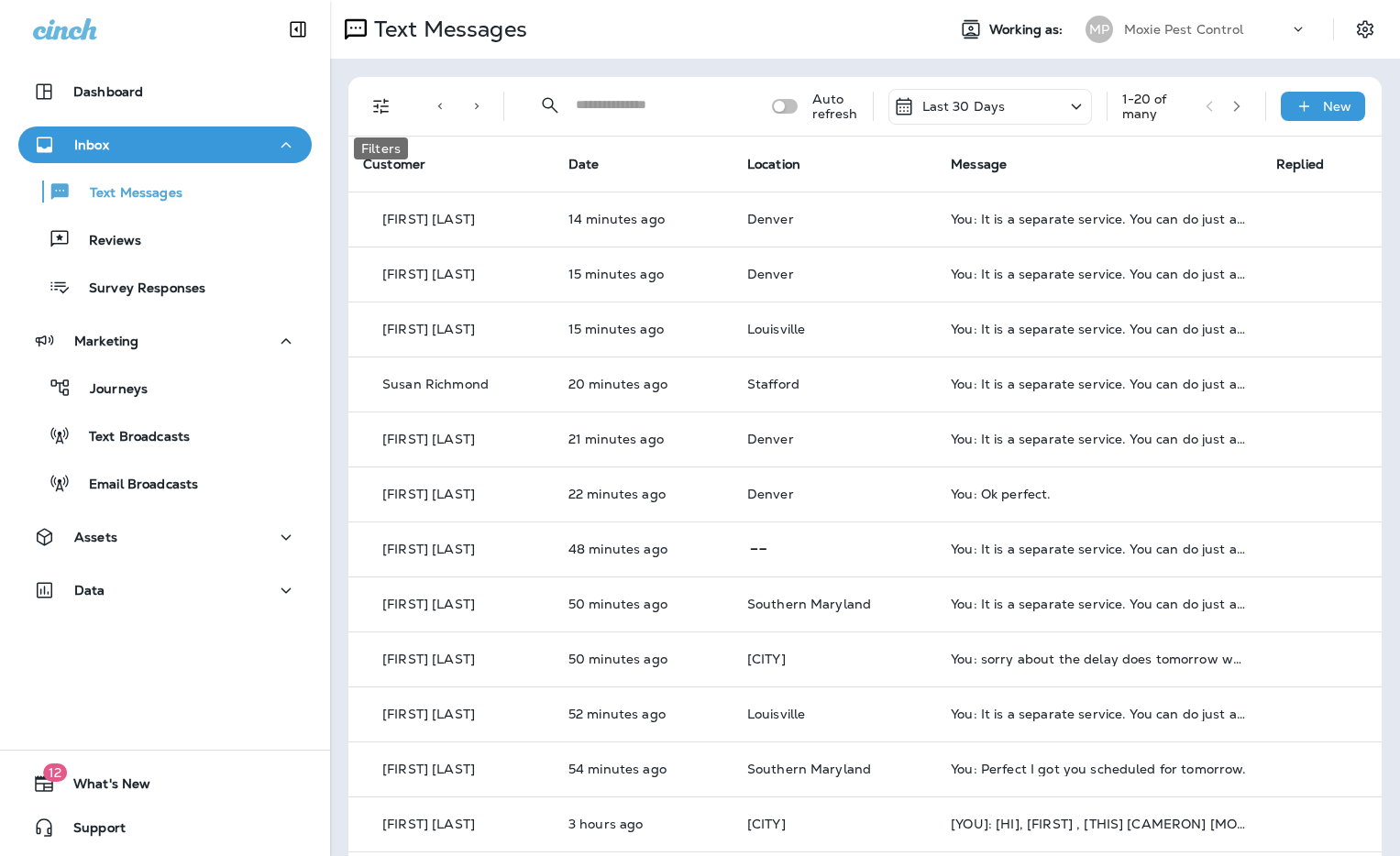 click 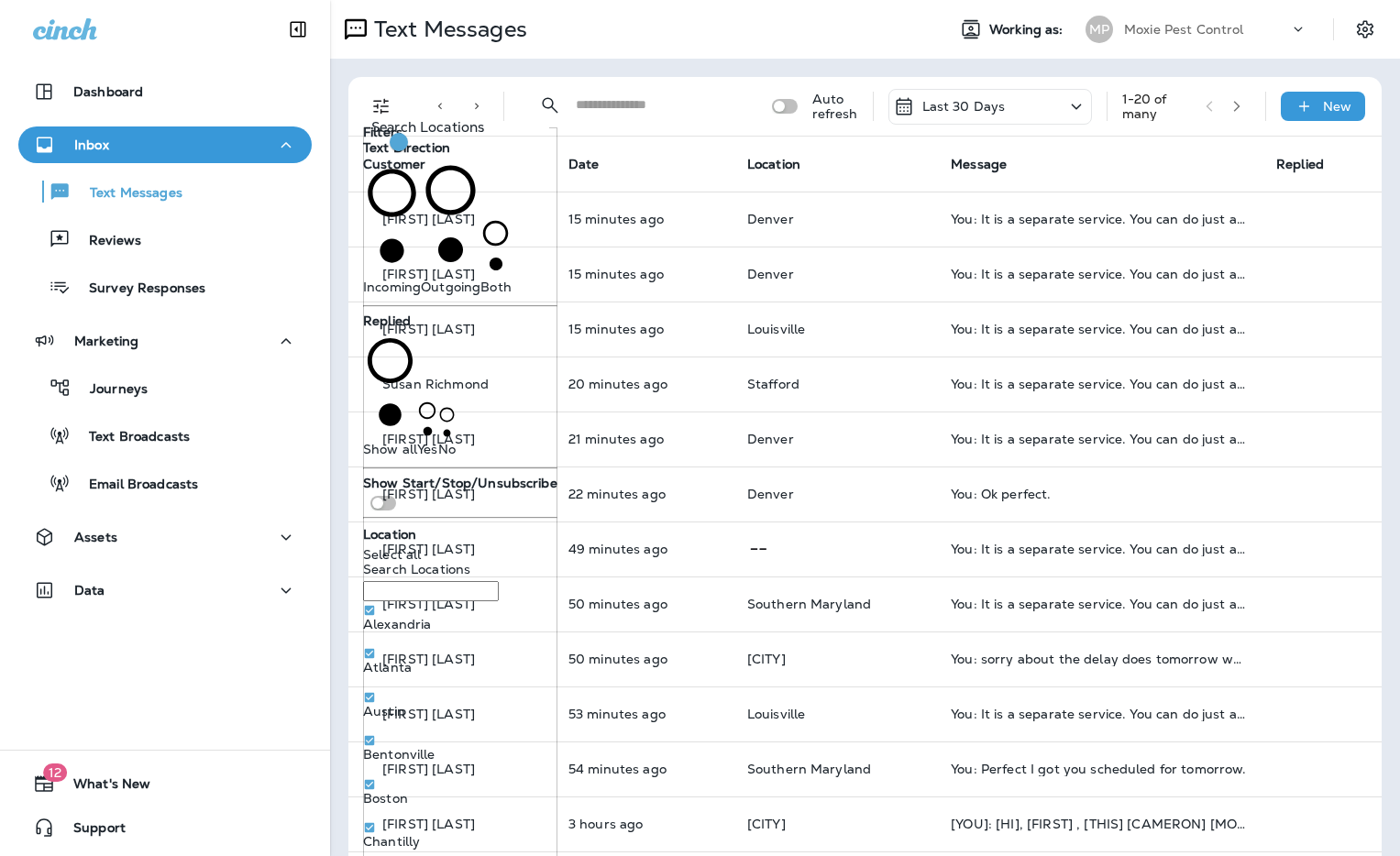 click on "Text Messages Working as: MP Moxie Pest Control" at bounding box center (865, 29) 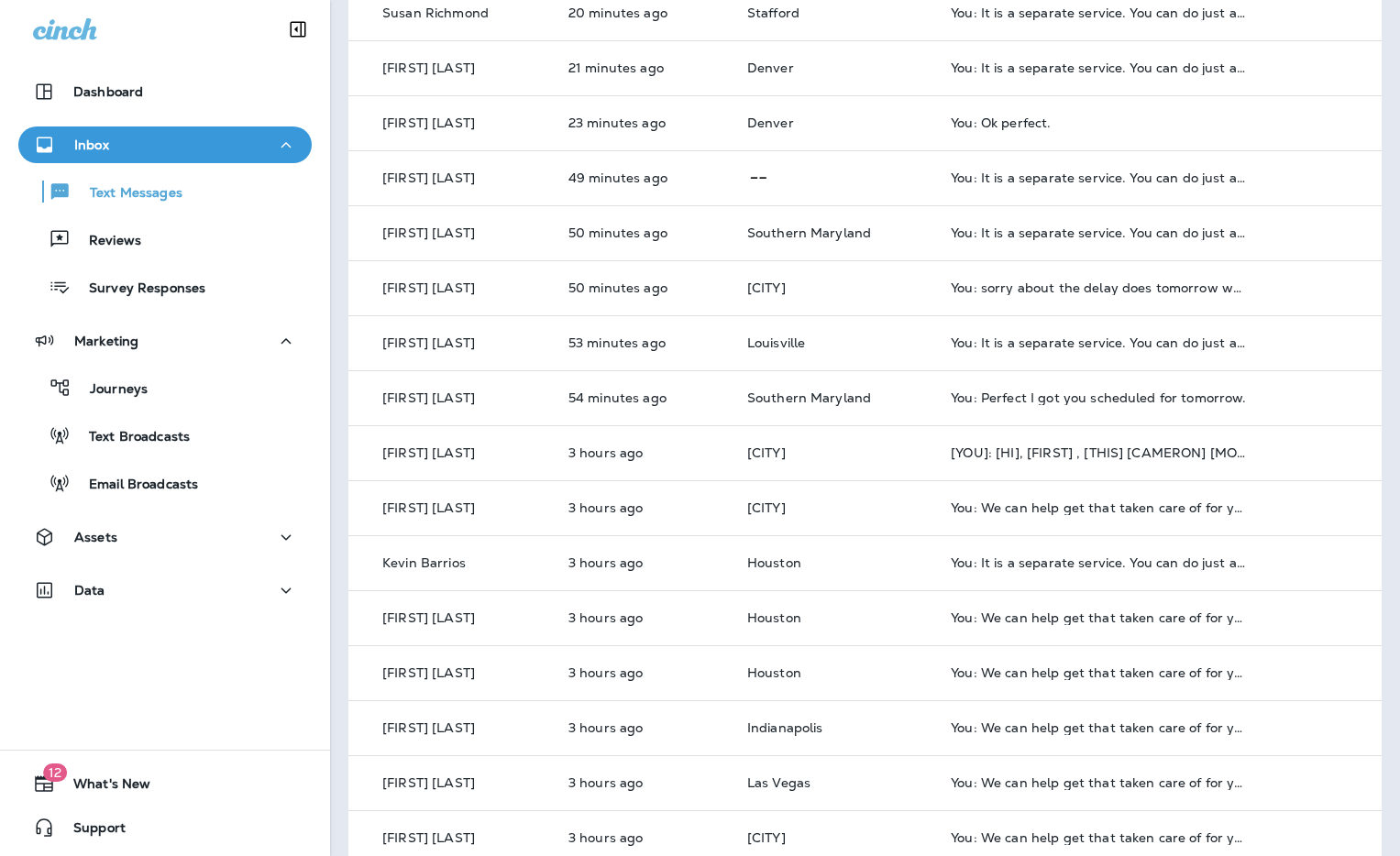 scroll, scrollTop: 0, scrollLeft: 0, axis: both 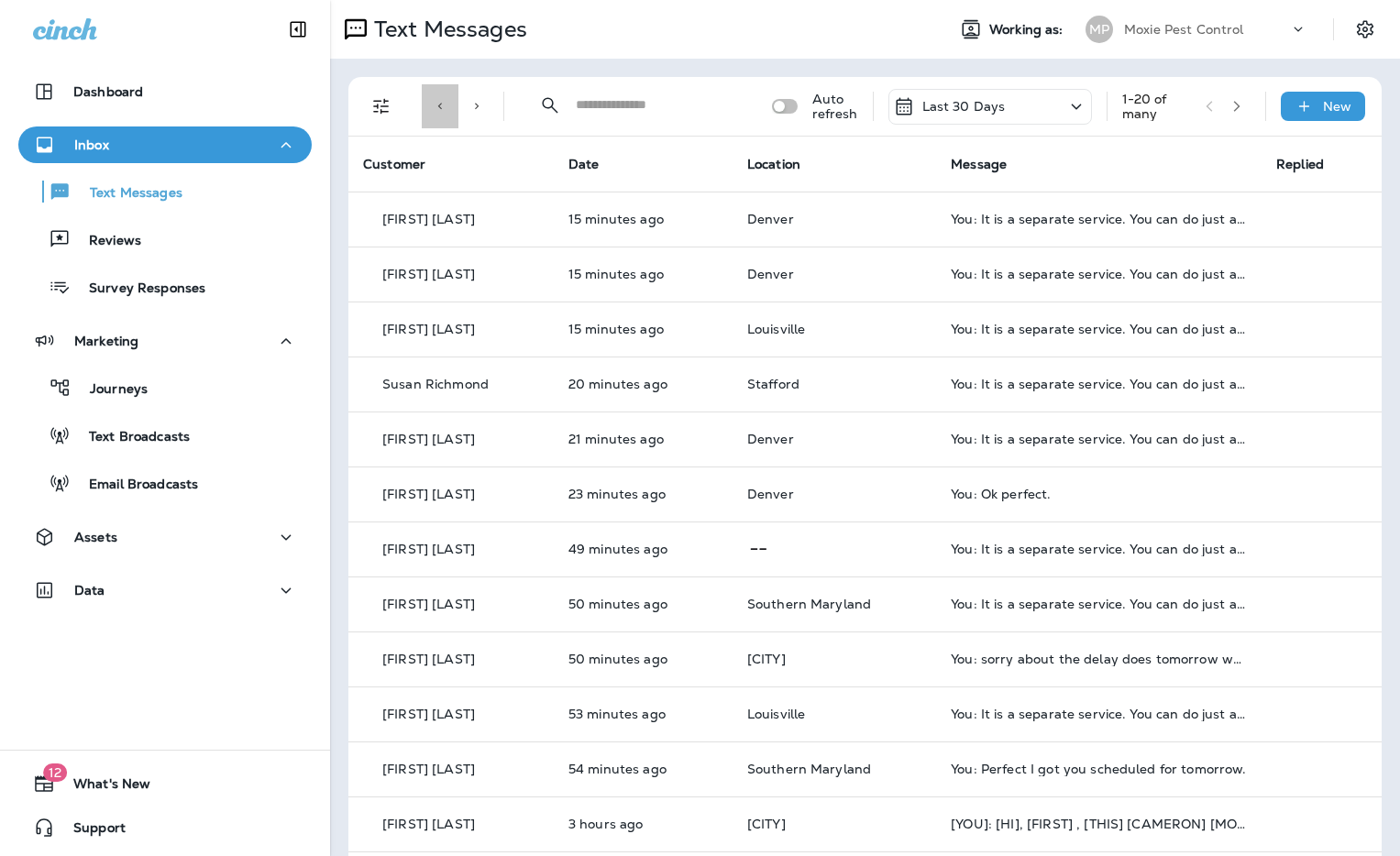 click 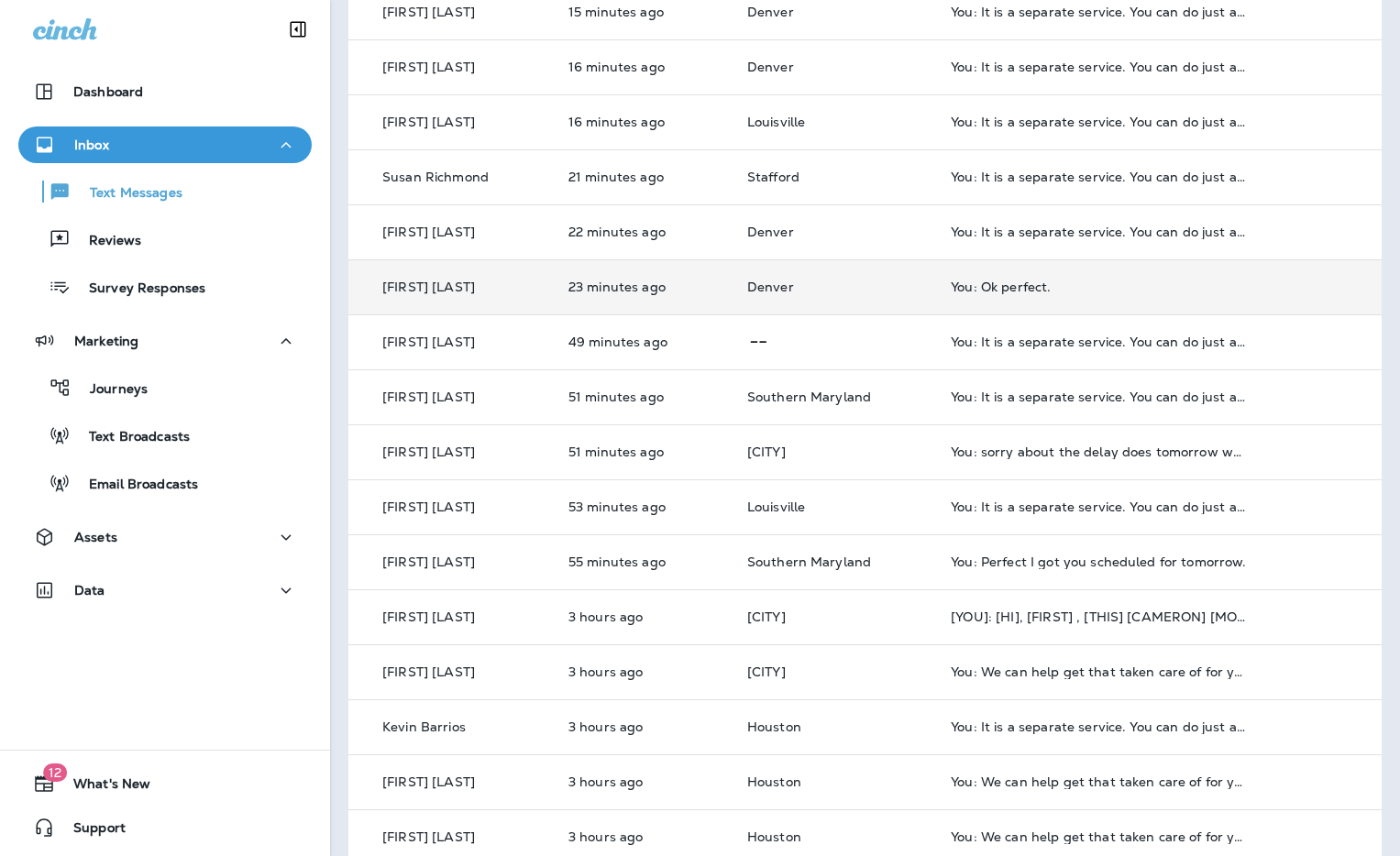 scroll, scrollTop: 0, scrollLeft: 0, axis: both 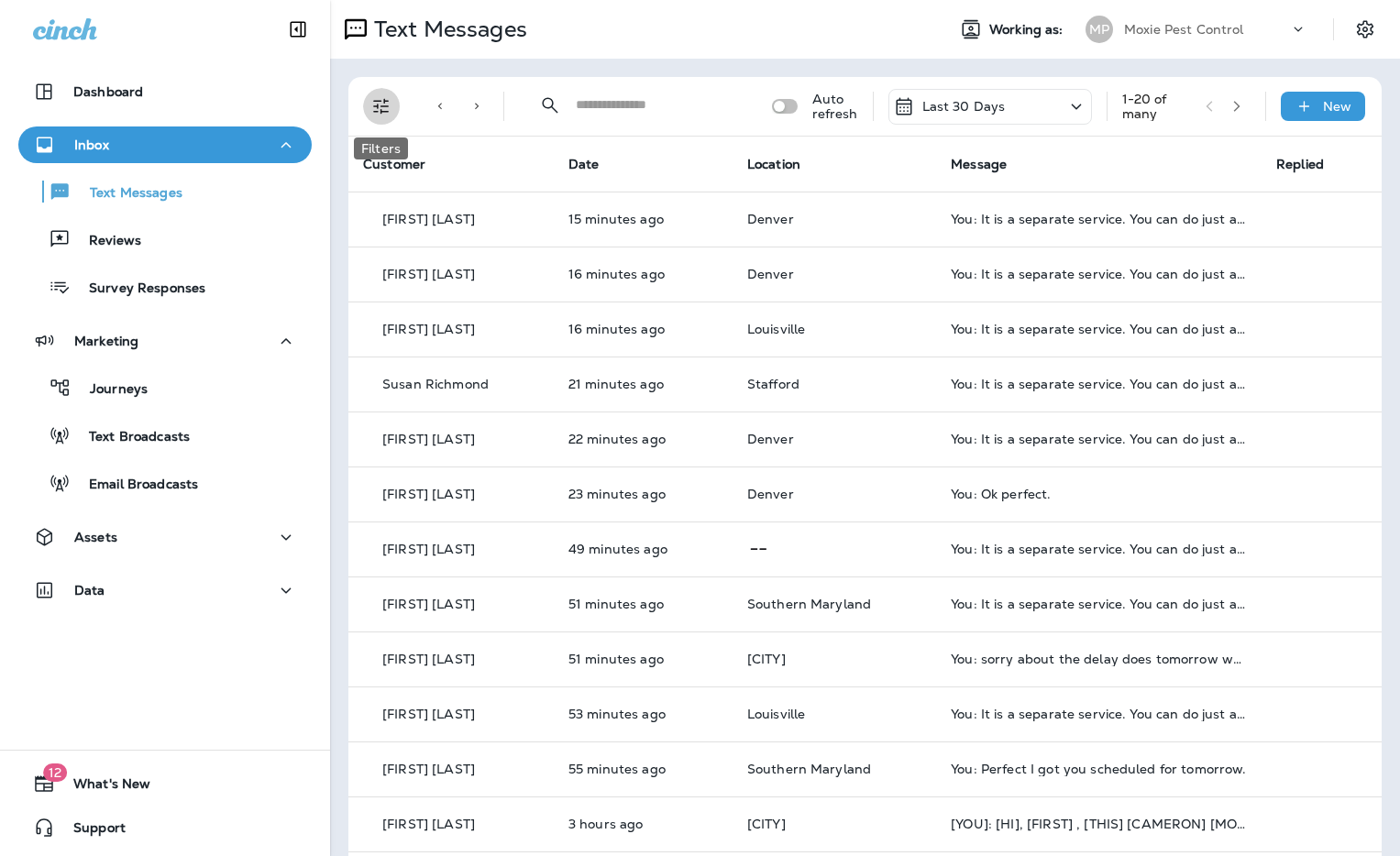 click 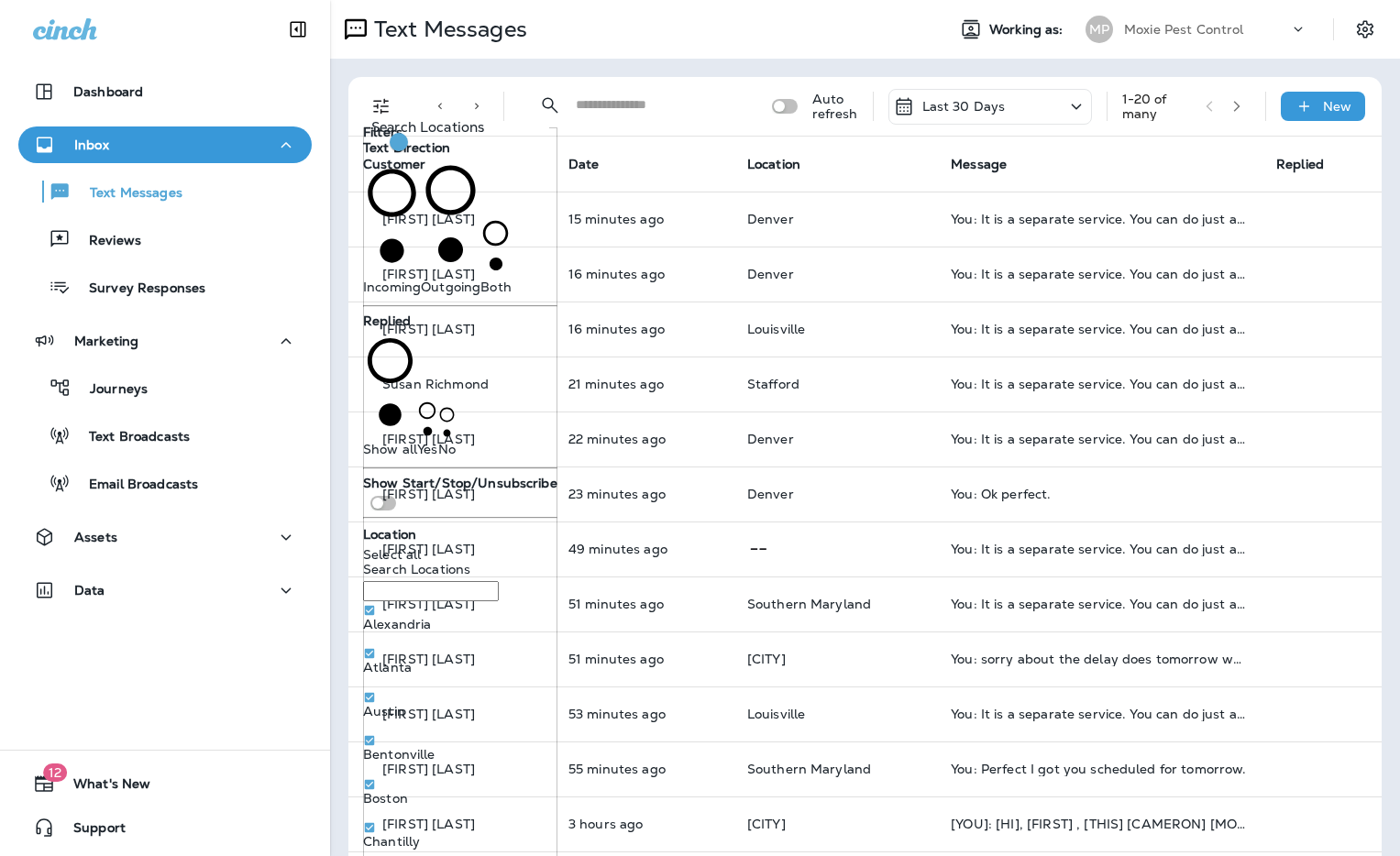 scroll, scrollTop: 266, scrollLeft: 0, axis: vertical 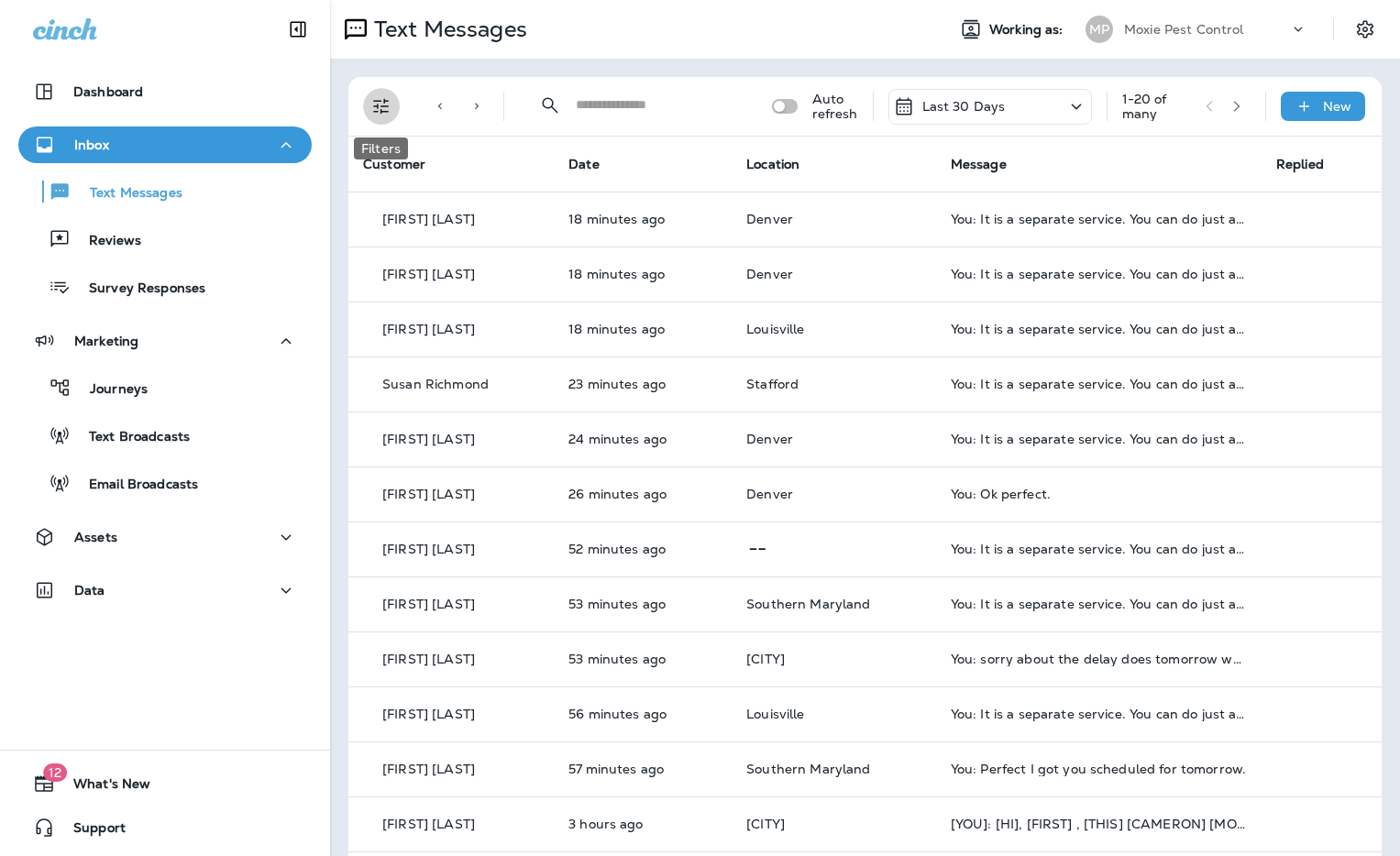 click 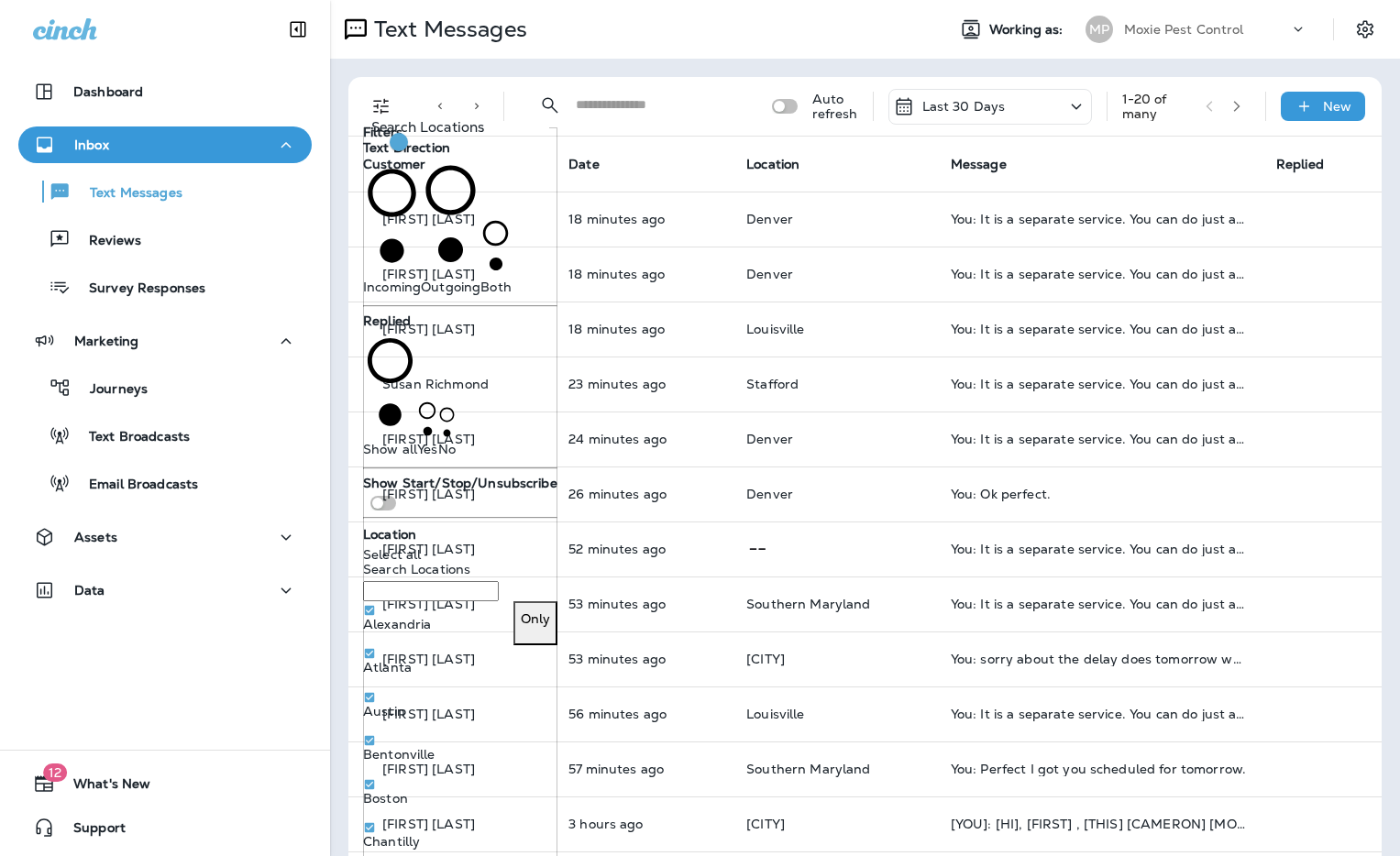 scroll, scrollTop: 234, scrollLeft: 0, axis: vertical 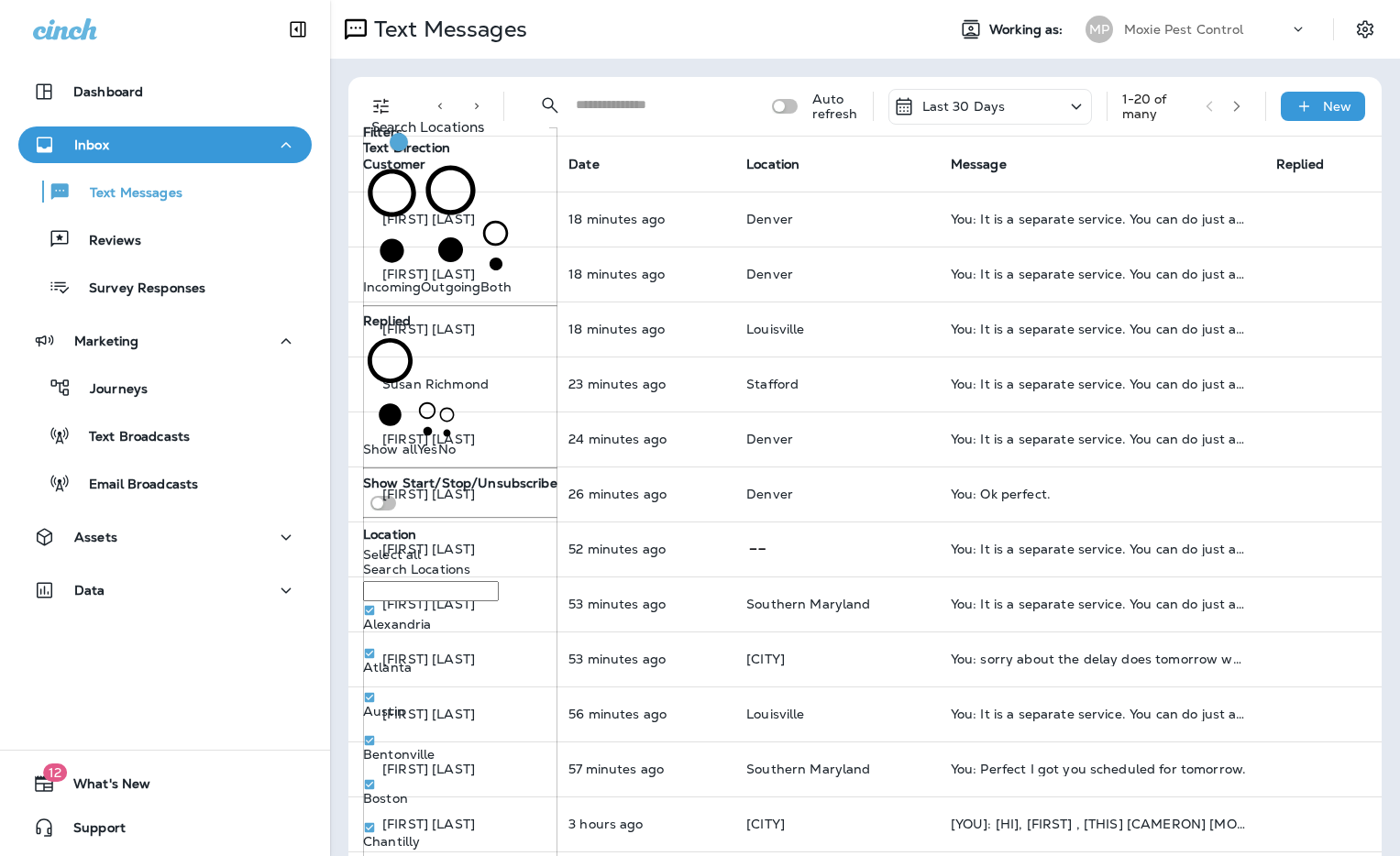 click on "Clear all" at bounding box center (396, 1091) 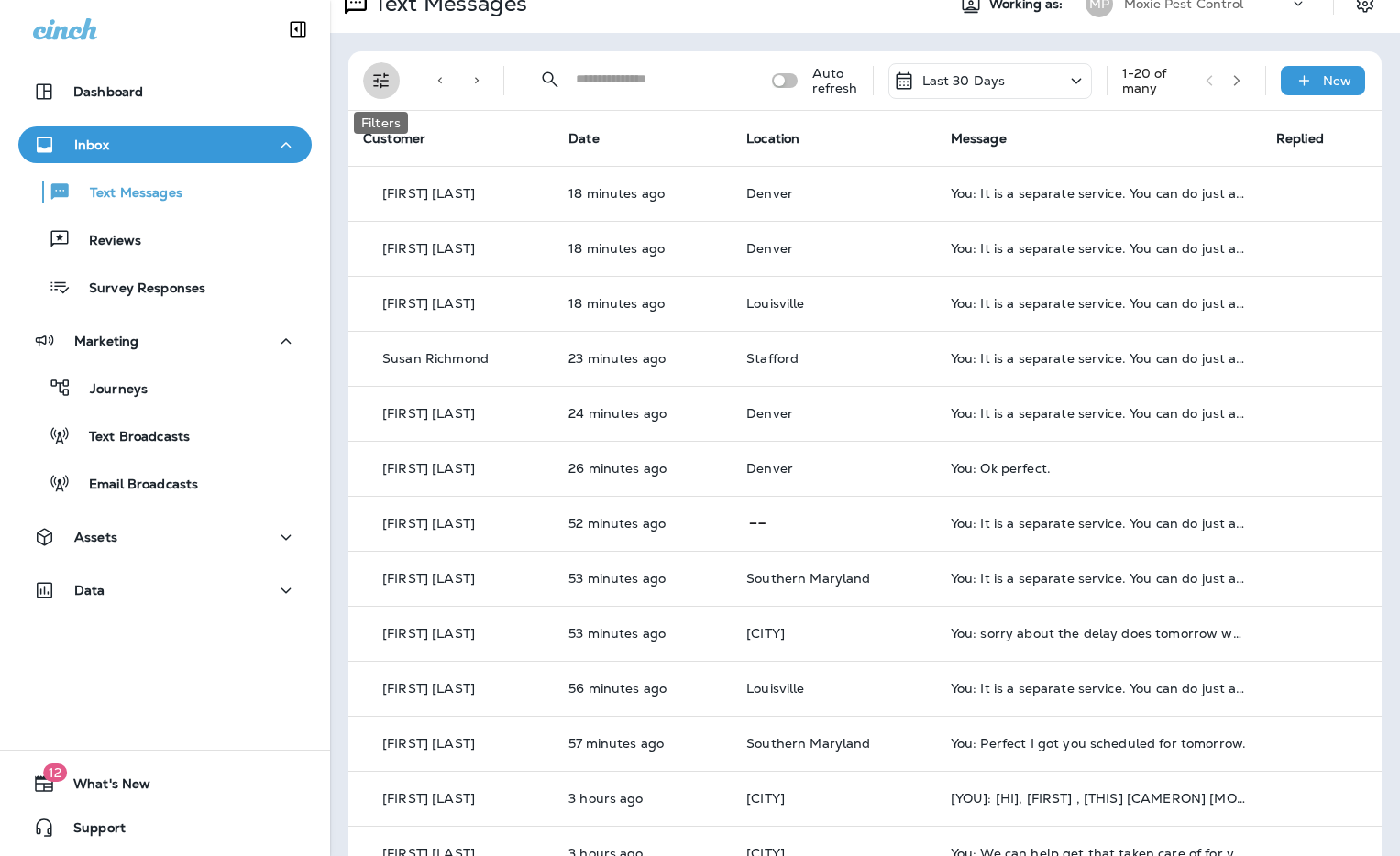 click 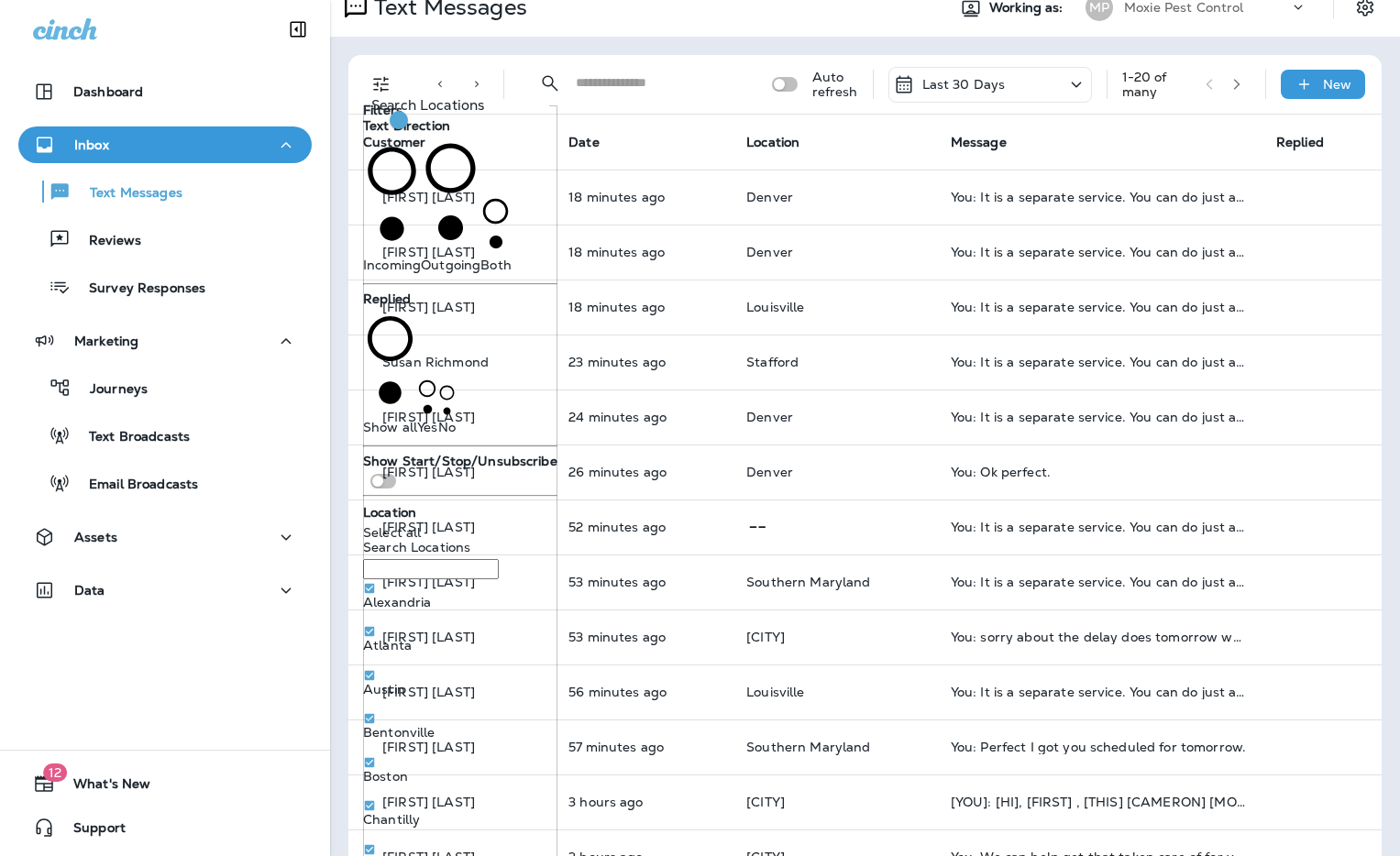 scroll, scrollTop: 99, scrollLeft: 0, axis: vertical 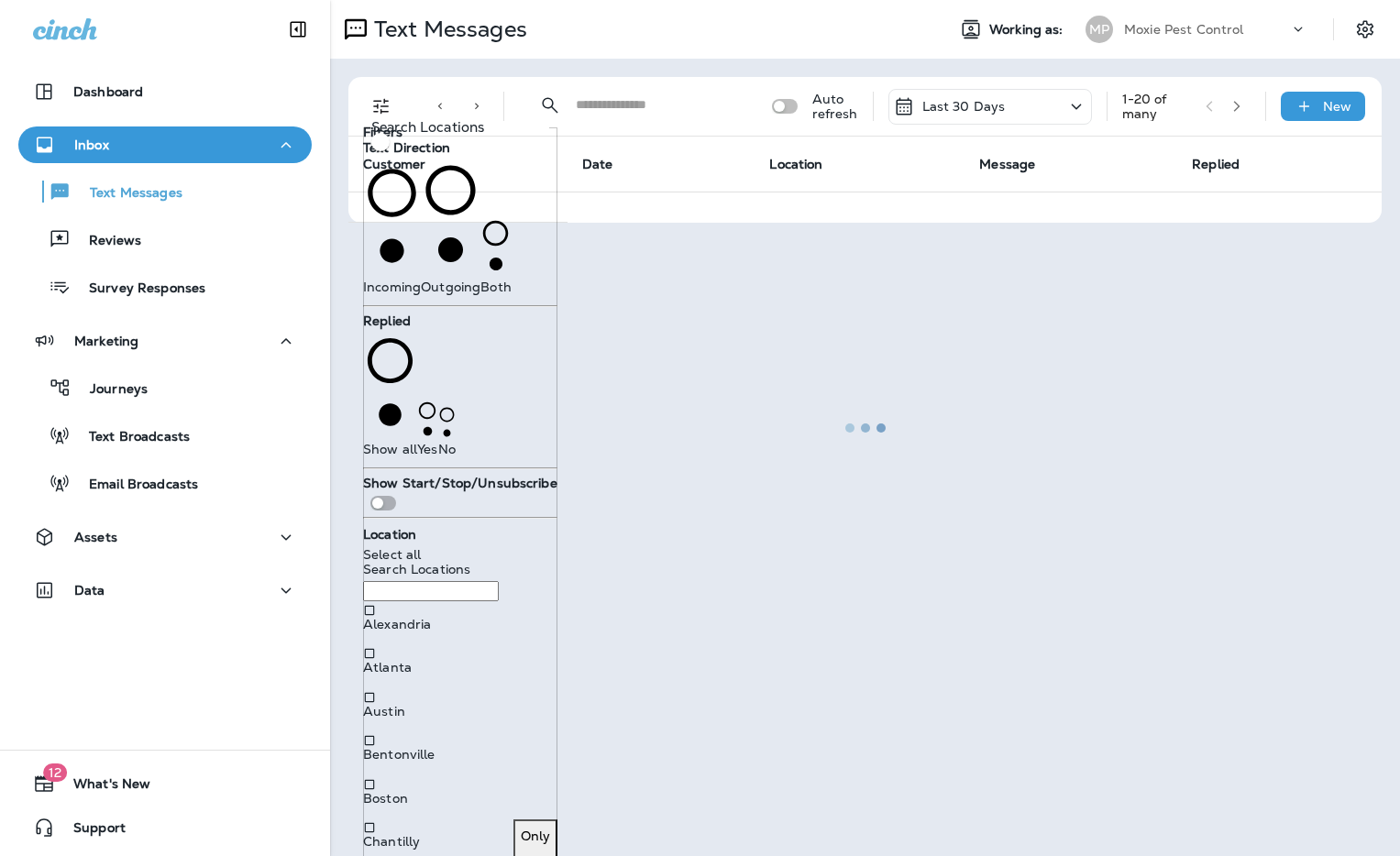 click on "Chantilly" at bounding box center [391, 841] 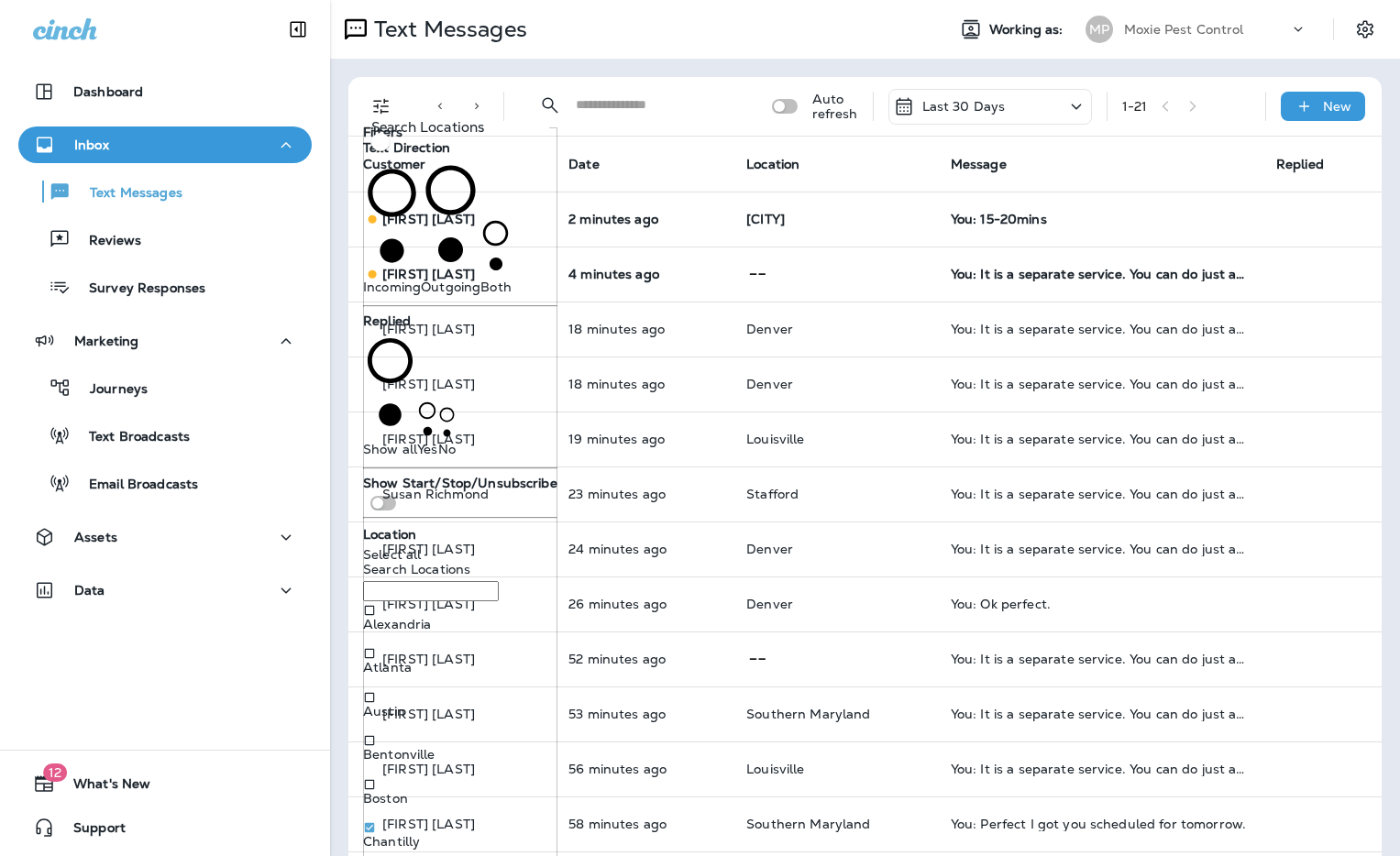 click on "Charlotte" at bounding box center [393, 885] 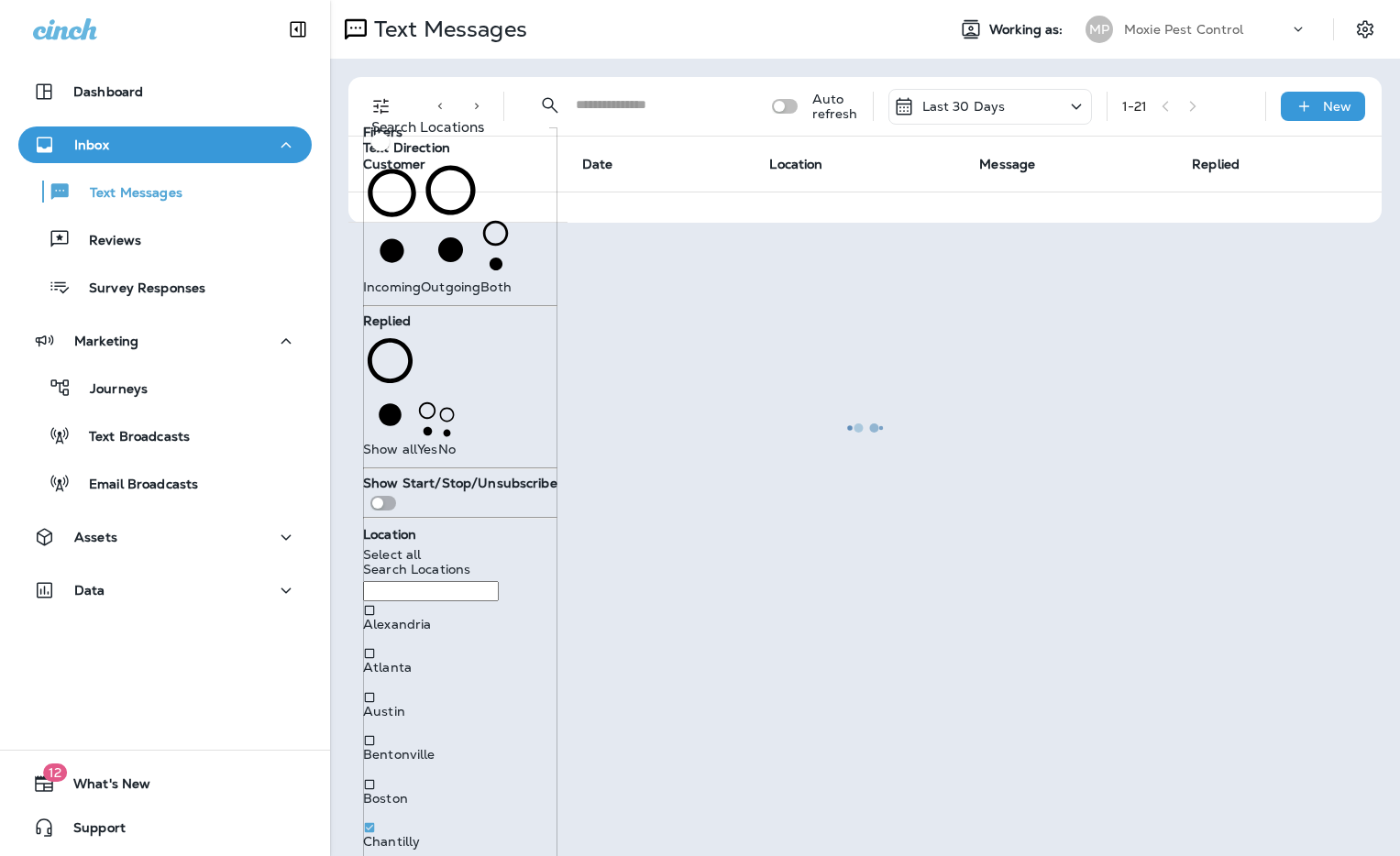 click on "Chicago" at bounding box center (388, 928) 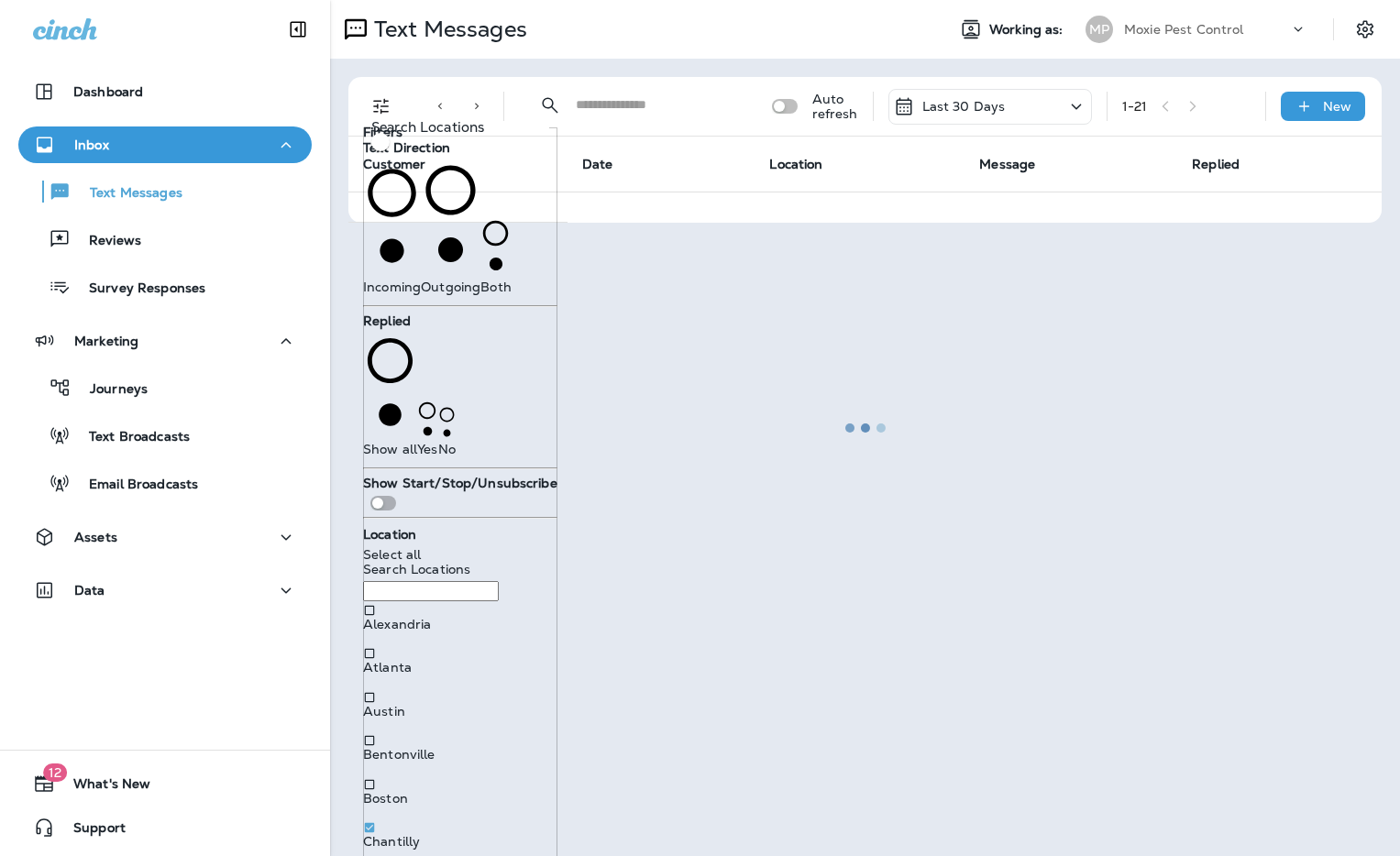click on "Show more" at bounding box center (405, 1047) 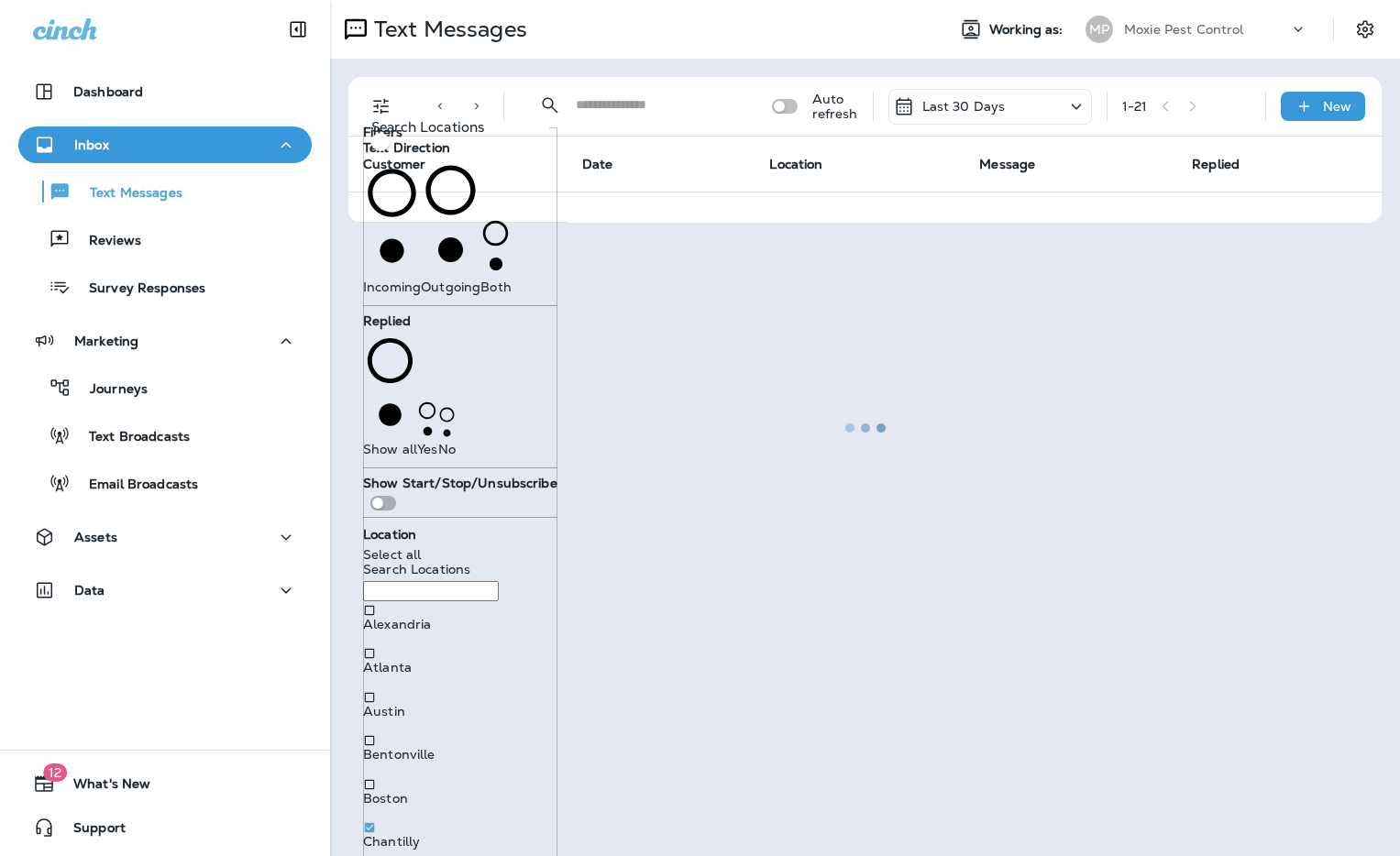 scroll, scrollTop: 435, scrollLeft: 0, axis: vertical 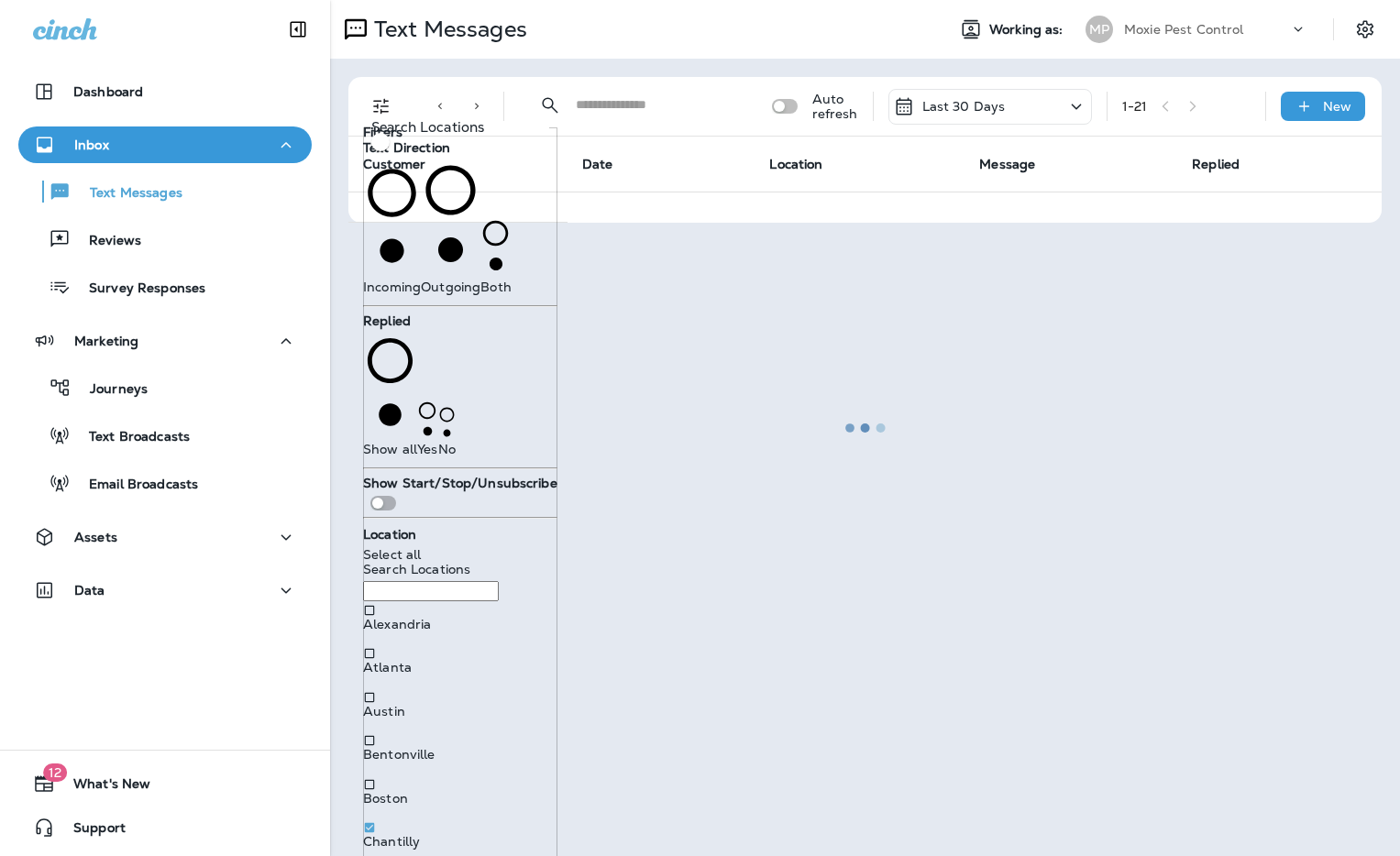 click on "Show more" at bounding box center (405, 1265) 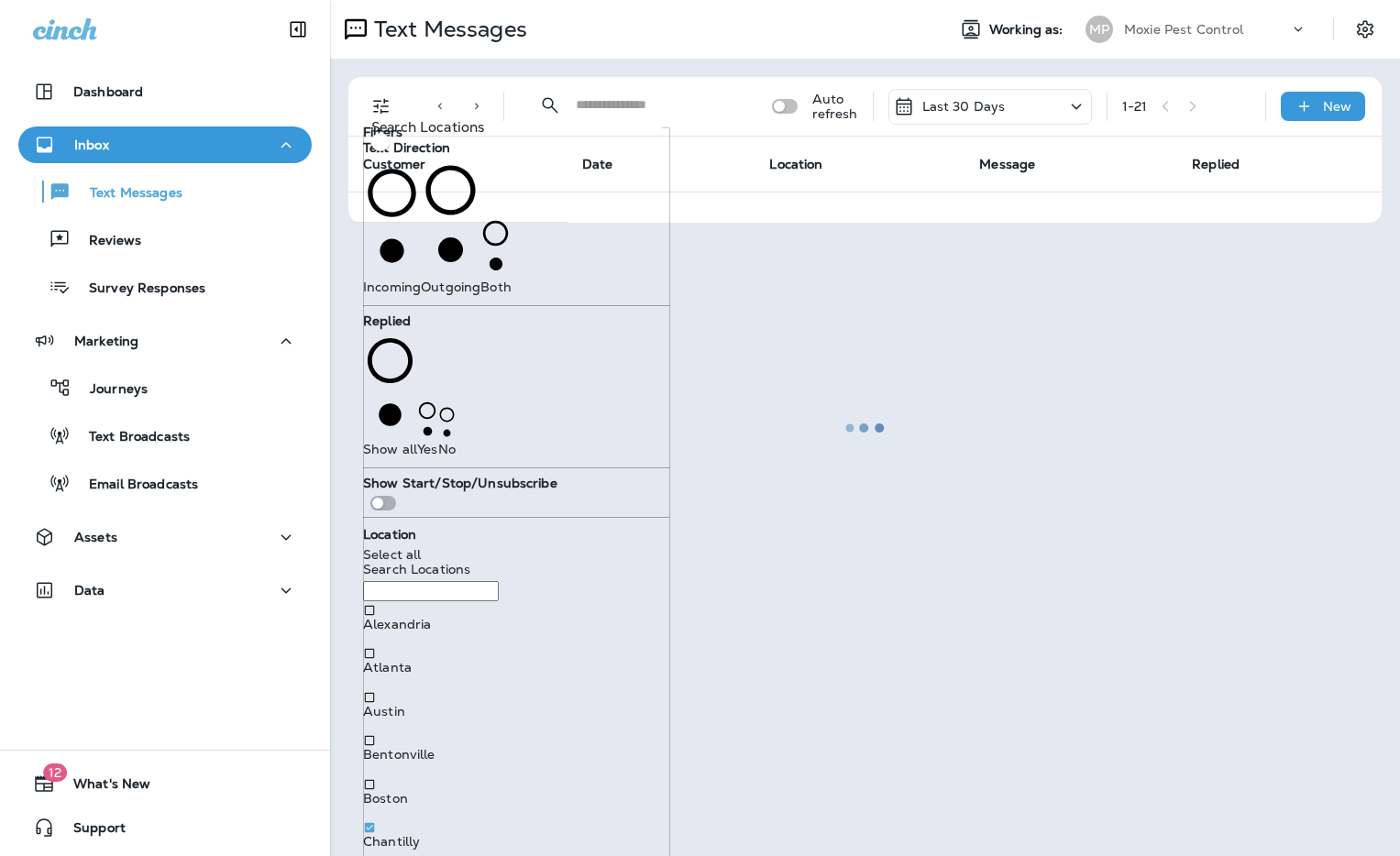 scroll, scrollTop: 605, scrollLeft: 0, axis: vertical 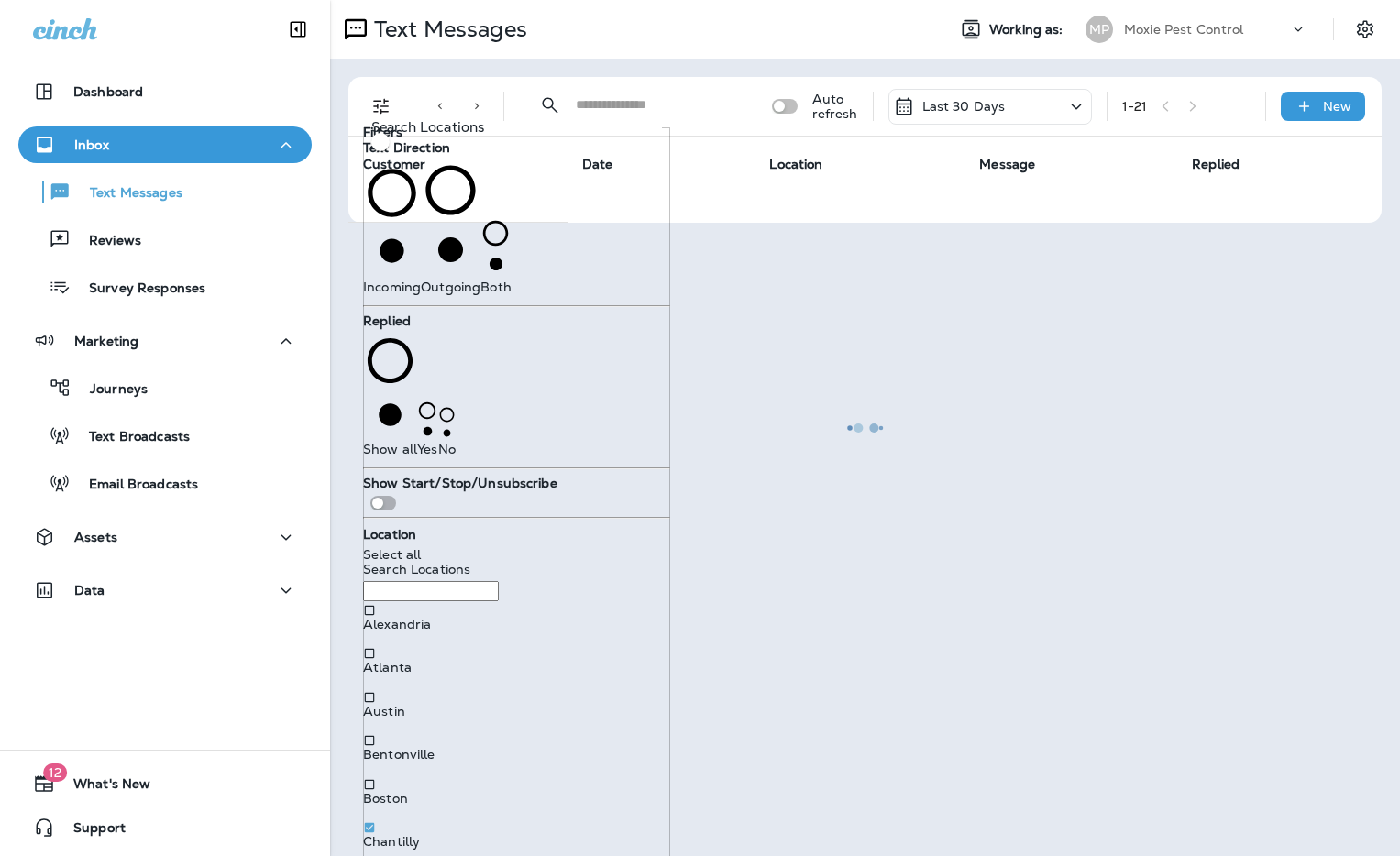 click on "Show more" at bounding box center (405, 1483) 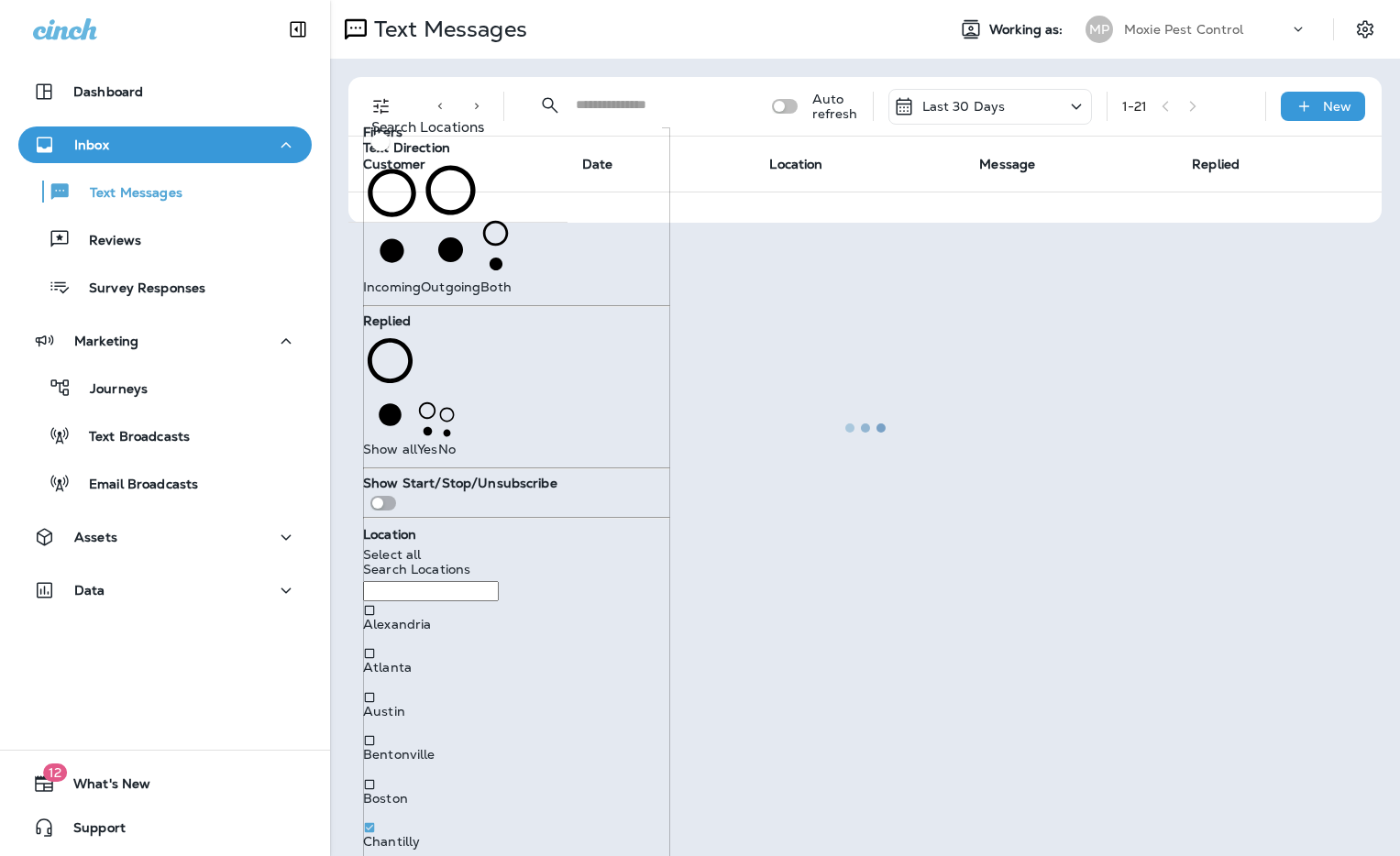 scroll, scrollTop: 774, scrollLeft: 0, axis: vertical 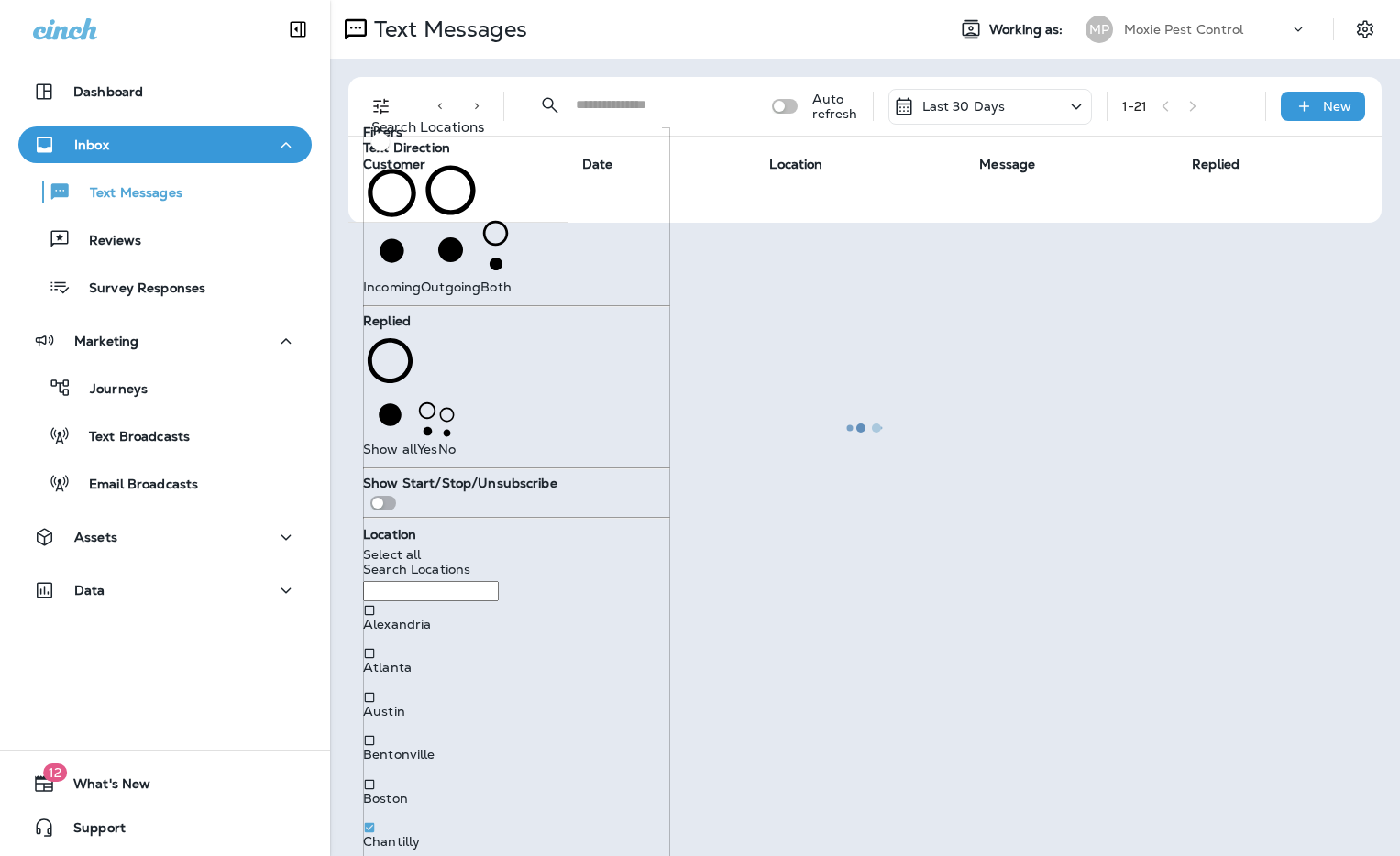 click on "[CITY]" at bounding box center (382, 1495) 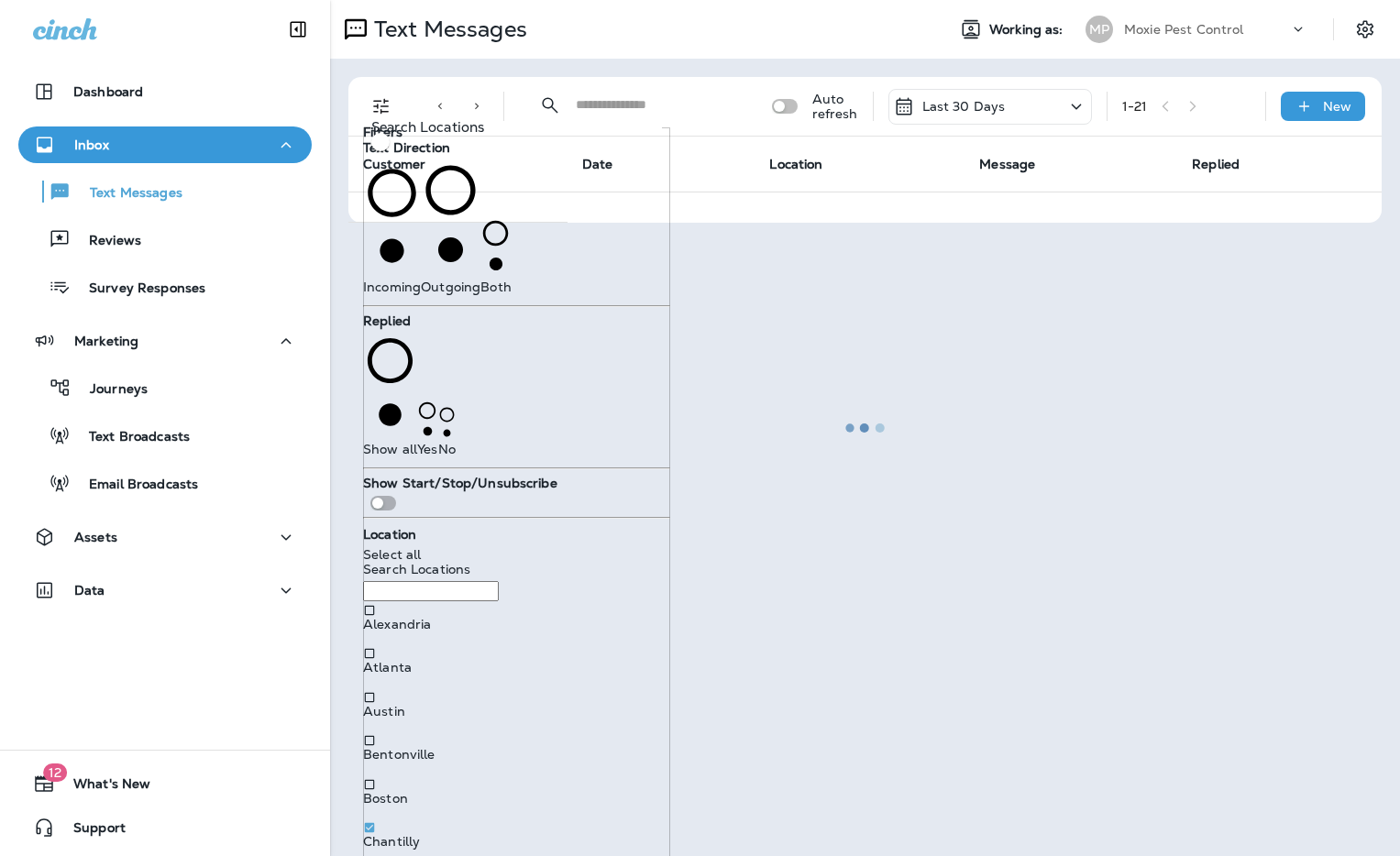 click on "Las Vegas" at bounding box center (394, 1539) 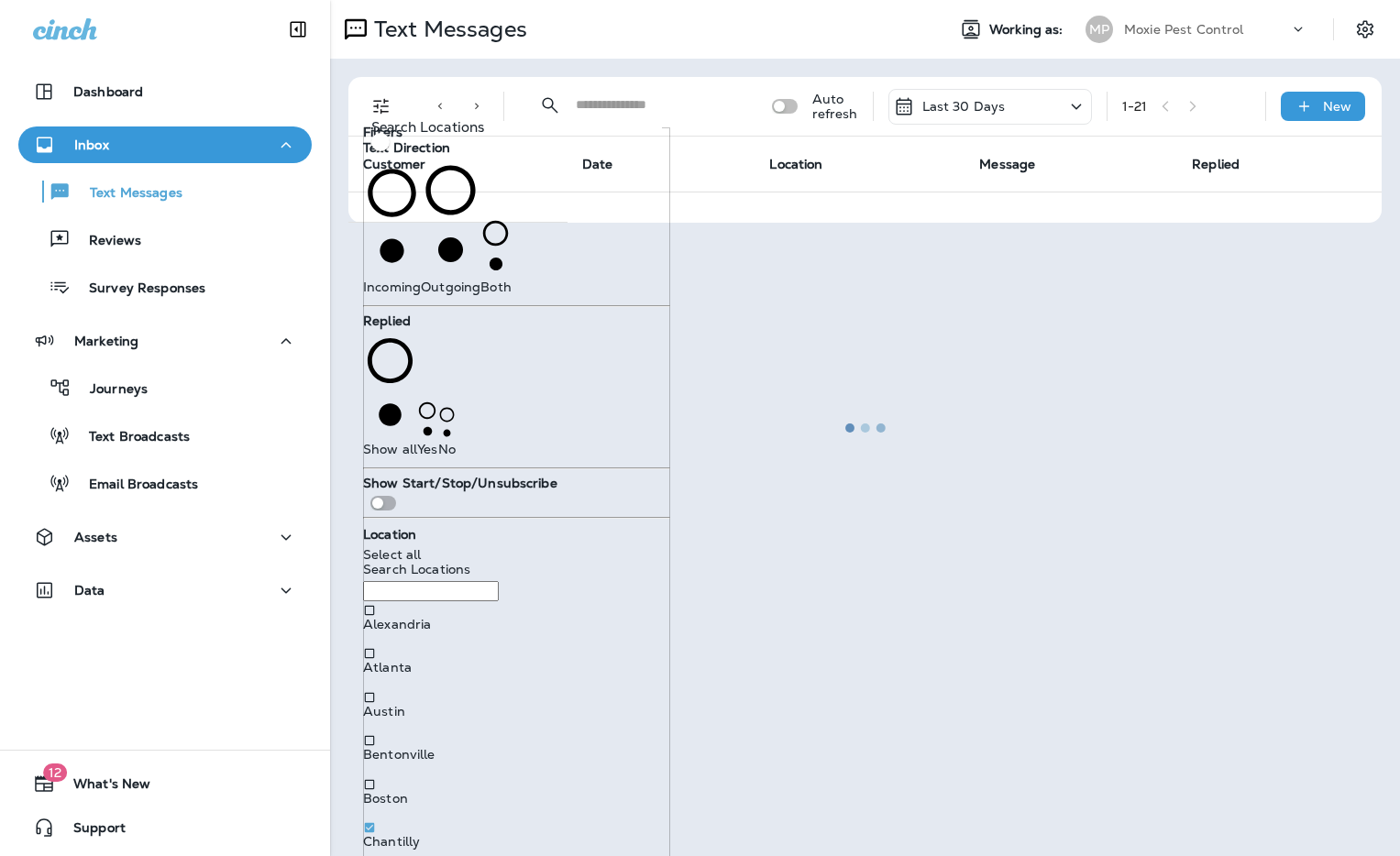 click on "Louisville" at bounding box center [391, 1583] 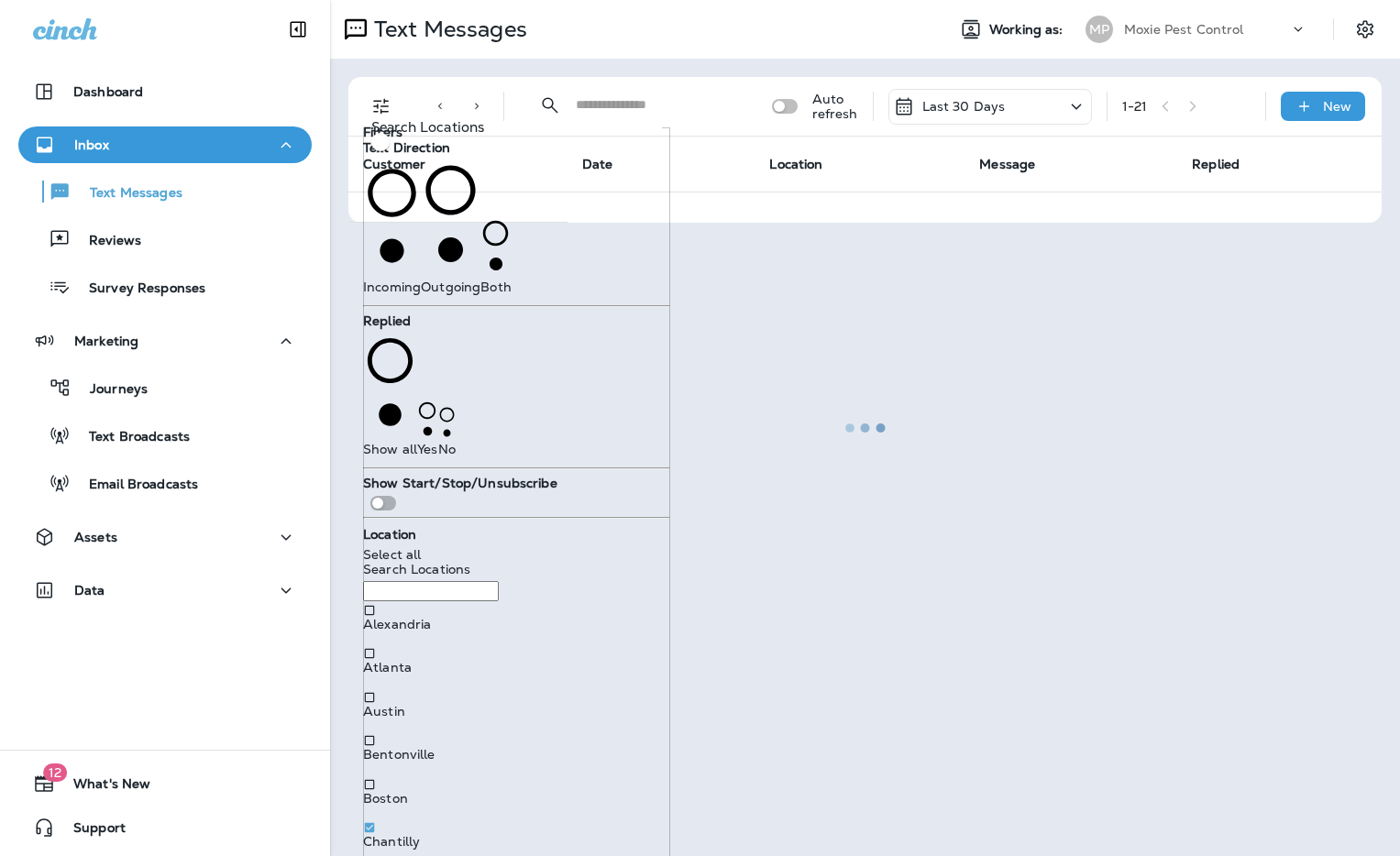 click on "Indianapolis" at bounding box center [401, 1321] 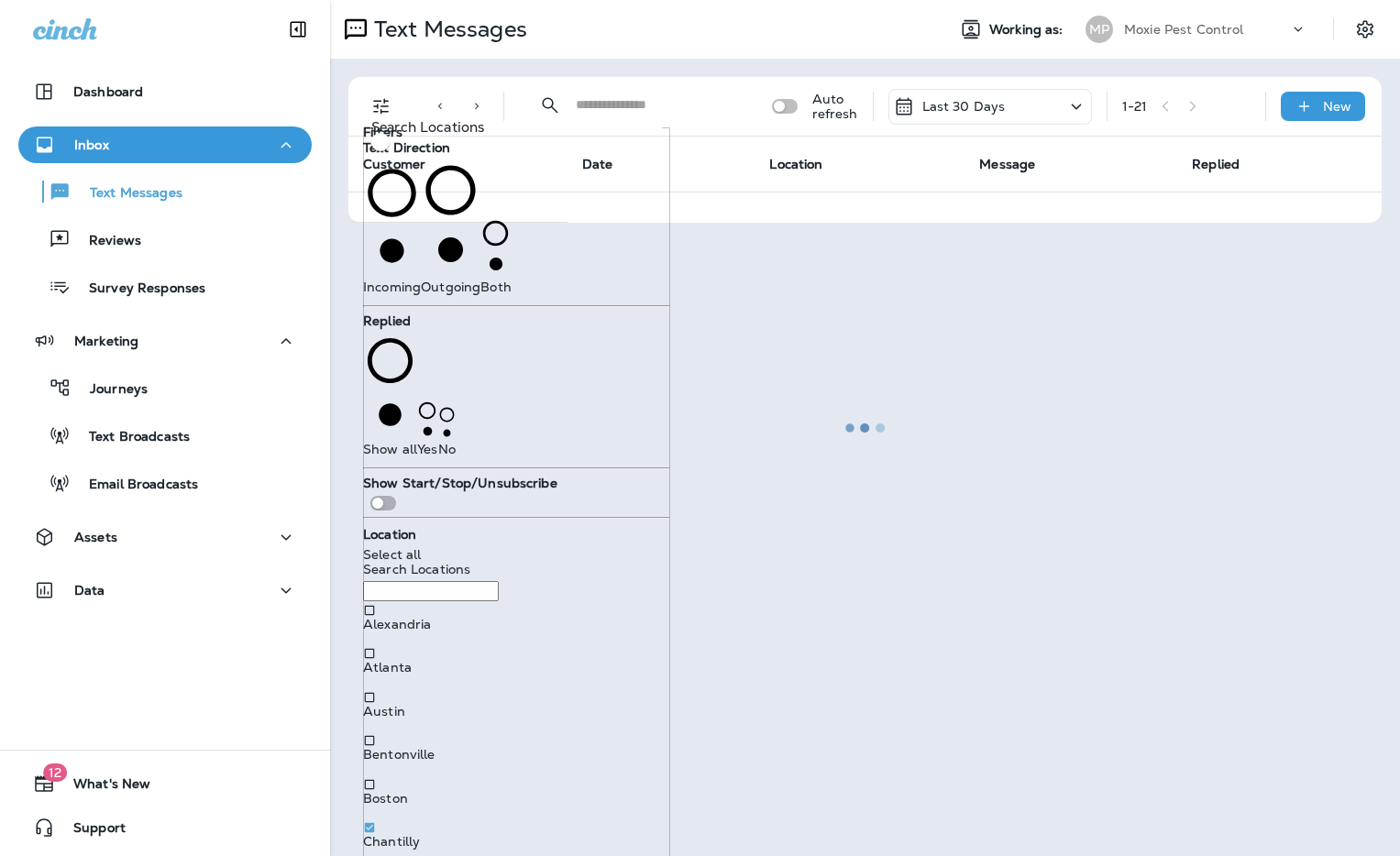 click on "Houston" at bounding box center (390, 1278) 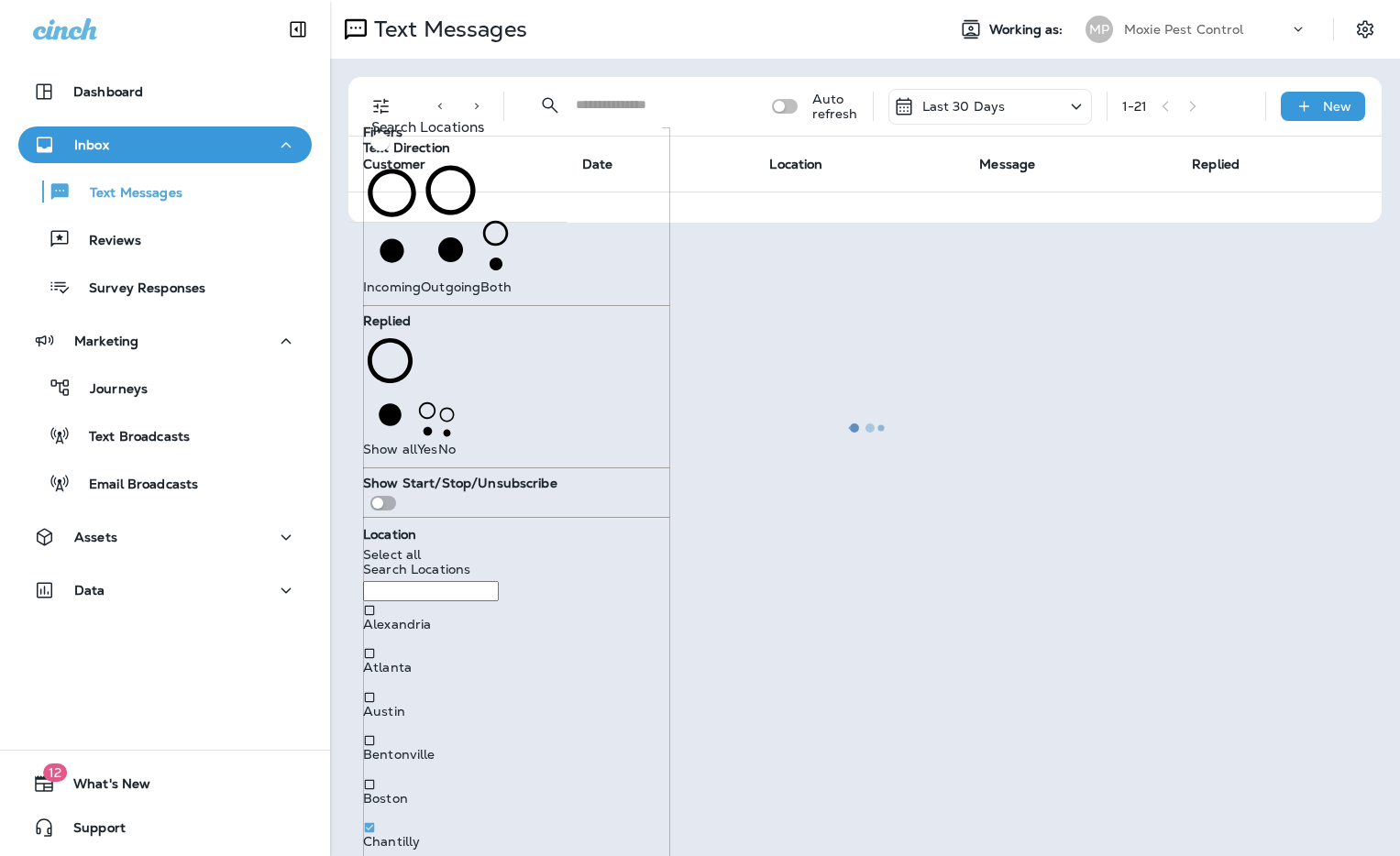 scroll, scrollTop: 314, scrollLeft: 0, axis: vertical 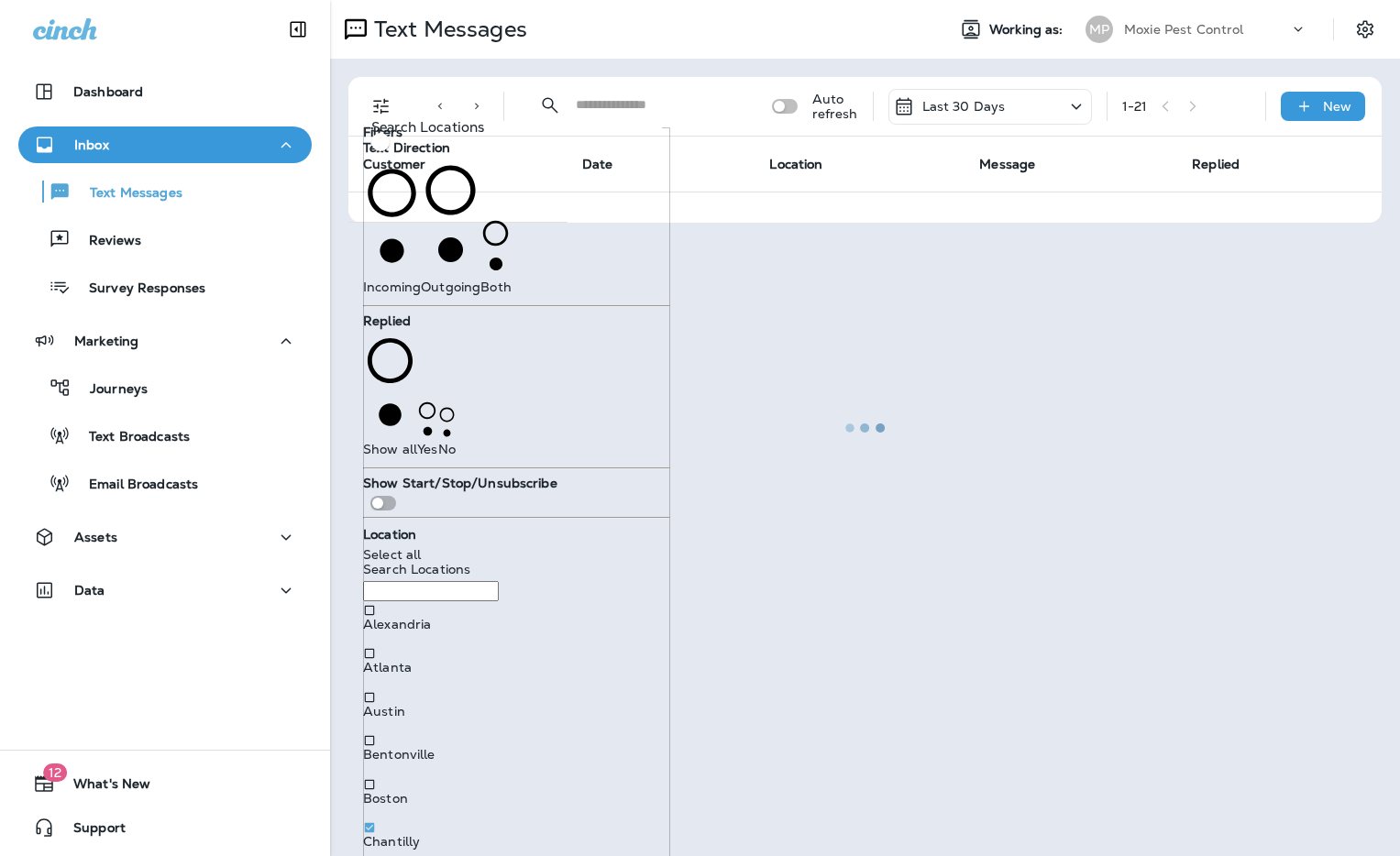 click on "Chicago" at bounding box center (388, 928) 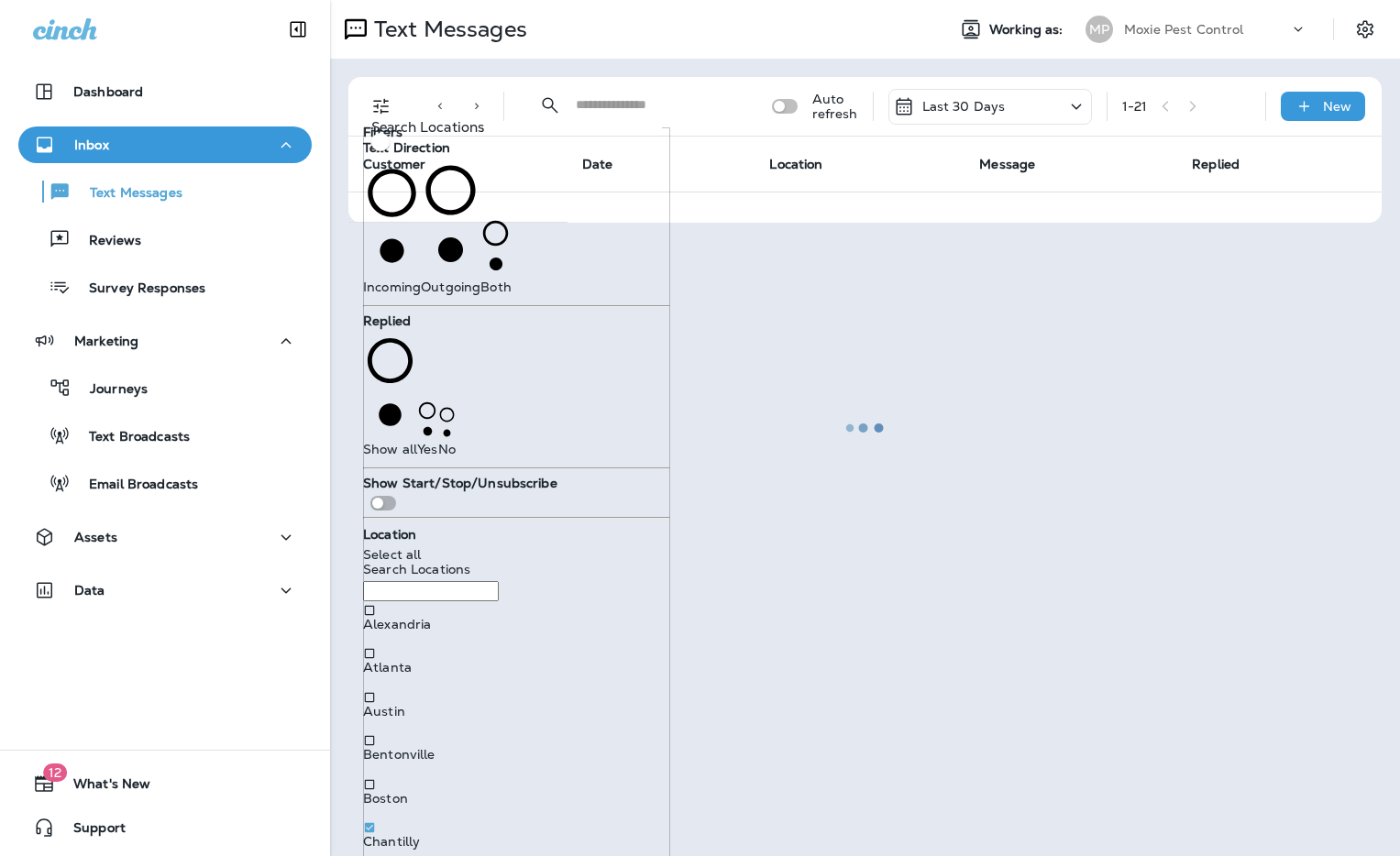 click on "Charlotte" at bounding box center [393, 885] 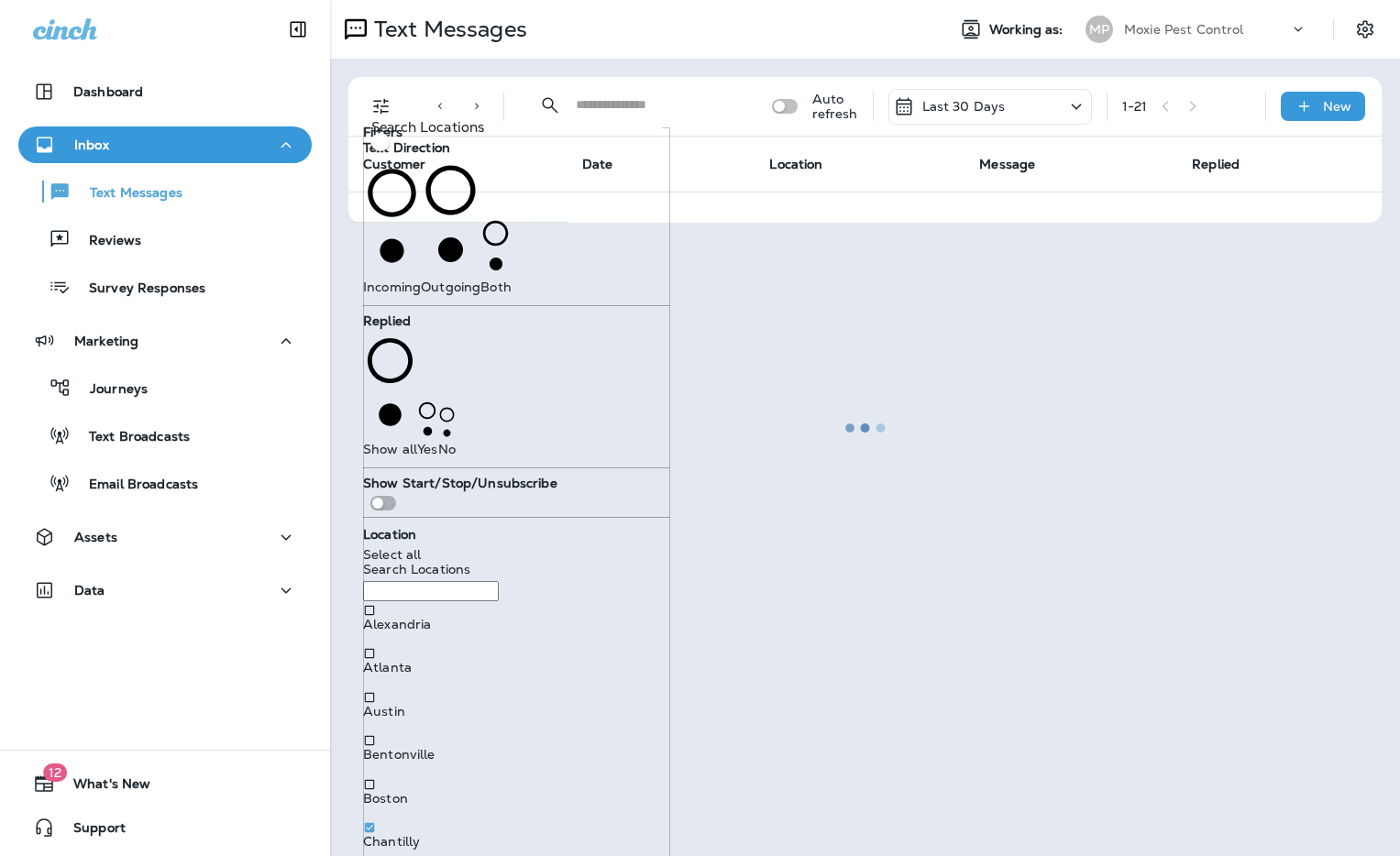 click at bounding box center [865, 428] 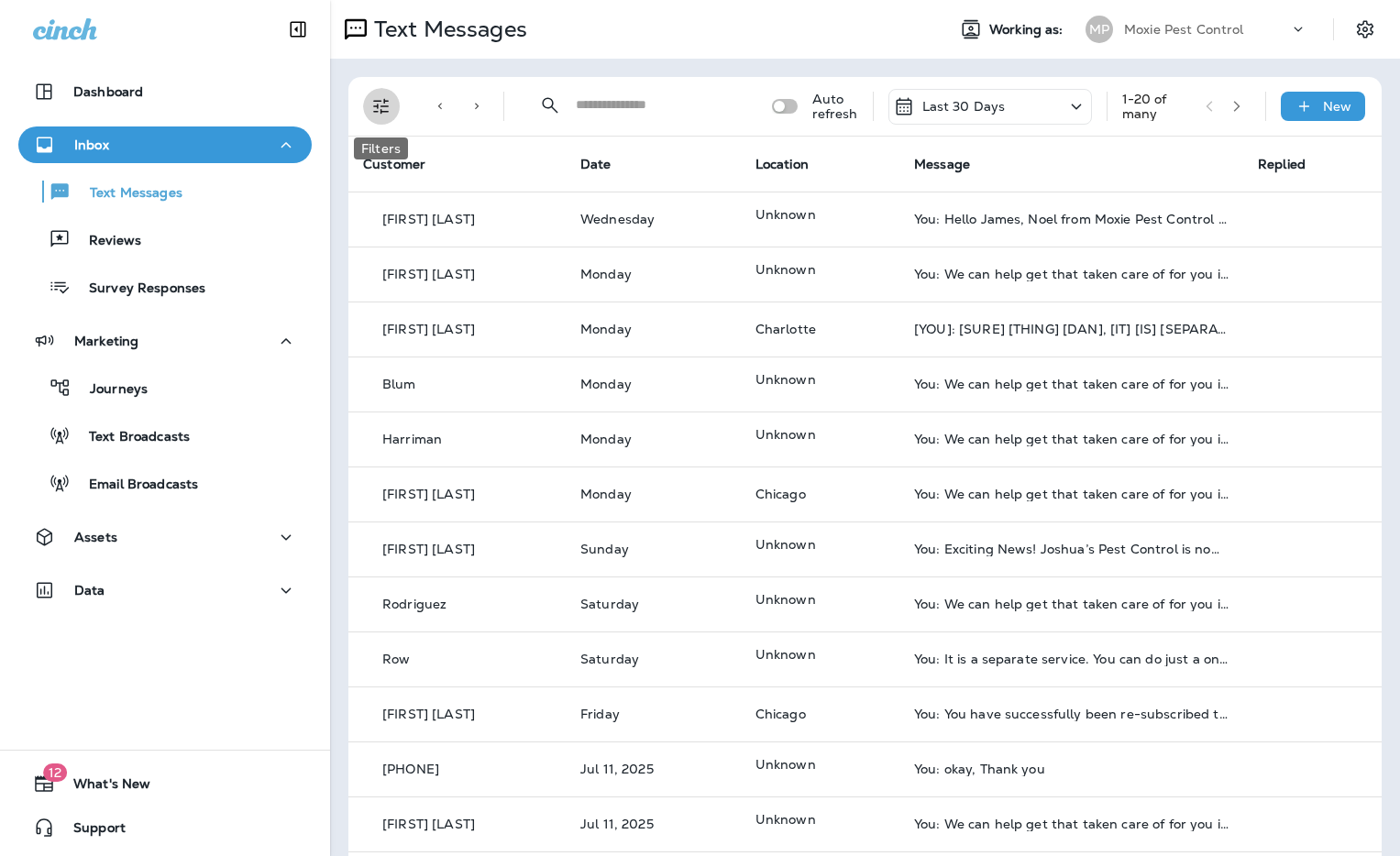 click 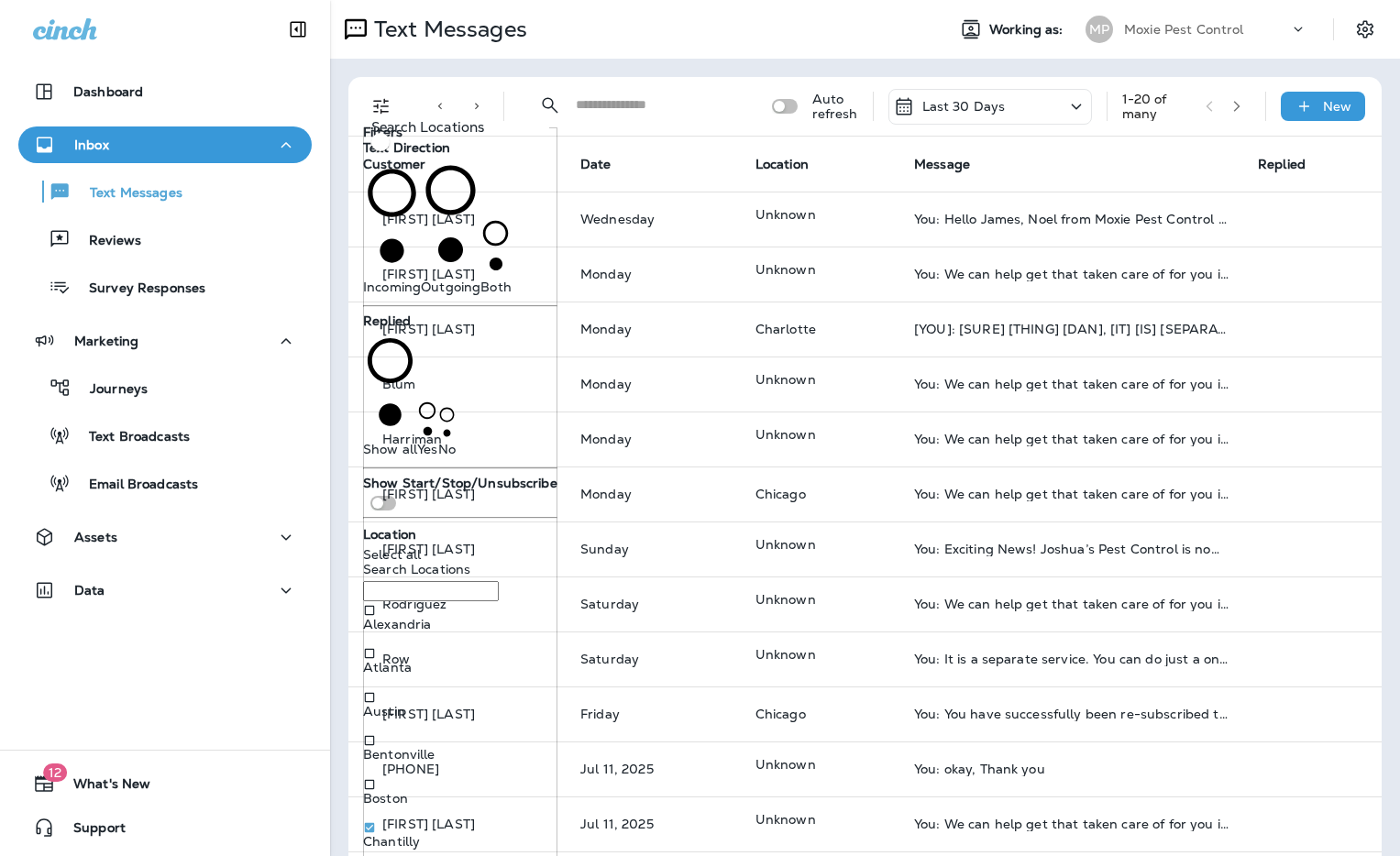 click on "Incoming" at bounding box center [391, 287] 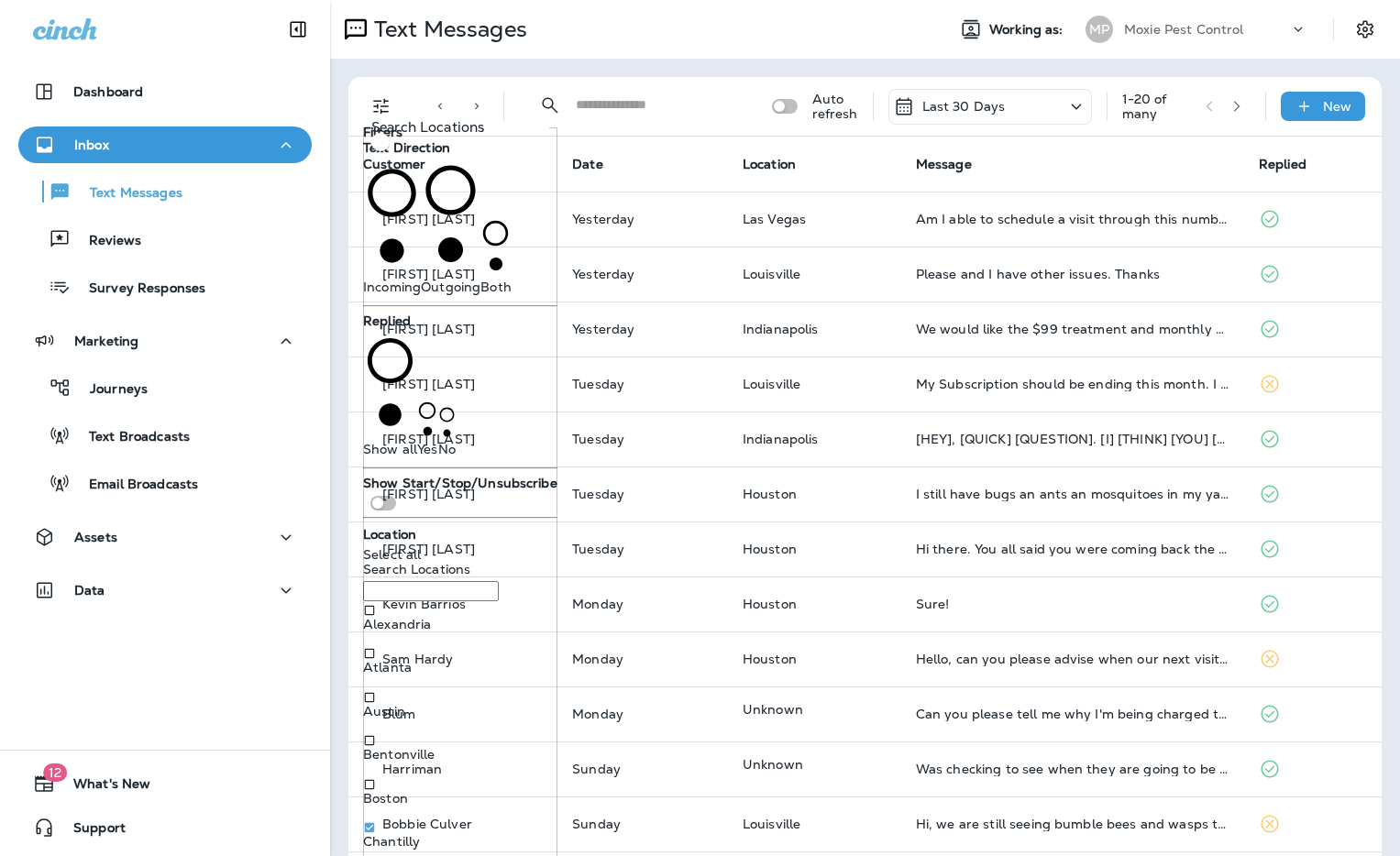 click on "Date" at bounding box center [643, 164] 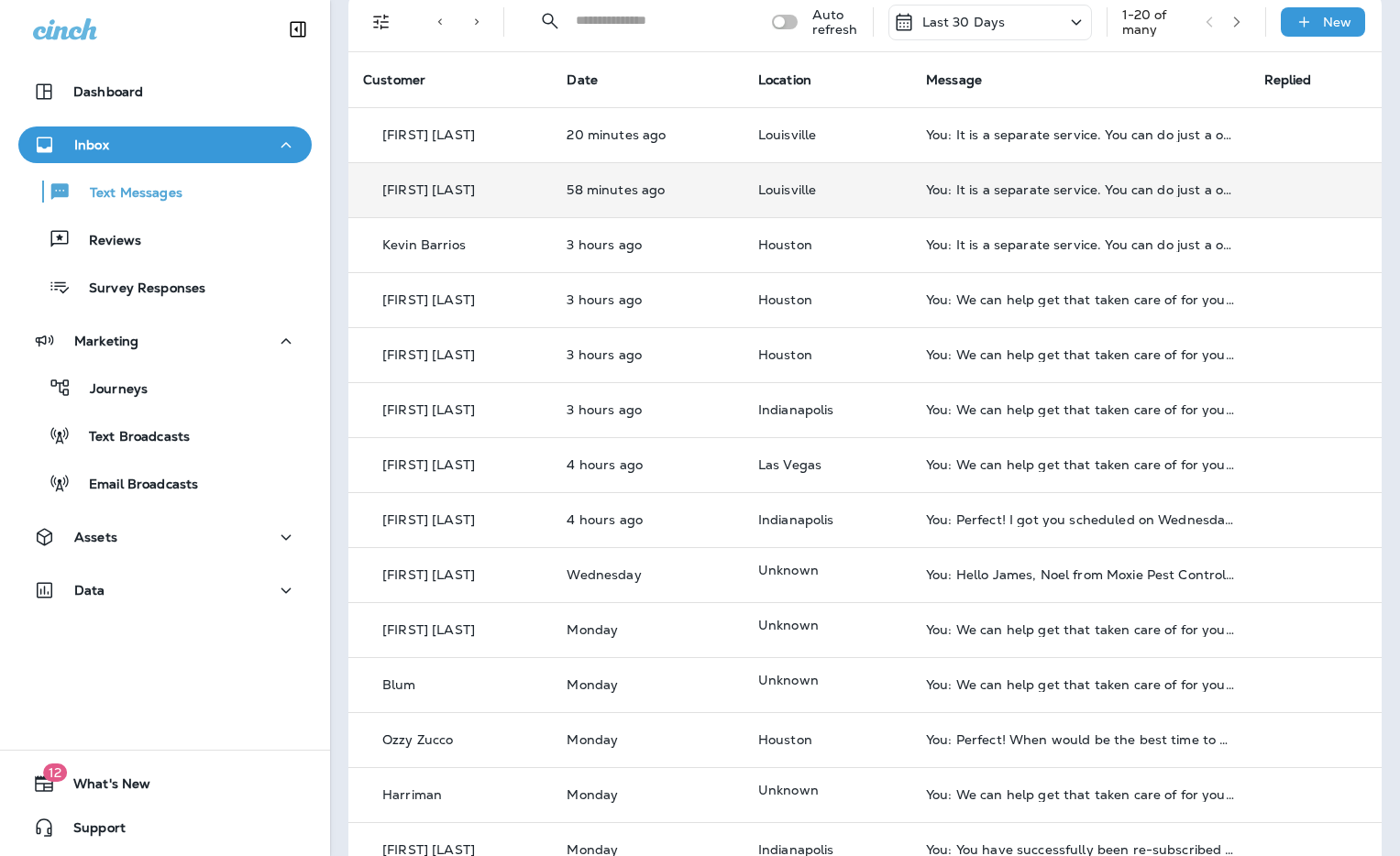 scroll, scrollTop: 0, scrollLeft: 0, axis: both 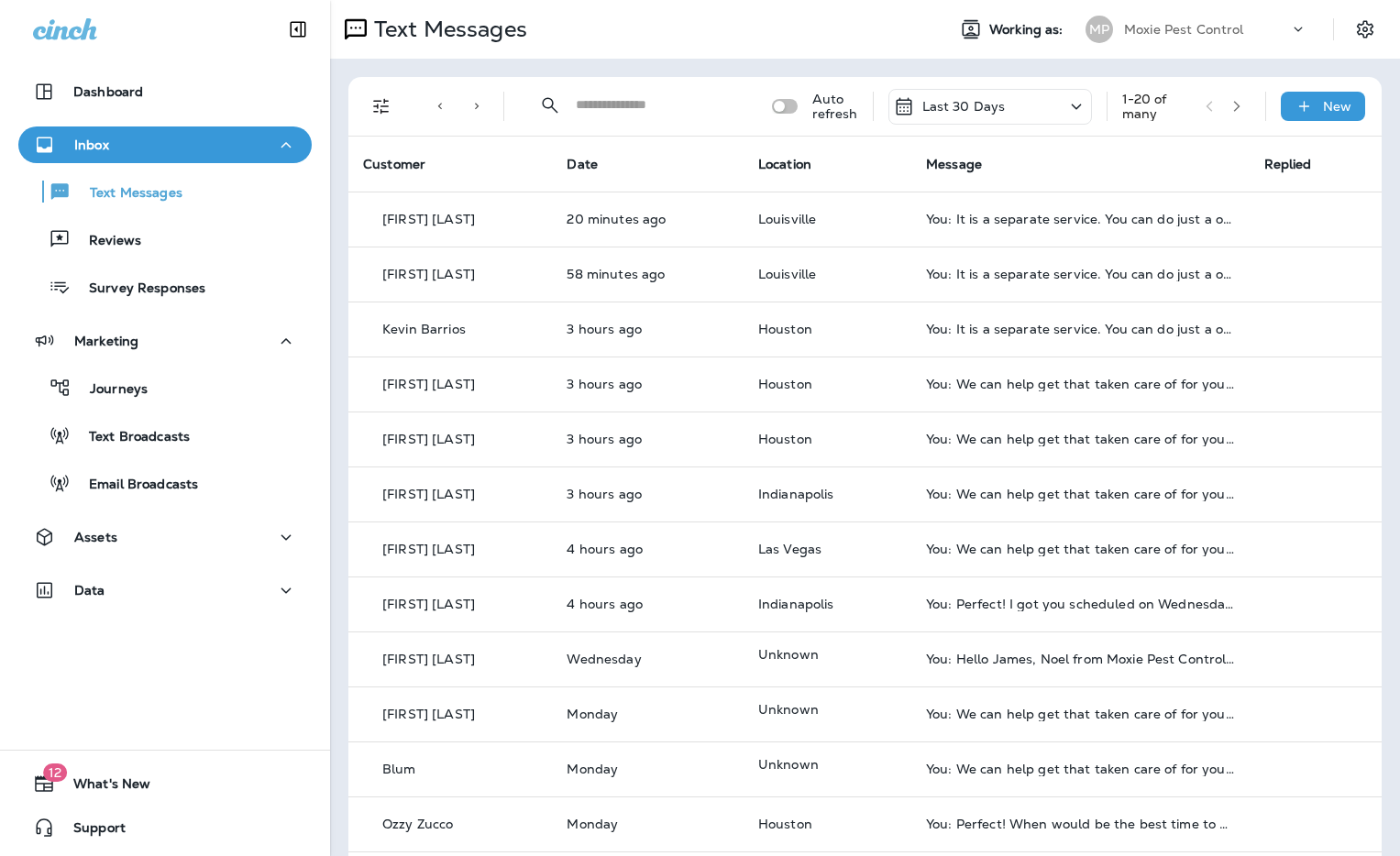 click 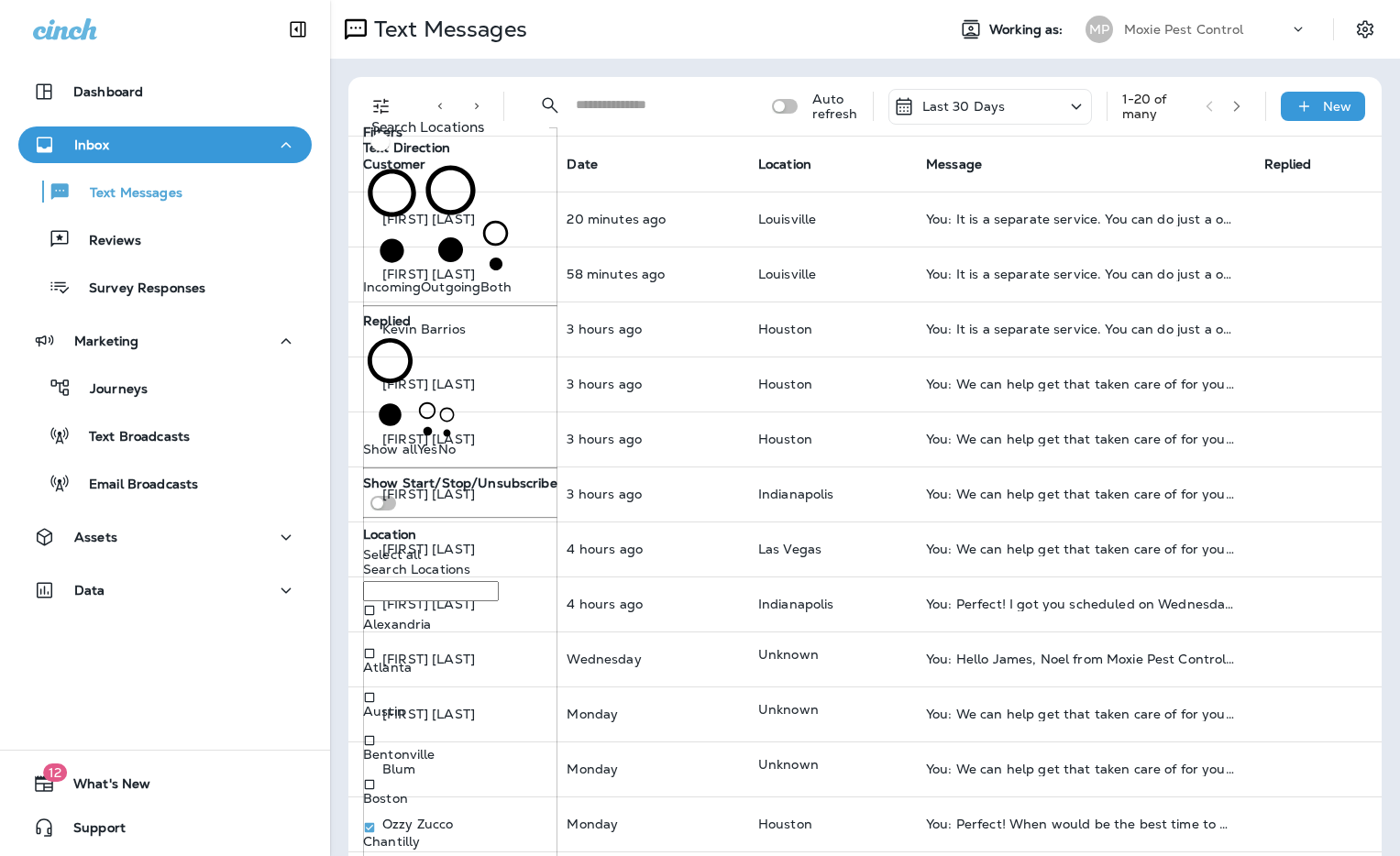 click on "Date" at bounding box center [647, 164] 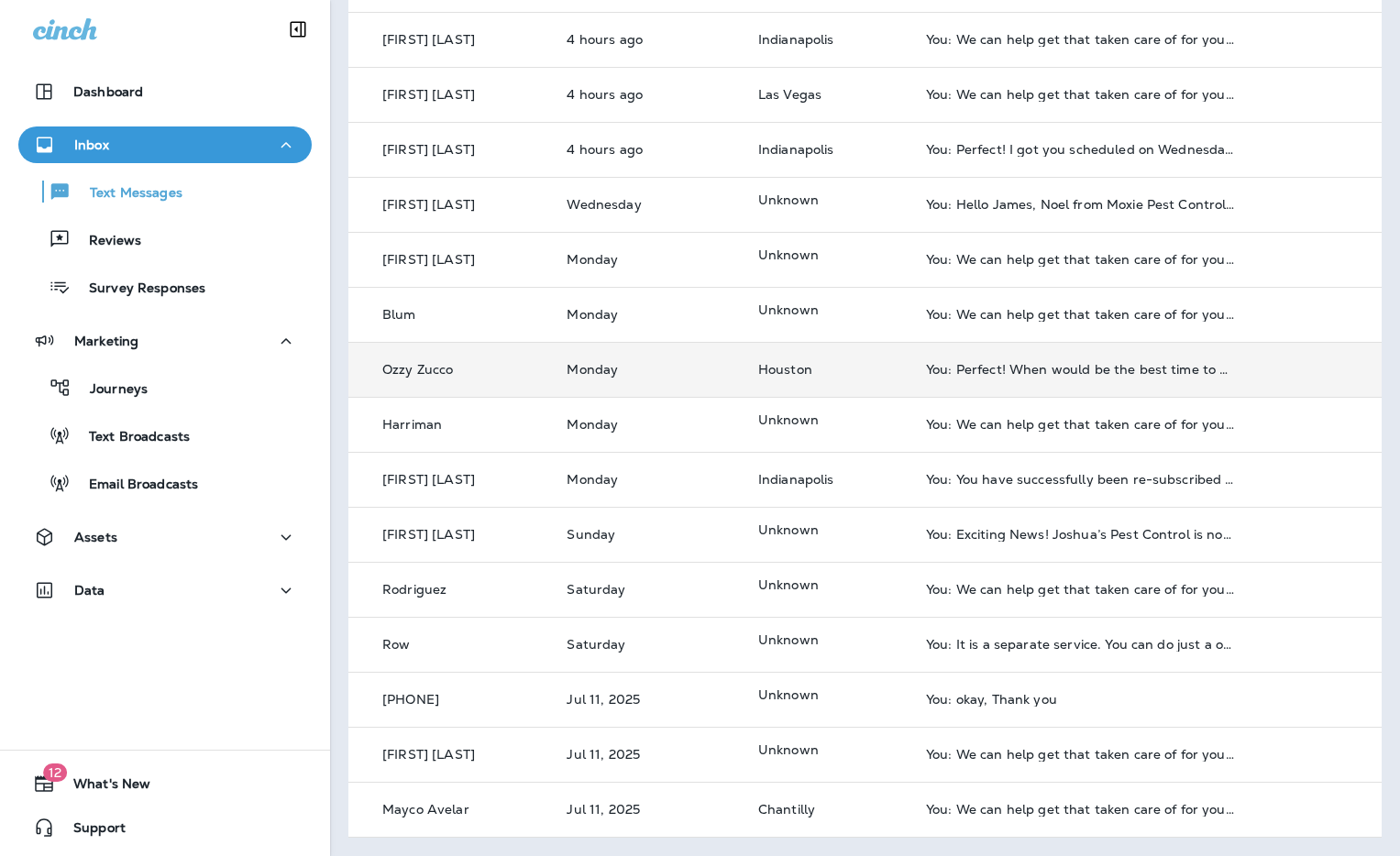scroll, scrollTop: 421, scrollLeft: 0, axis: vertical 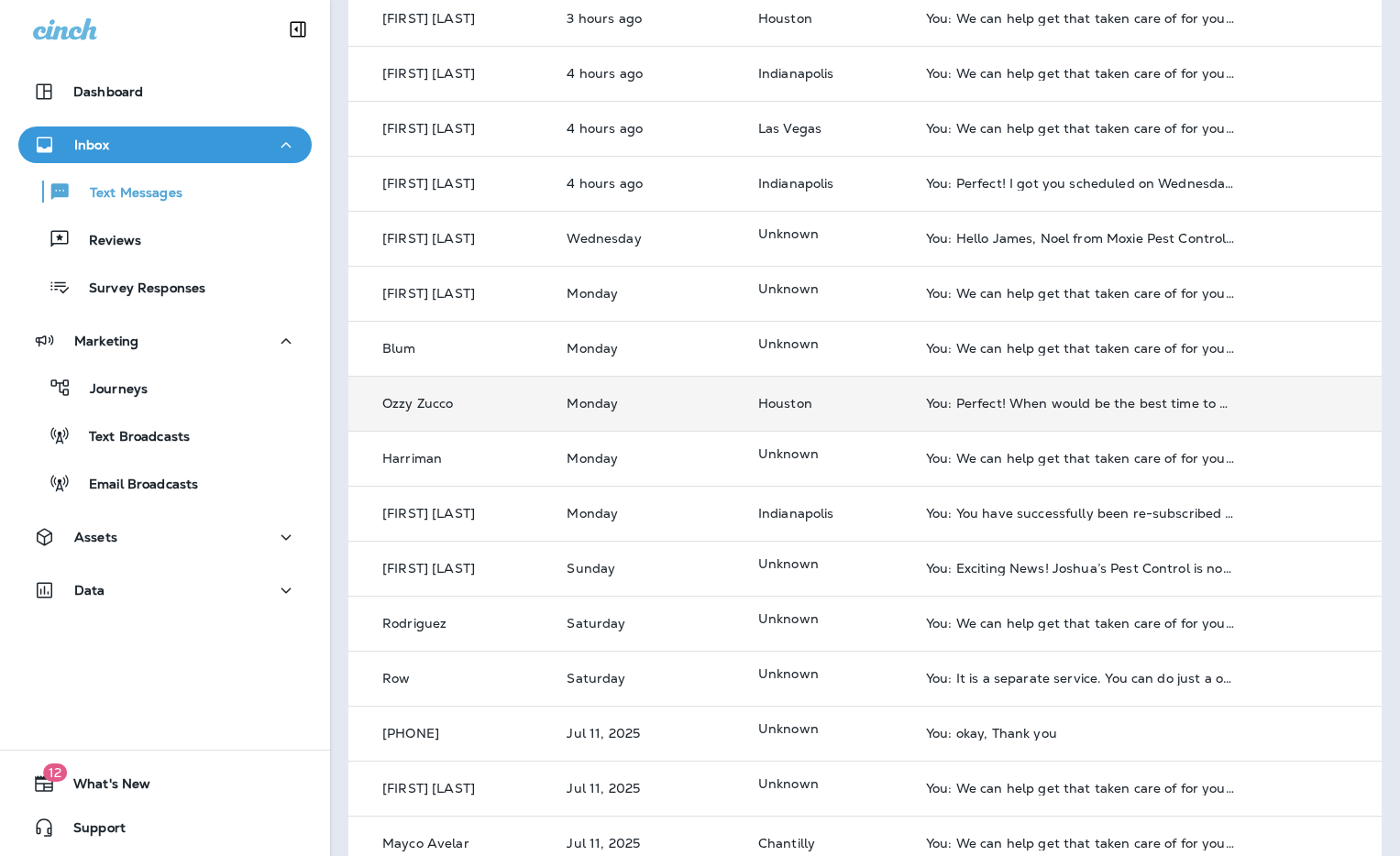 click on "Ozzy Zucco" at bounding box center (450, 403) 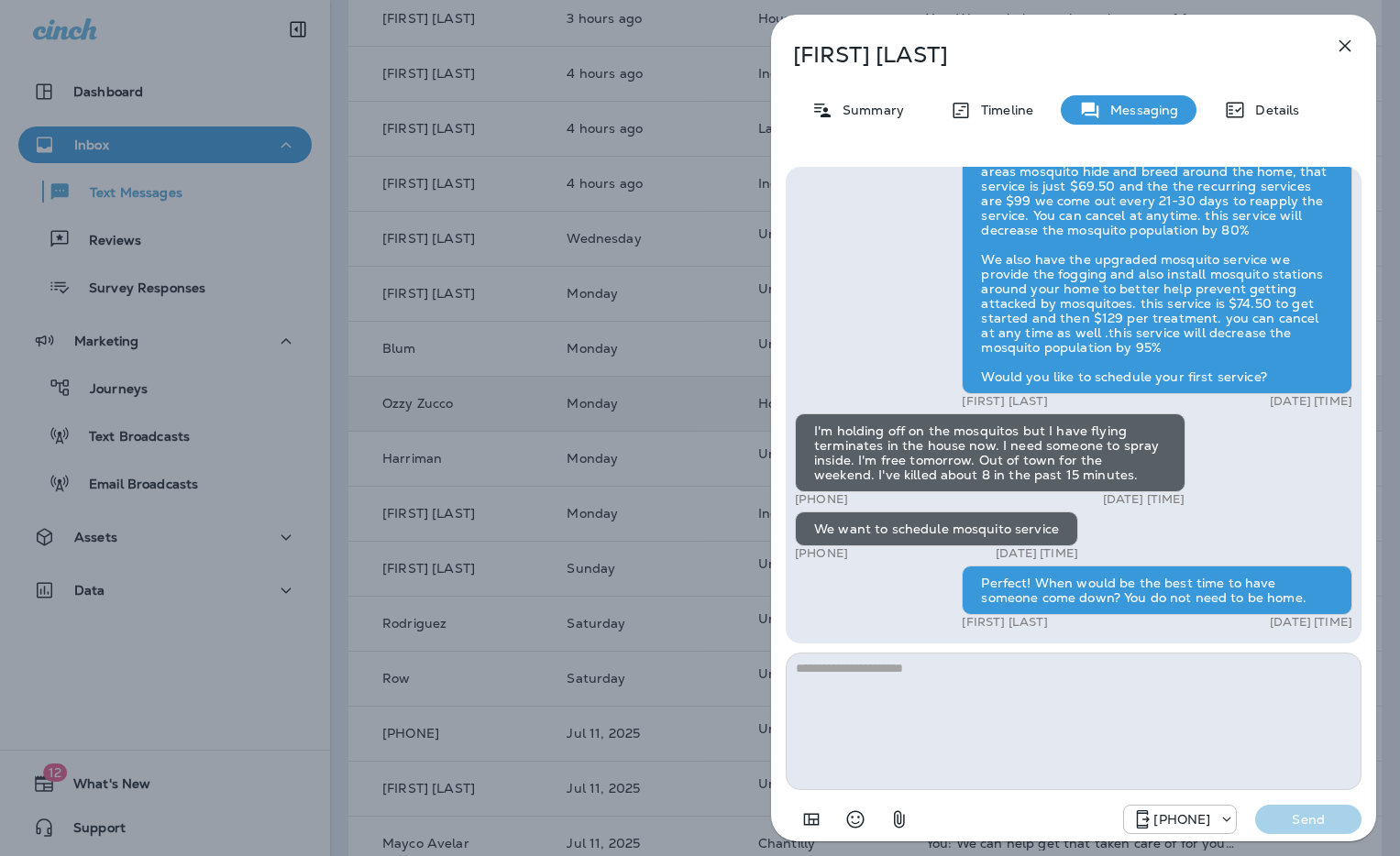 click on "Ozzy Zucco Summary Timeline Messaging Details Hi, Ozzy, this is Noel with Moxie Pest Control. We know Summer brings out the mosquitoes—and with the Summer season here, I’d love to get you on our schedule to come help take care of that. Just reply here and I’ll take care of the rest!
Reply STOP to optout [PHONE] [DATE] [TIME] How much? [PHONE] [DATE] [TIME] Noel Cordoba [DATE] [TIME] I'm holding off on the mosquitos but I have flying terminates in the house now. I need someone to spray inside. I'm free tomorrow. Out of town for the weekend. I've killed about 8 in the past 15 minutes. [PHONE] [DATE] [TIME] We want to schedule mosquito service [PHONE] [DATE] [TIME] Perfect! When would be the best time to have someone come down? You do not need to be home. Bradley Bobisink [DATE] [TIME] [PHONE] Send" at bounding box center (700, 428) 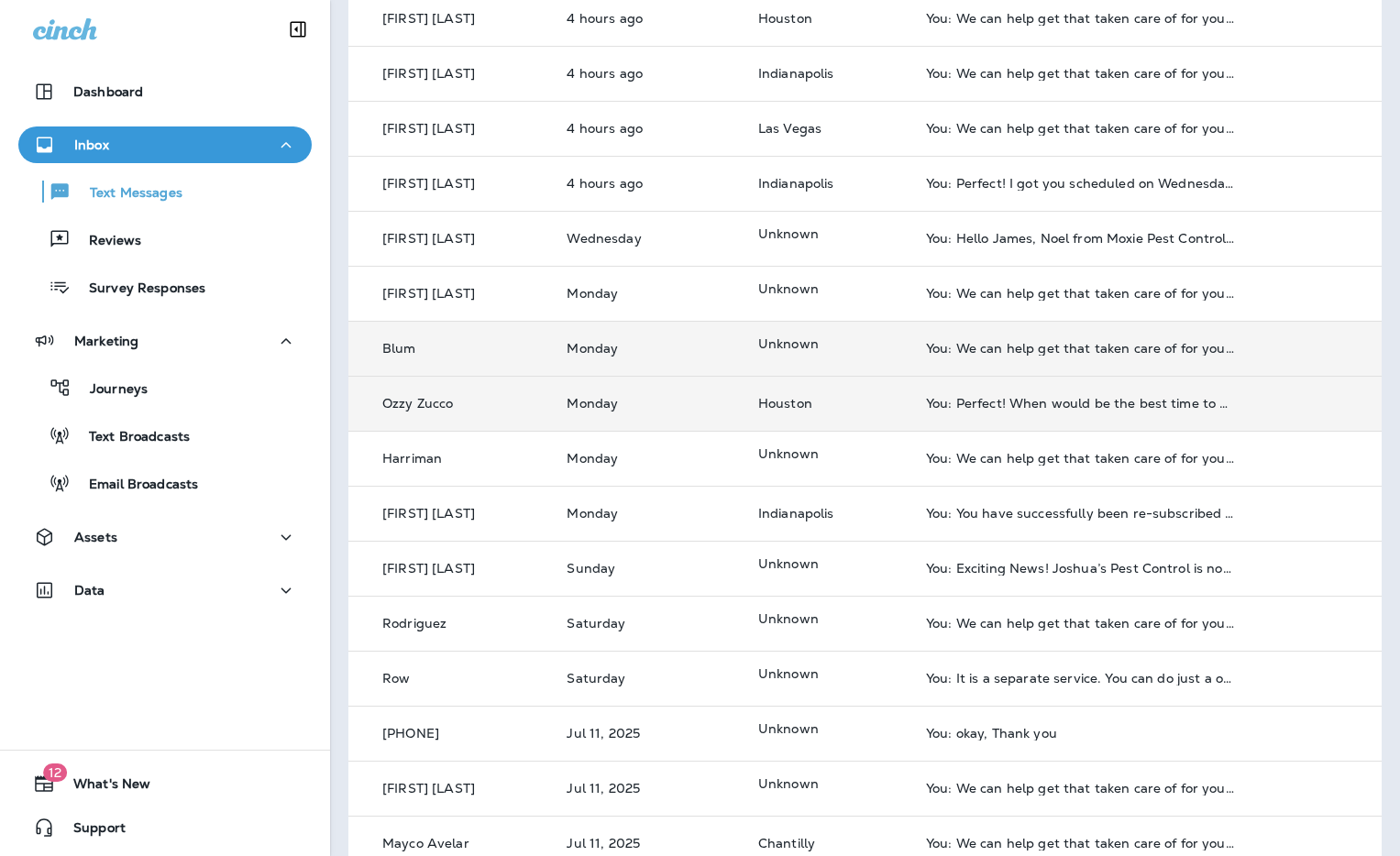 click on "Blum" at bounding box center [450, 348] 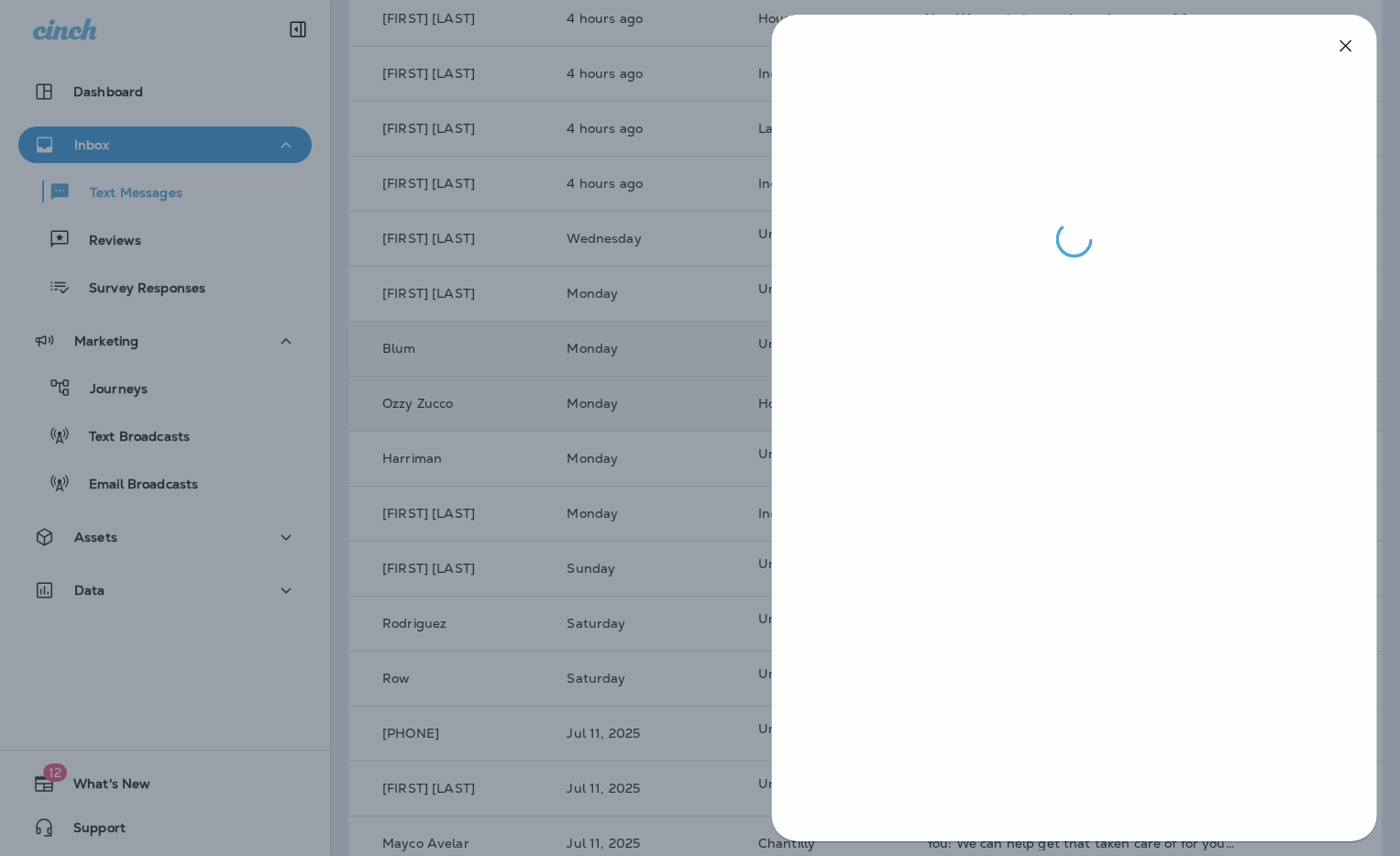 click at bounding box center [700, 428] 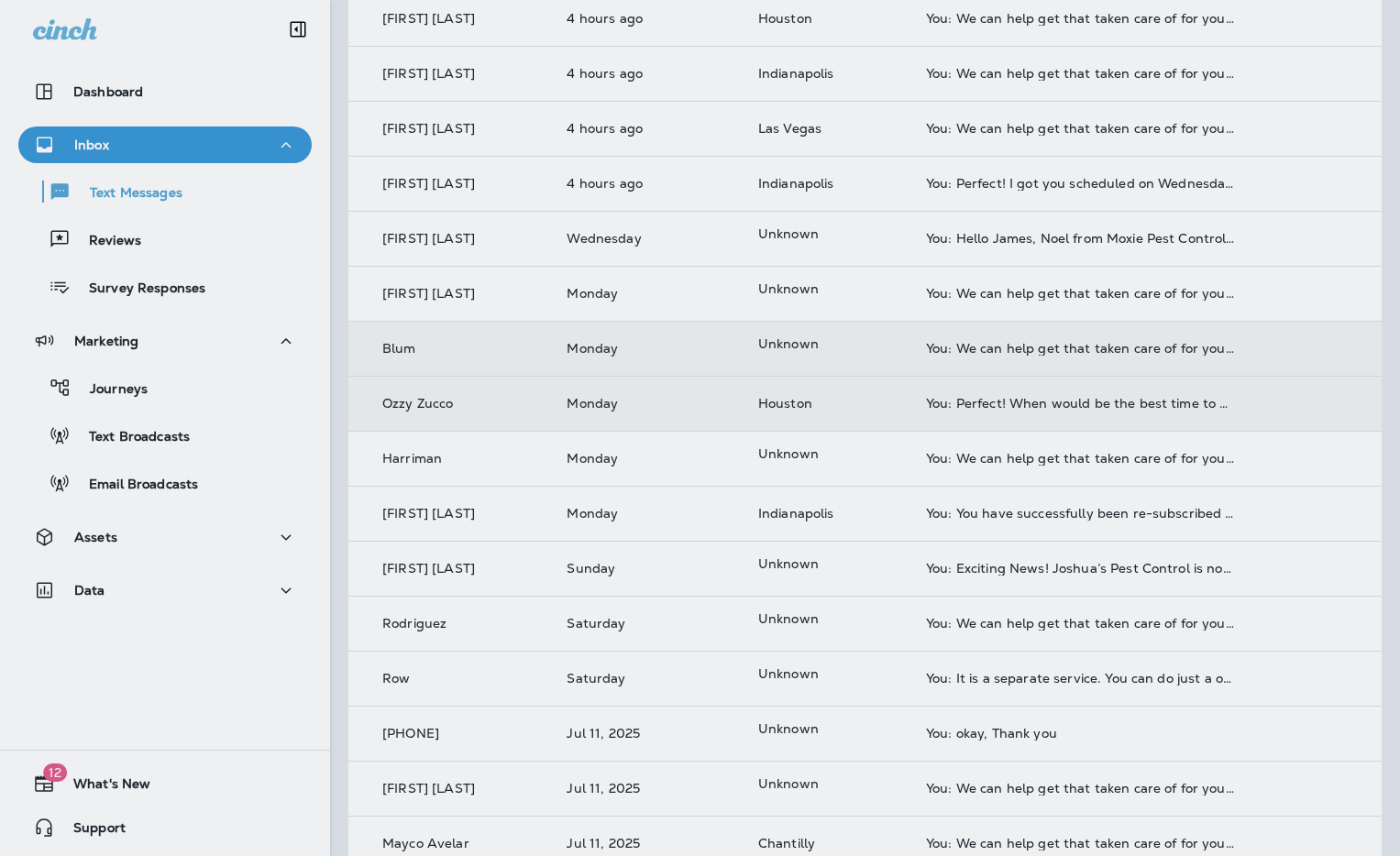 click at bounding box center (798, 428) 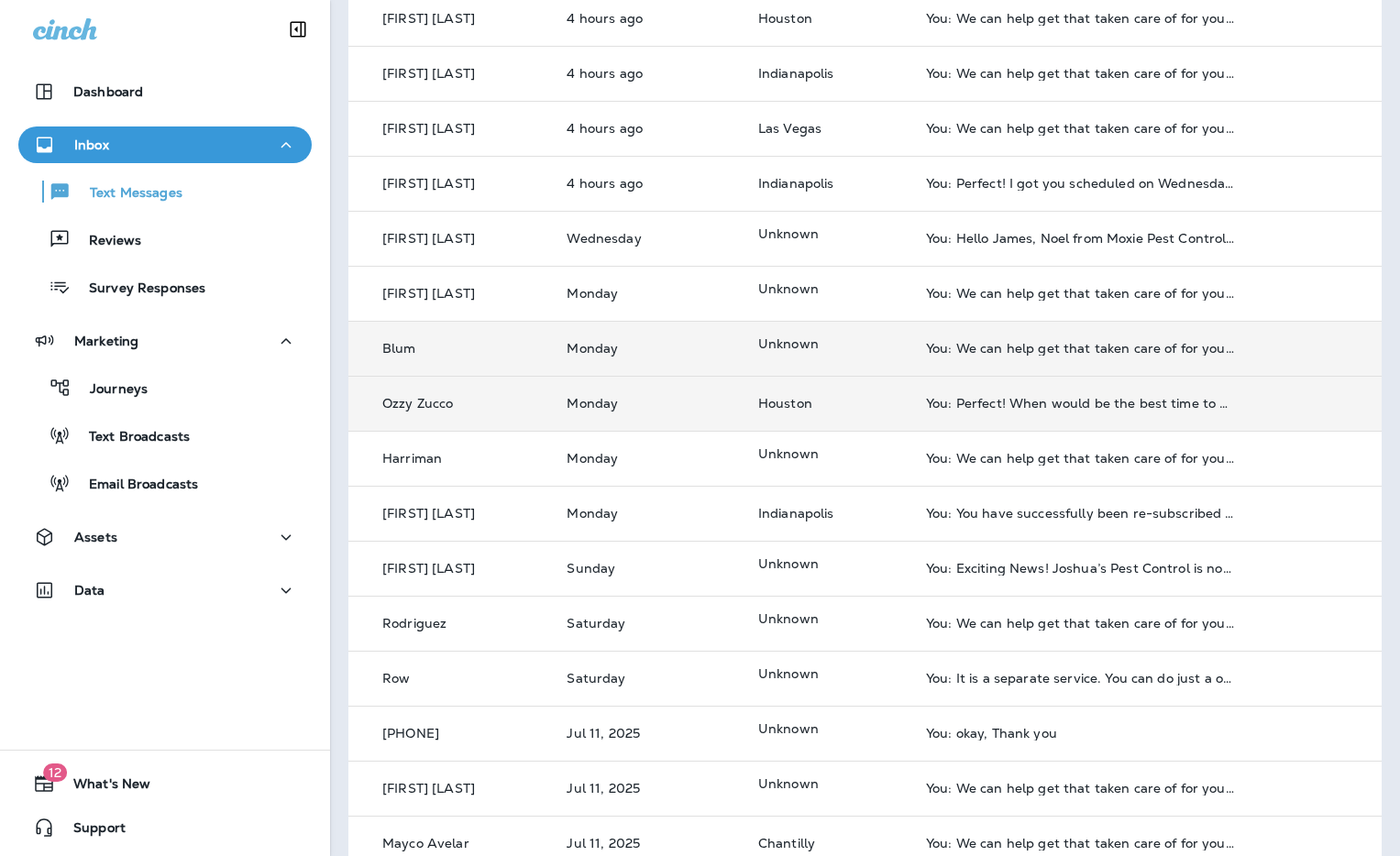 click on "[FIRST] [LAST]" at bounding box center (450, 293) 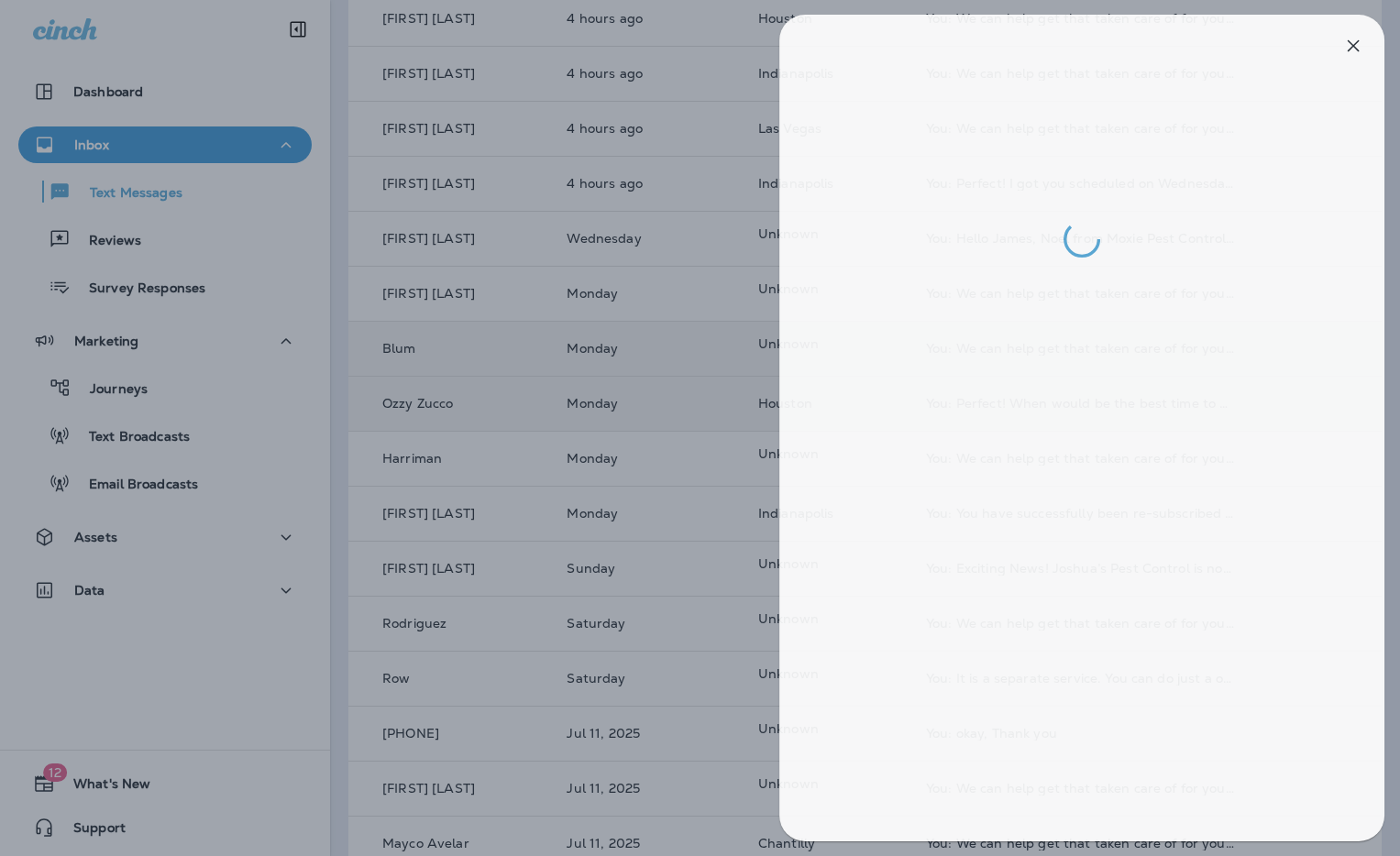 click at bounding box center [708, 428] 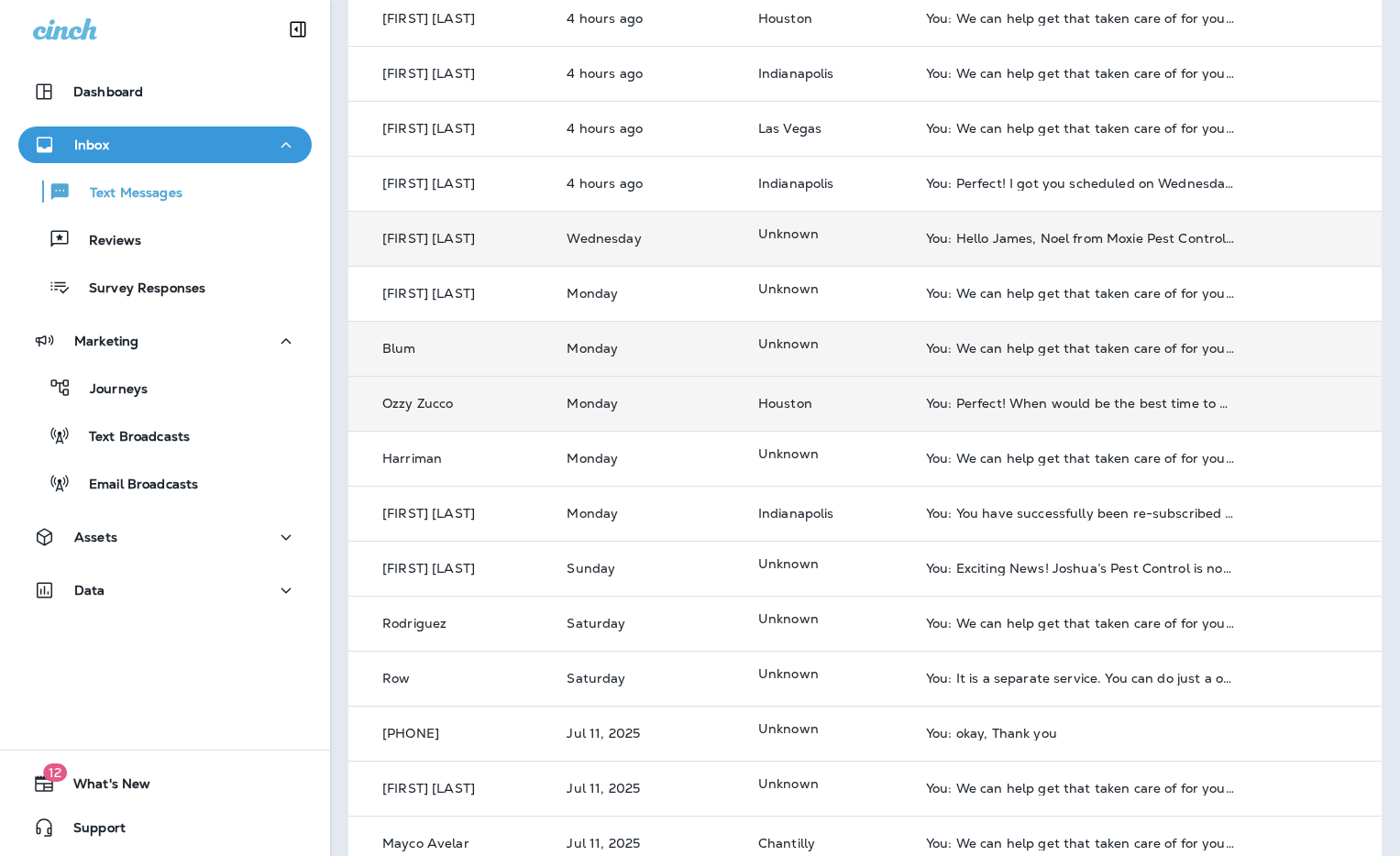 click on "[FIRST] [LAST]" at bounding box center (450, 238) 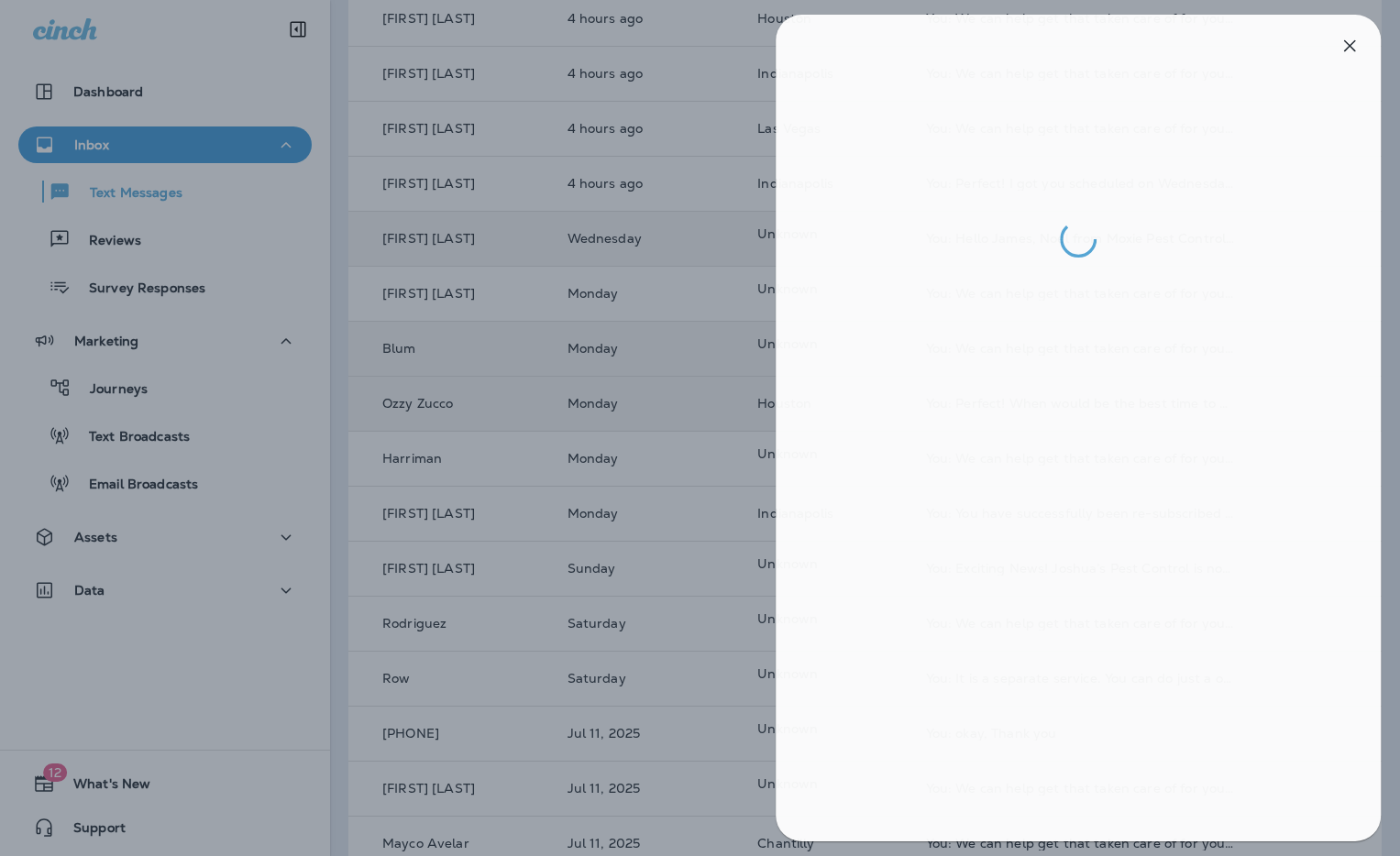 click at bounding box center [704, 428] 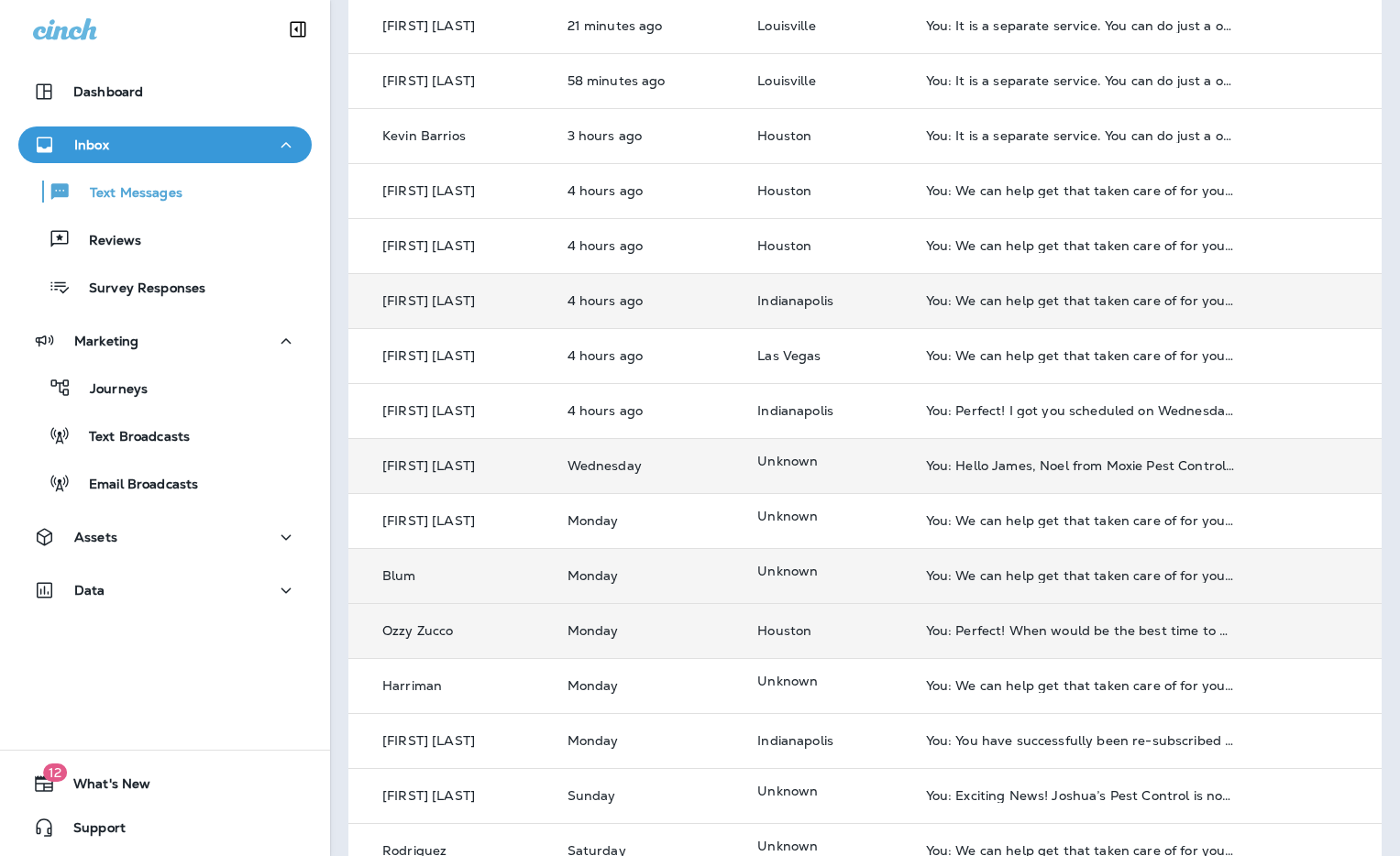 scroll, scrollTop: 191, scrollLeft: 0, axis: vertical 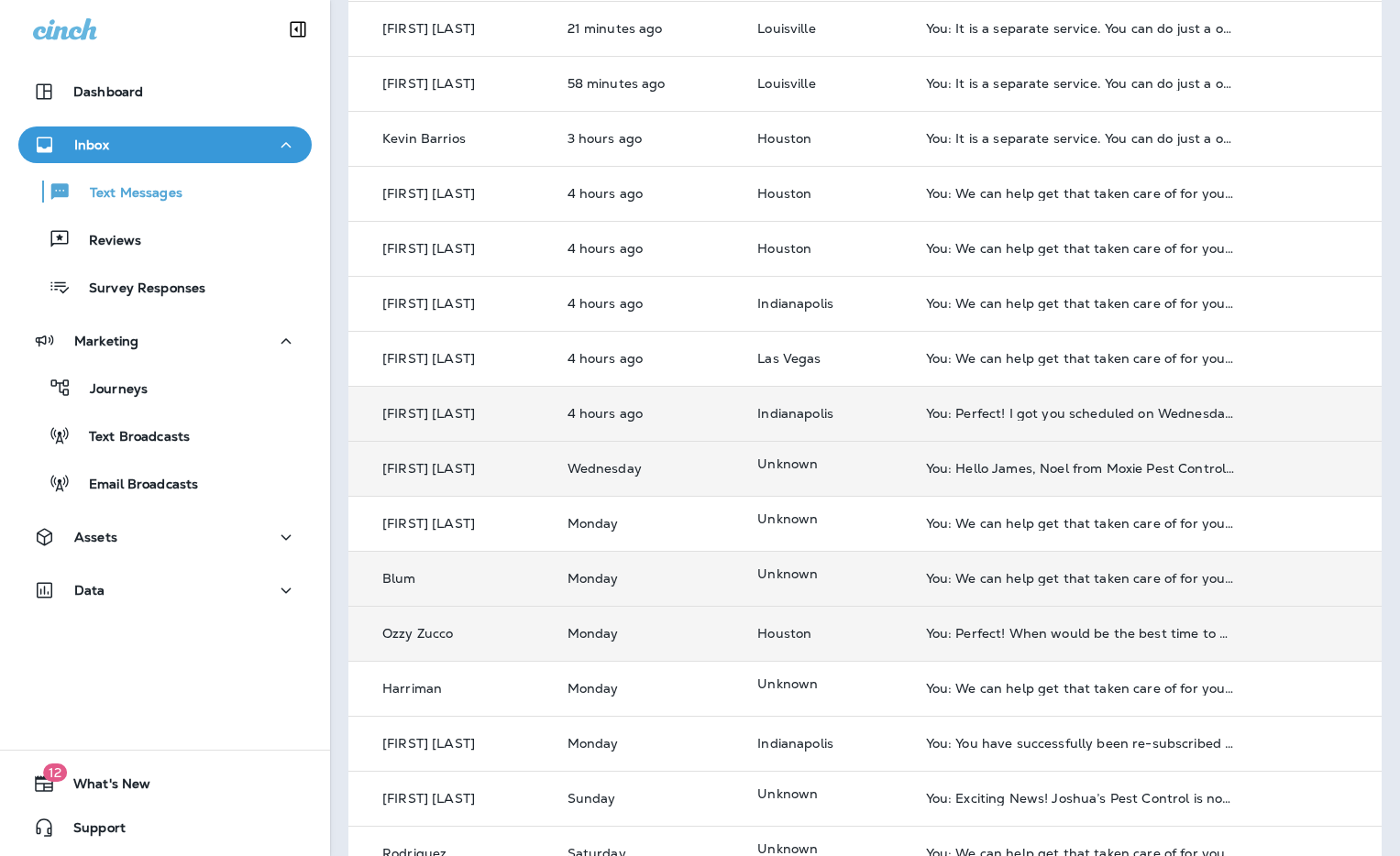 click on "[FIRST] [LAST]" at bounding box center (450, 413) 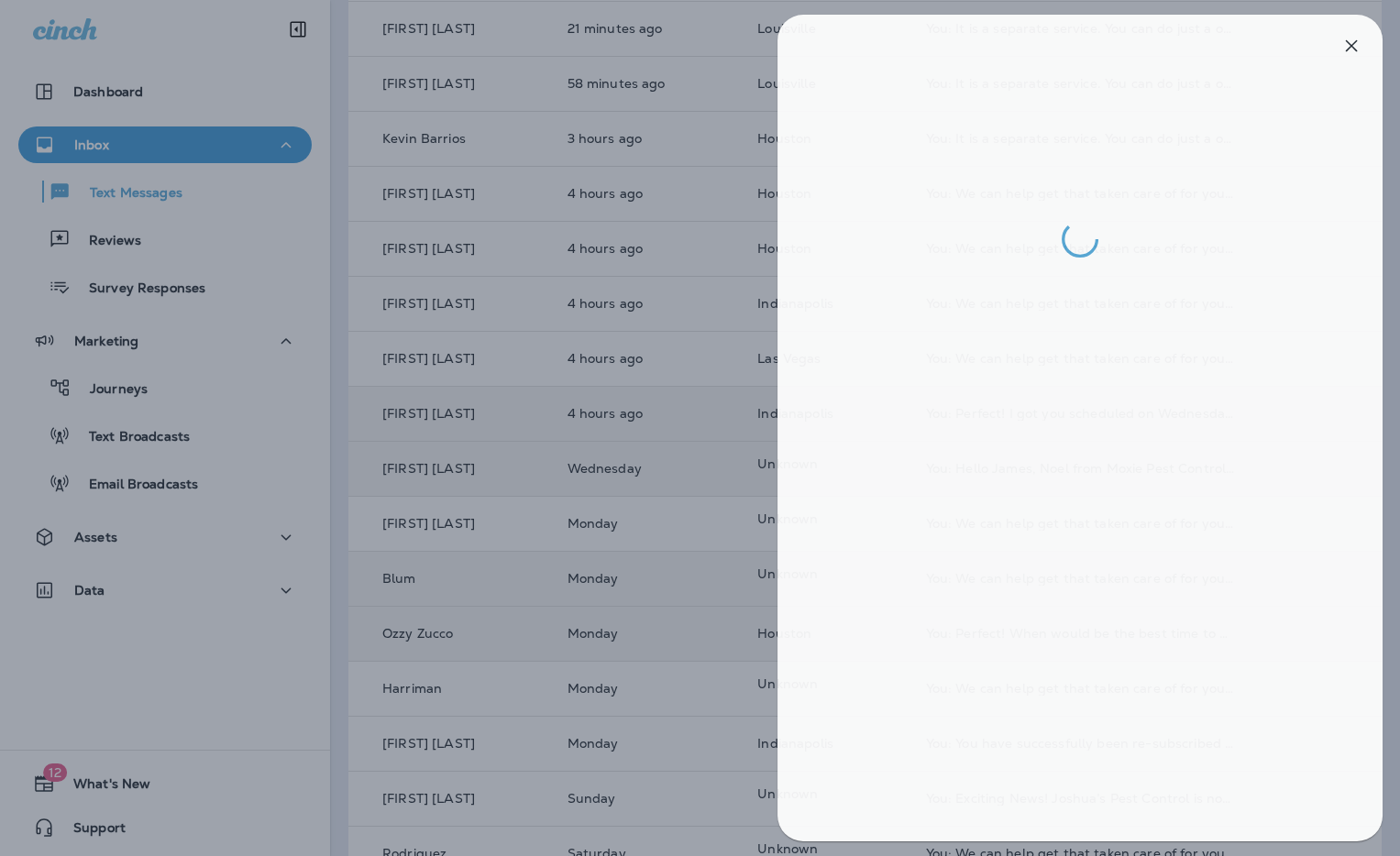 click at bounding box center [706, 428] 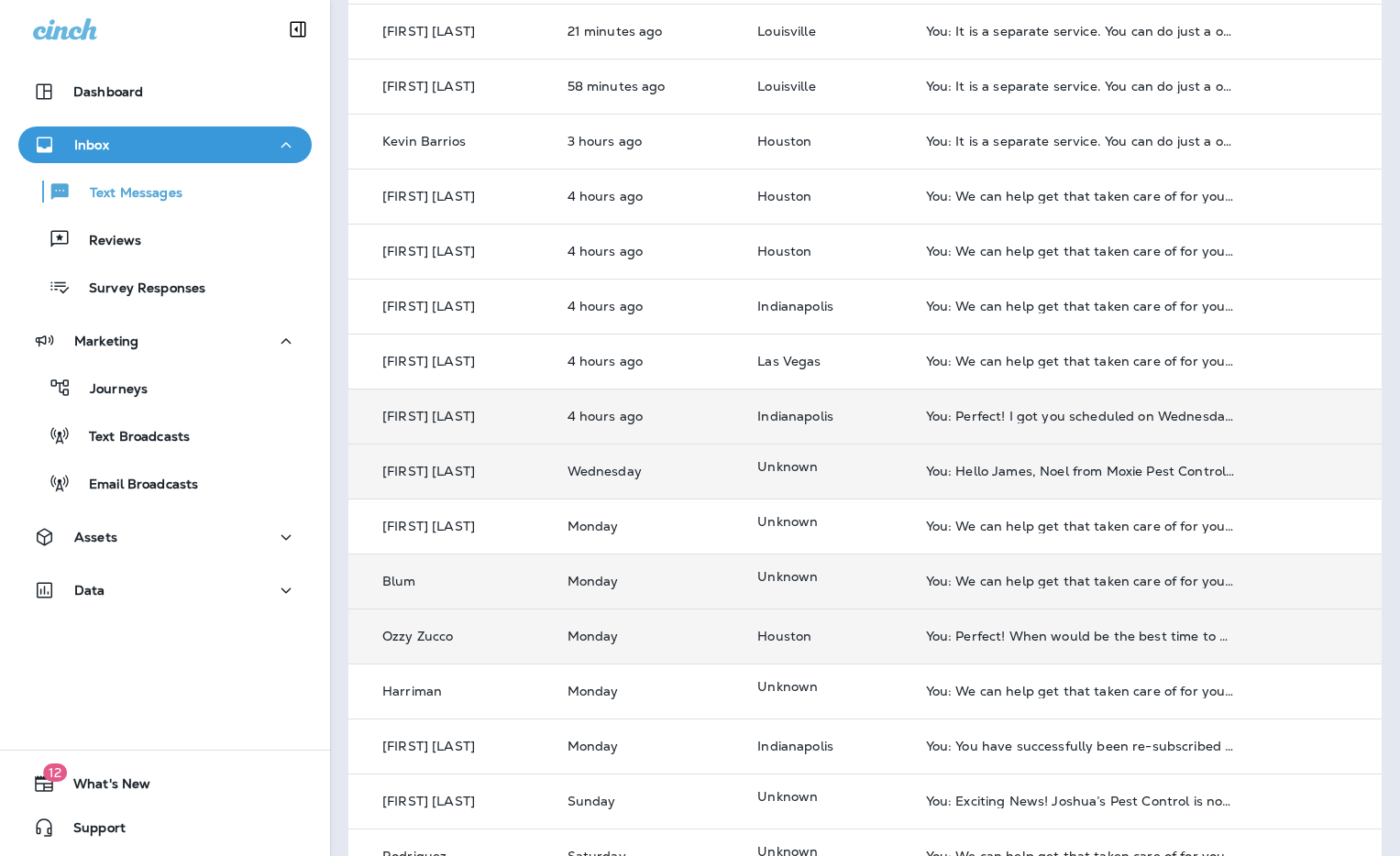 scroll, scrollTop: 0, scrollLeft: 0, axis: both 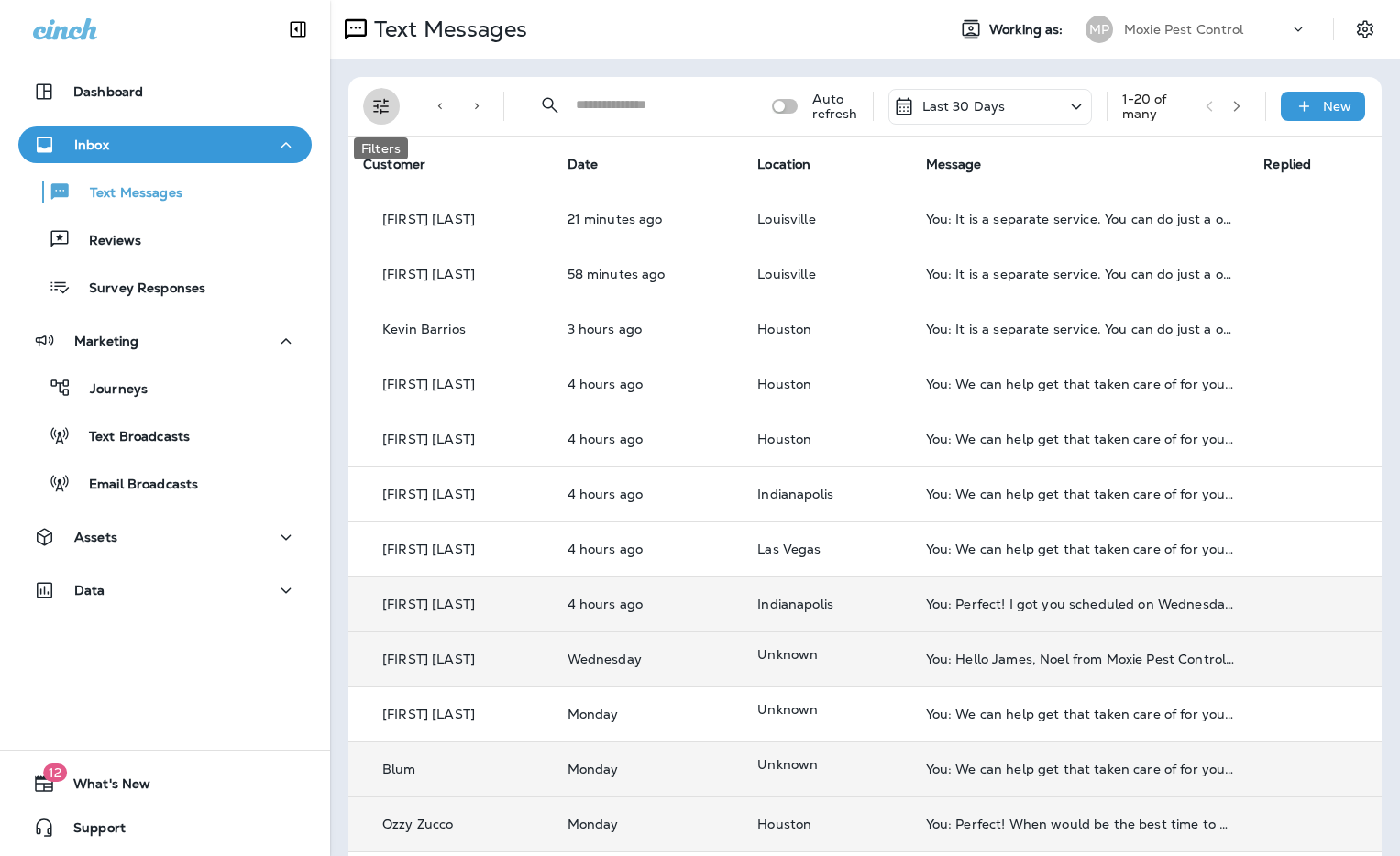 click 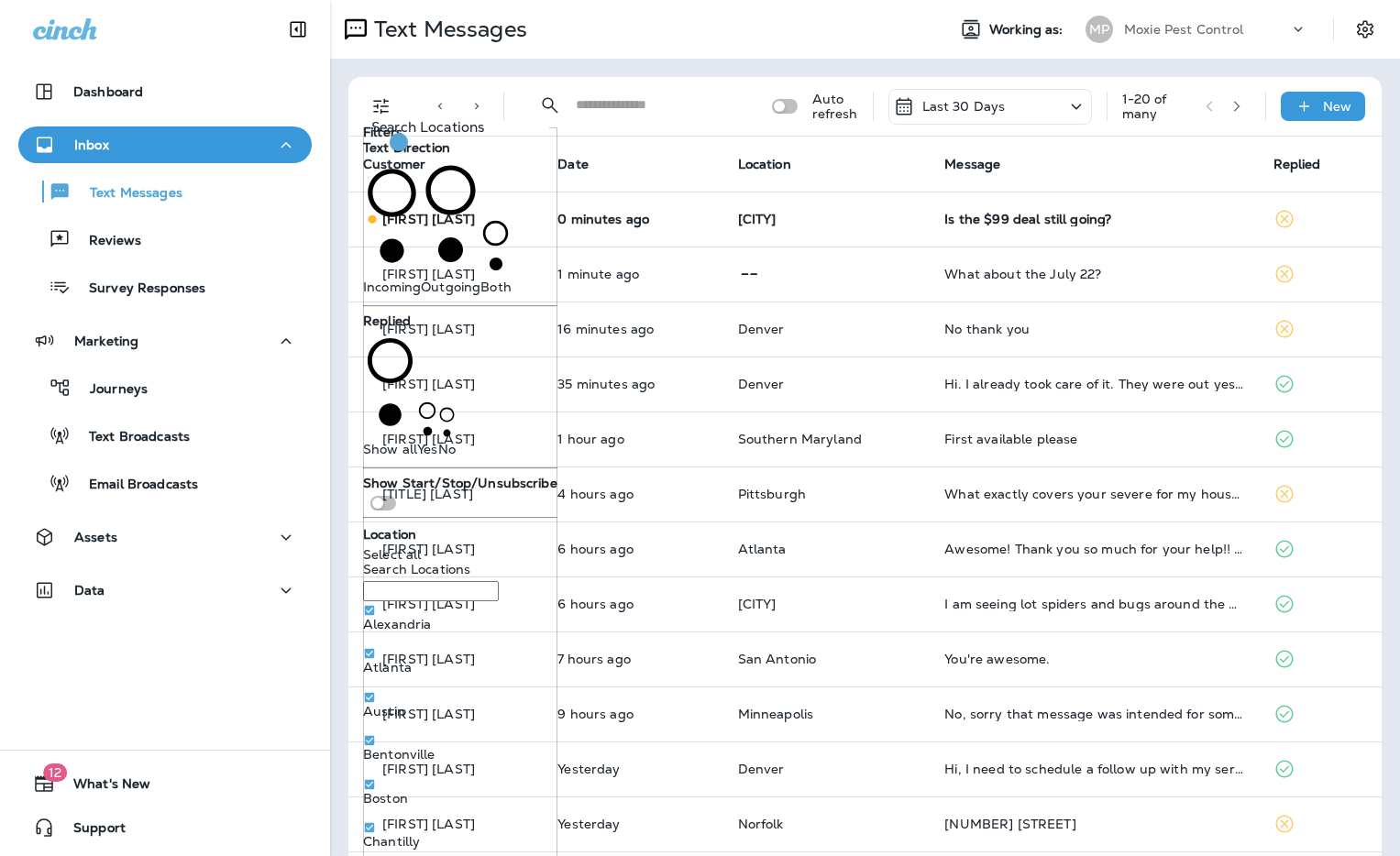 click on "[TEXT] [DIRECTION] : [INCOMING] ​ ​ [AUTO] [REFRESH] [LAST] [DAYS] [1] - [20] [OF] [MANY] [NEW] [CUSTOMER] [DATE] [LOCATION] [MESSAGE] [REPLIED] [FIRST] [LAST] [MINUTES] [AGO] [CITY] [IS] [DEAL] [STILL] [GOING]? [FIRST] [LAST] [MINUTES] [AGO] [WHAT] [ABOUT] [THE] [JULY] [?]? [FIRST] [DOMINGUEZ] [MINUTES] [AGO] [CITY] [NO] [THANK] [YOU] [FIRST] [RUTLEDGE] [MINUTES] [AGO] [CITY] [HI]. [I] [ALREADY] [TOOK] [CARE] [IT]. [THEY] [WERE] [OUT] [YESTERDAY]. [FIRST] [MEJIA] [HOURS] [AGO] [SOUTHERN] [MARYLAND] [FIRST] [AVAILABLE] [PLEASE] [TITLE] [LAST] [HOURS] [AGO] [CITY] [WHAT] [EXACTLY] [COVERS] [YOUR] [SEVERE] [FOR] [MY] [HOUSE]? [FIRST] [LEE] [HOURS] [AGO] [CITY] [AWESOME]! [THANK] [YOU] [SO] [MUCH] [YOUR] [HELP]!! 😀 [FIRST] [JAGARLAMUDI] [HOURS] [AGO] [CITY] [I] [AM] [SEEING] [LOT] [SPIDERS] [BUGS] [AROUND] [HOUSE] [FIRST] [WILKINS] [HOURS] [AGO] [CITY] [YOU'RE] [AWESOME]. [FIRST] [BADE] [HOURS] [AGO] [CITY] [NO], [SORRY] [THAT] [MESSAGE] [WAS] [INTENDED] [FOR] [SOMEONE] [ELSE] [FIRST] [BROECKER] [YESTERDAY] [CITY] [FIRST] [HOWE] [YESTERDAY] [NORFOLK] [NUMBER] [COURT] [FIRST] [JACKSON] [YESTERDAY] [CITY] [FIRST] [LITTLE] [YESTERDAY] [CITY] [FIRST] [DELFIN] [YESTERDAY] [CITY]" at bounding box center (865, 685) 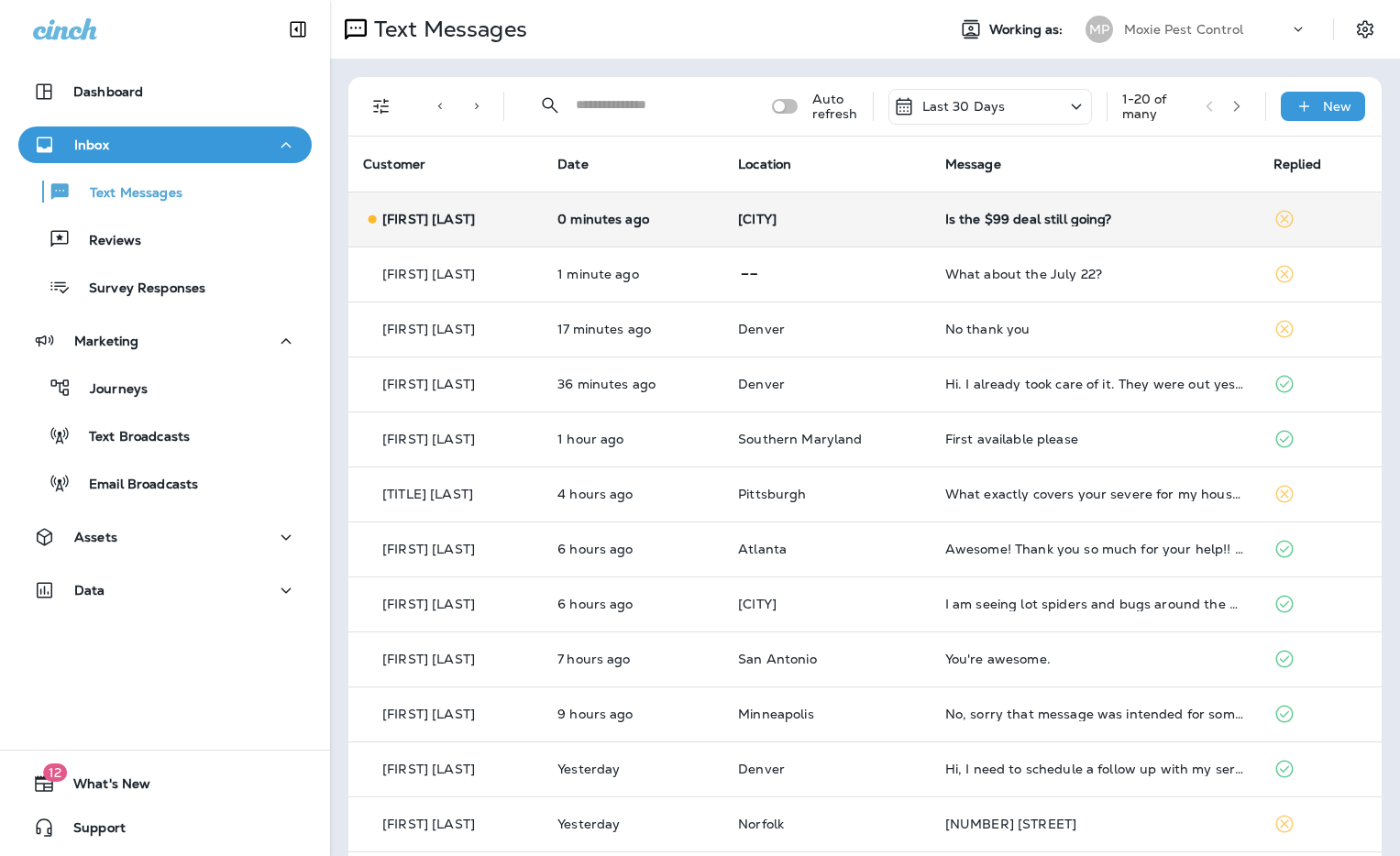 click on "[CITY]" at bounding box center [827, 219] 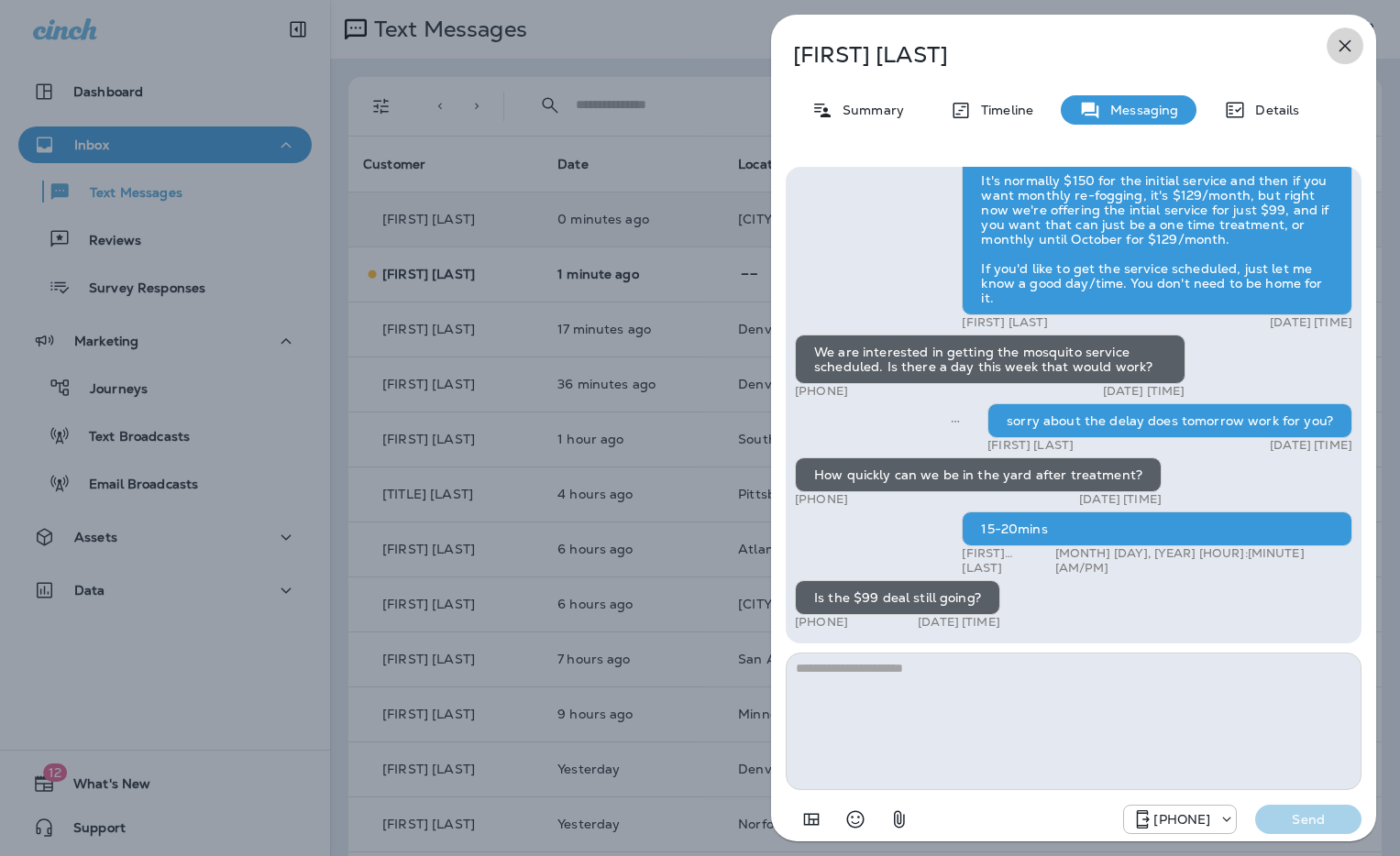 click 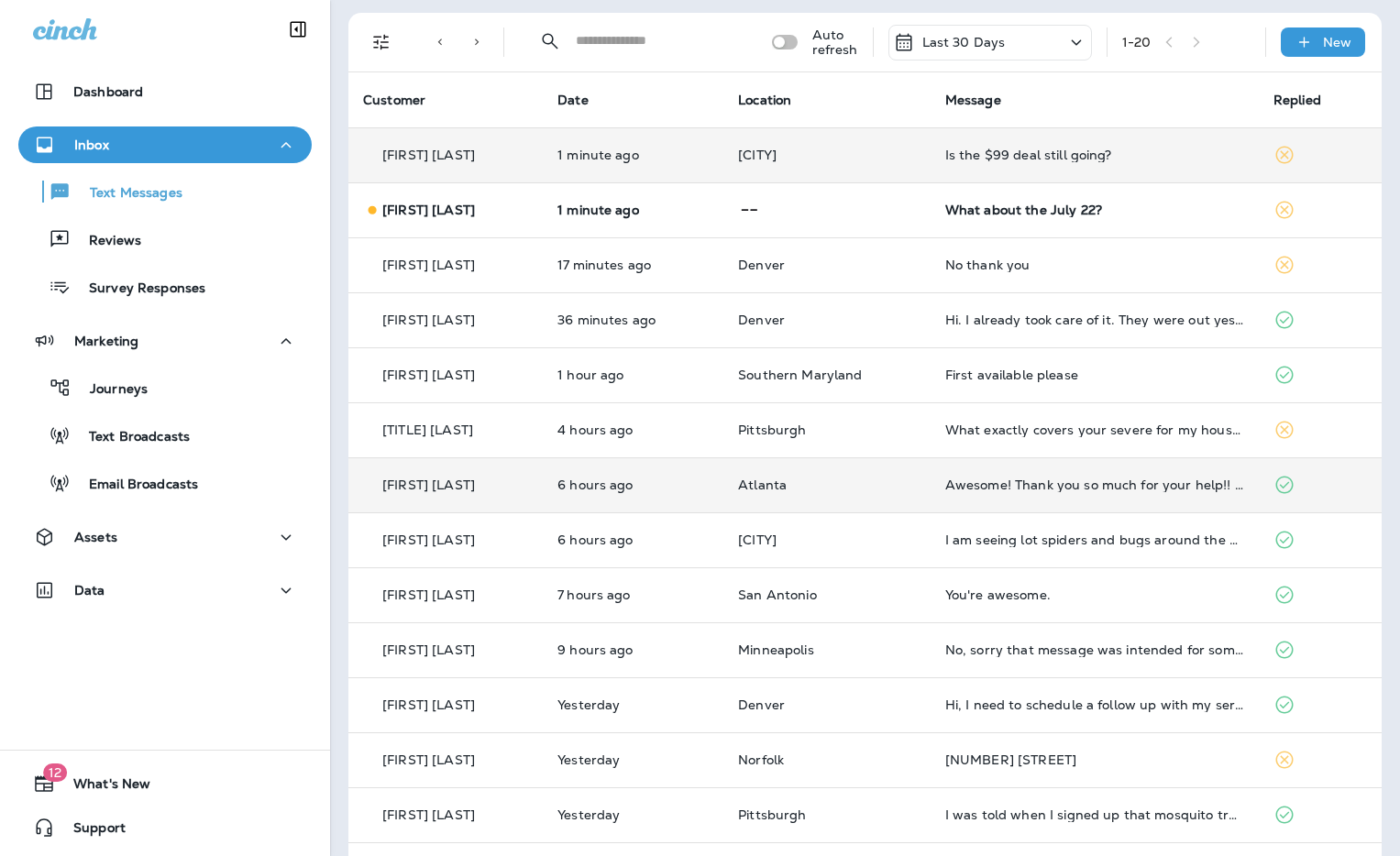 scroll, scrollTop: 0, scrollLeft: 0, axis: both 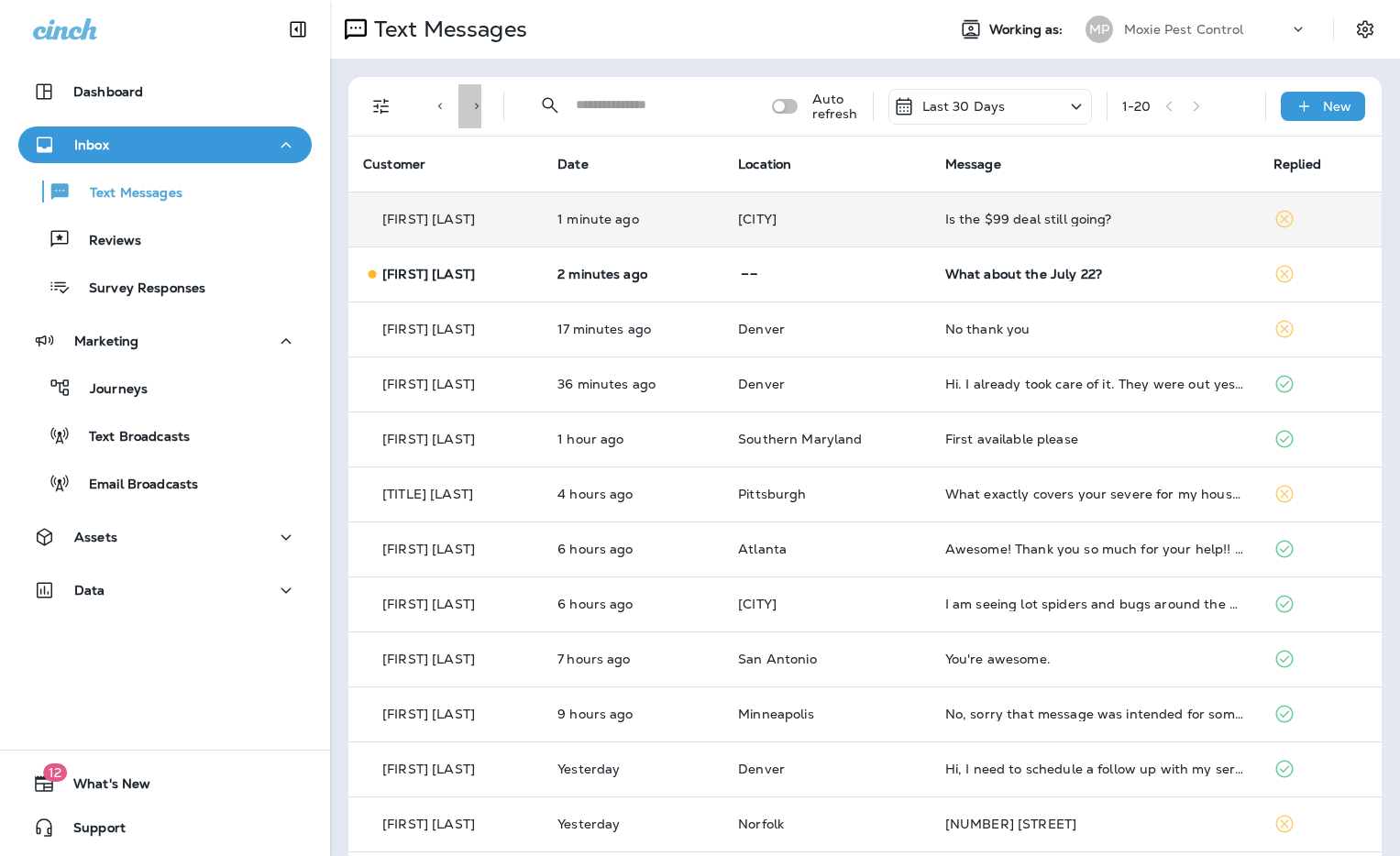 click 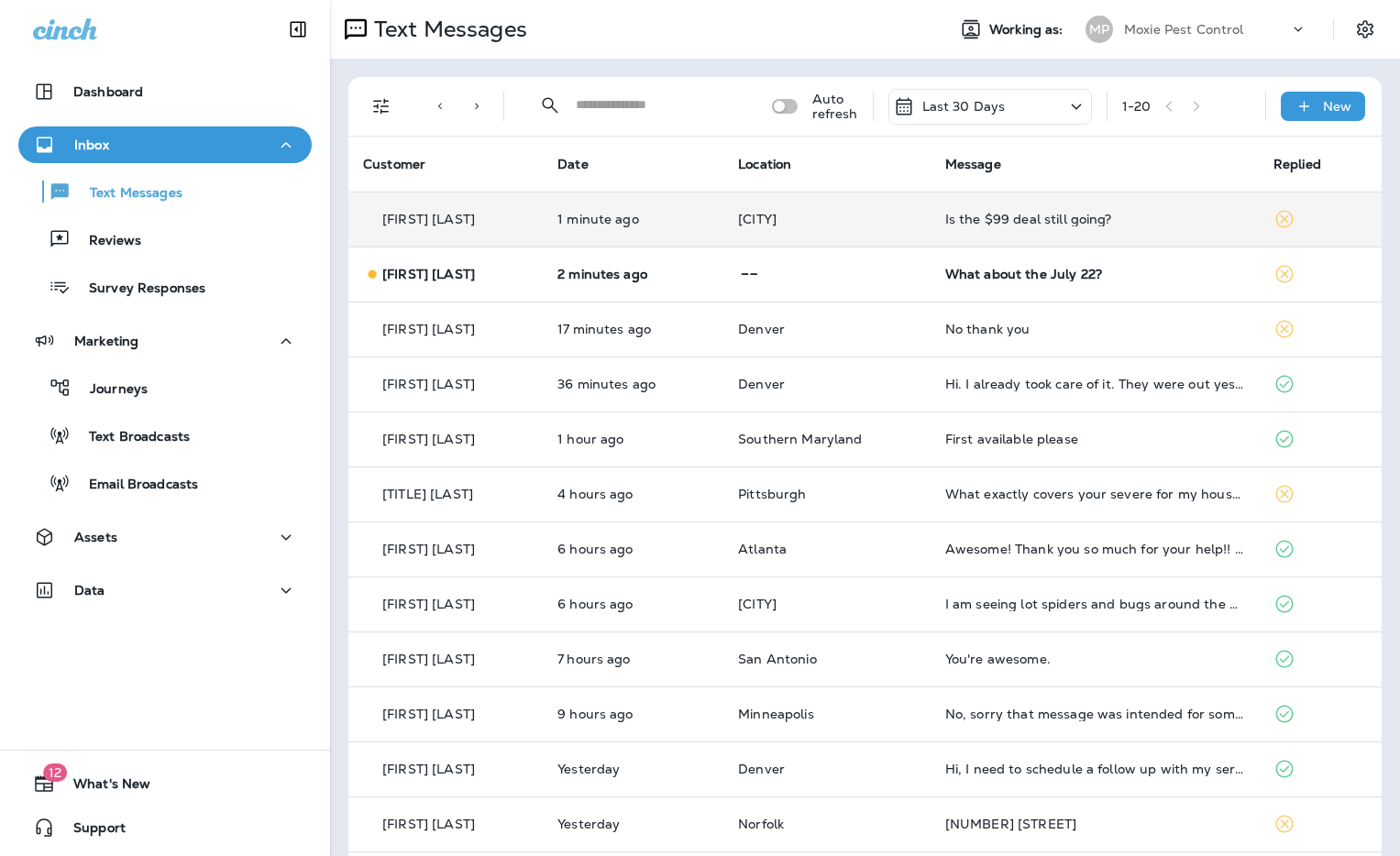 click on "Text Direction : Incoming Auto refresh Last 30 Days 1 - 20 New Customer Date Location Message Replied Krista Rowe 1 minute ago St Louis Is the $99 deal still going? Rob Bergeron 2 minutes ago What about the July 22? Heidi Dominguez 17 minutes ago Denver No thank you Tina Rutledge 36 minutes ago Denver Hi. I already took care of it. They were out yesterday. Claudia Mejia 1 hour ago Southern Maryland First available please Mrs Raj 4 hours ago Pittsburgh What exactly covers your severe for my house? Jaimes Lee 6 hours ago Atlanta Awesome! Thank you so much for your help!! 😀 Raviteja Jagarlamudi 6 hours ago St Louis I am seeing lot spiders and bugs around the house Luke Wilkins 7 hours ago San Antonio You're awesome. Alex Bade 9 hours ago Minneapolis No, sorry that message was intended for someone else Kelly Broecker Yesterday Denver Telvin Howe Yesterday Norfolk [NUMBER] [STREET] Anthony Jackson Yesterday Pittsburgh Denise Little Yesterday Atlanta Marcela Delfin Yesterday Denver Yesterday" at bounding box center (865, 685) 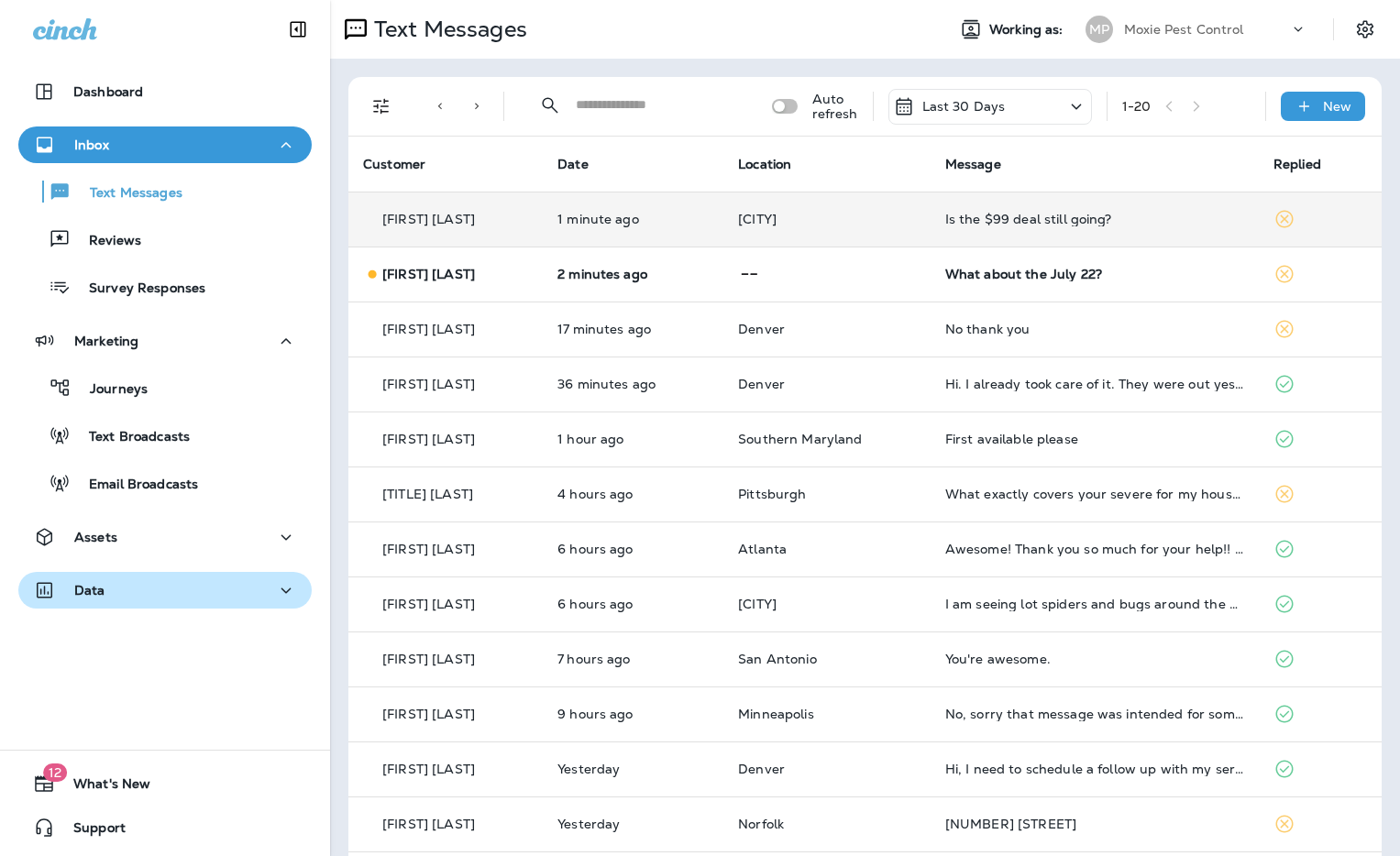 click 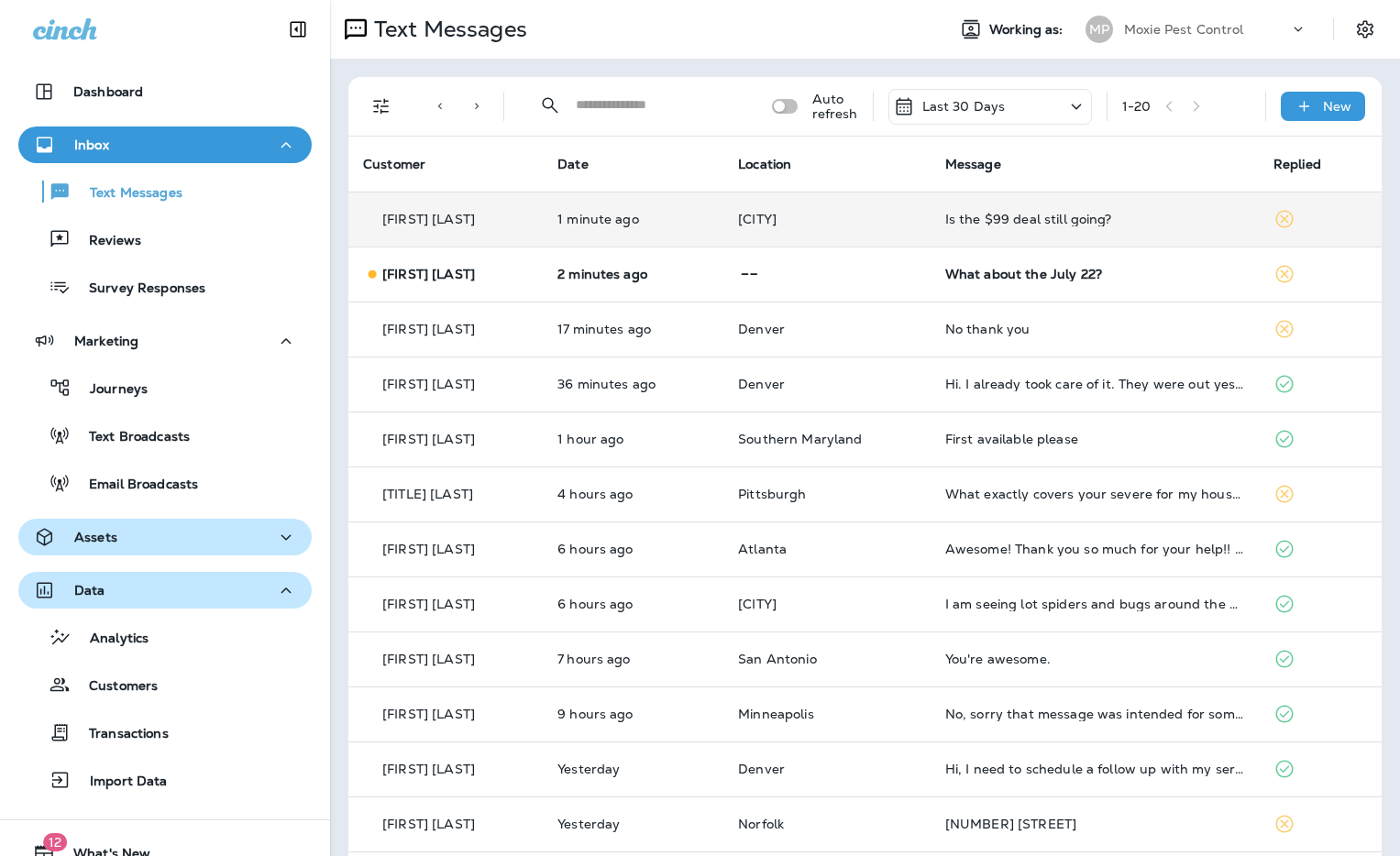 click on "Assets" at bounding box center [165, 537] 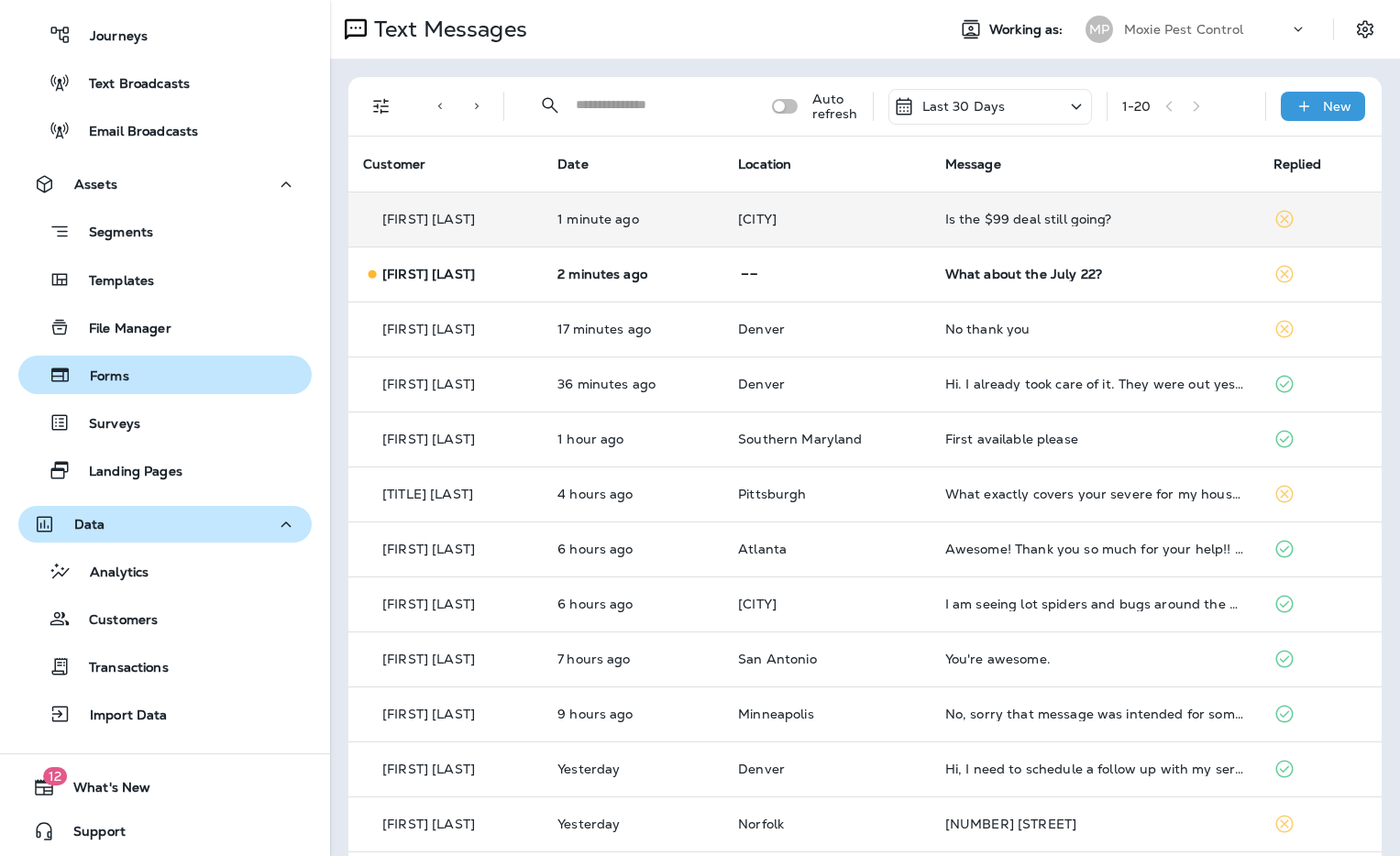 scroll, scrollTop: 354, scrollLeft: 0, axis: vertical 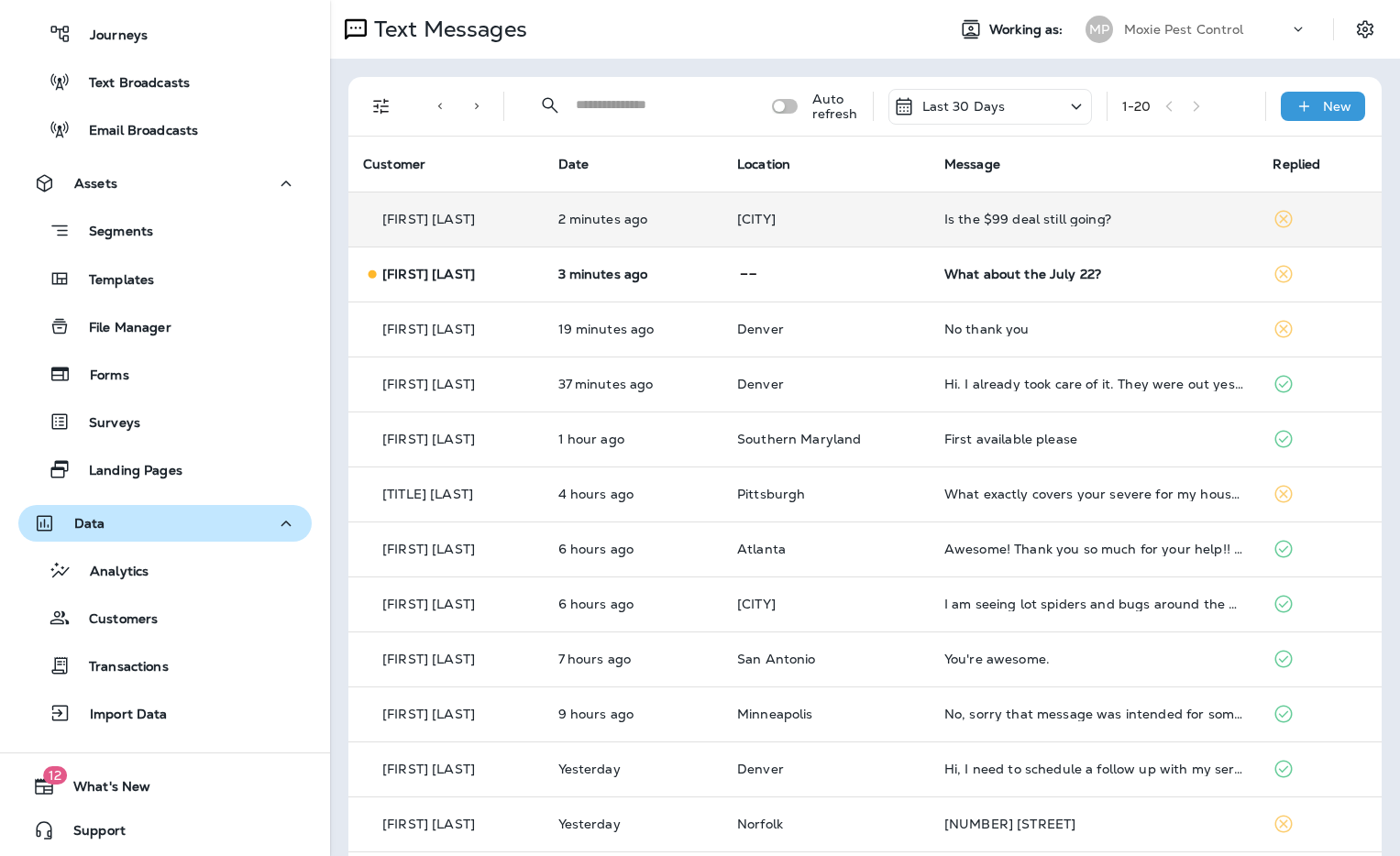 click 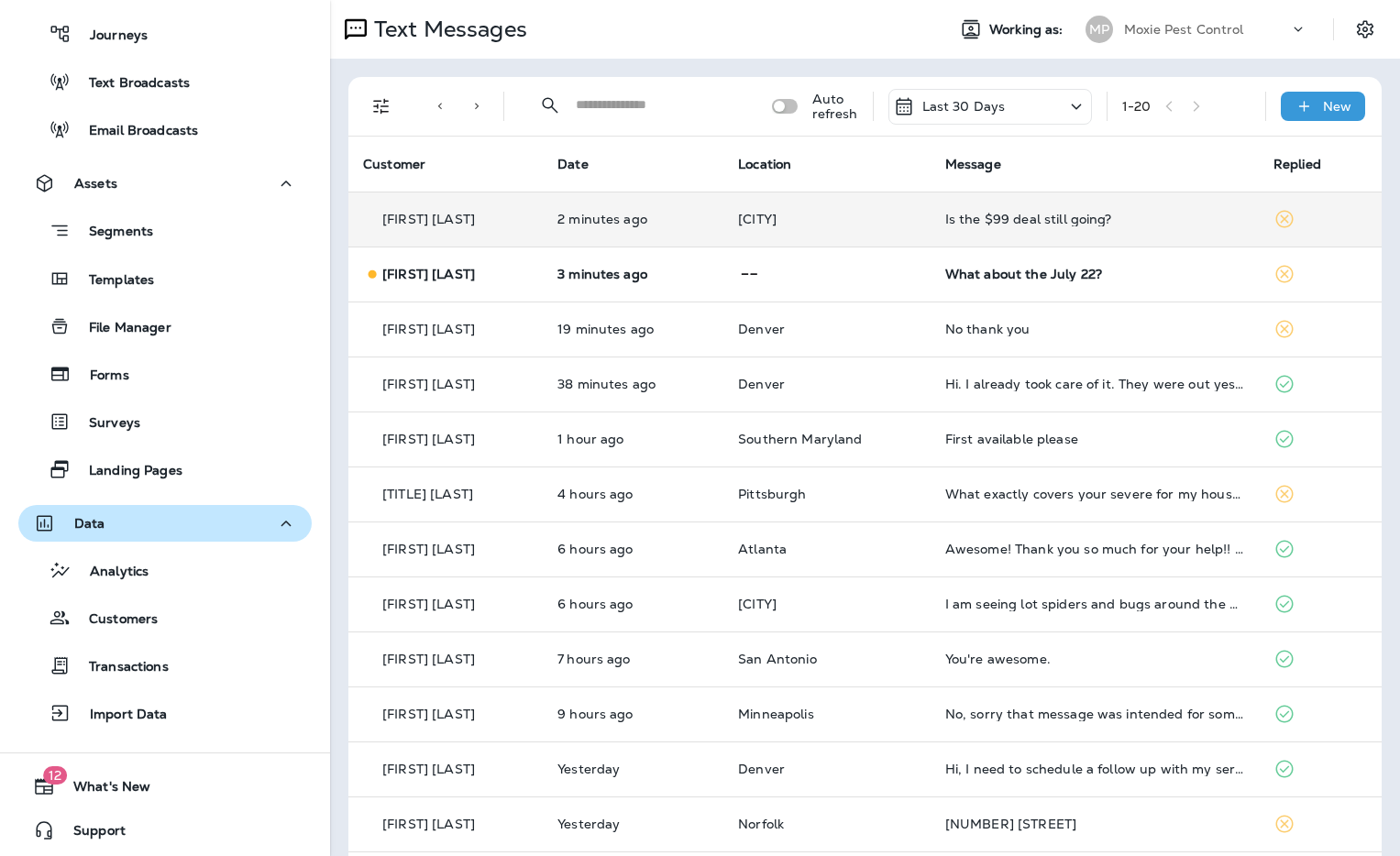 click on "1  -  20" at bounding box center (1186, 106) 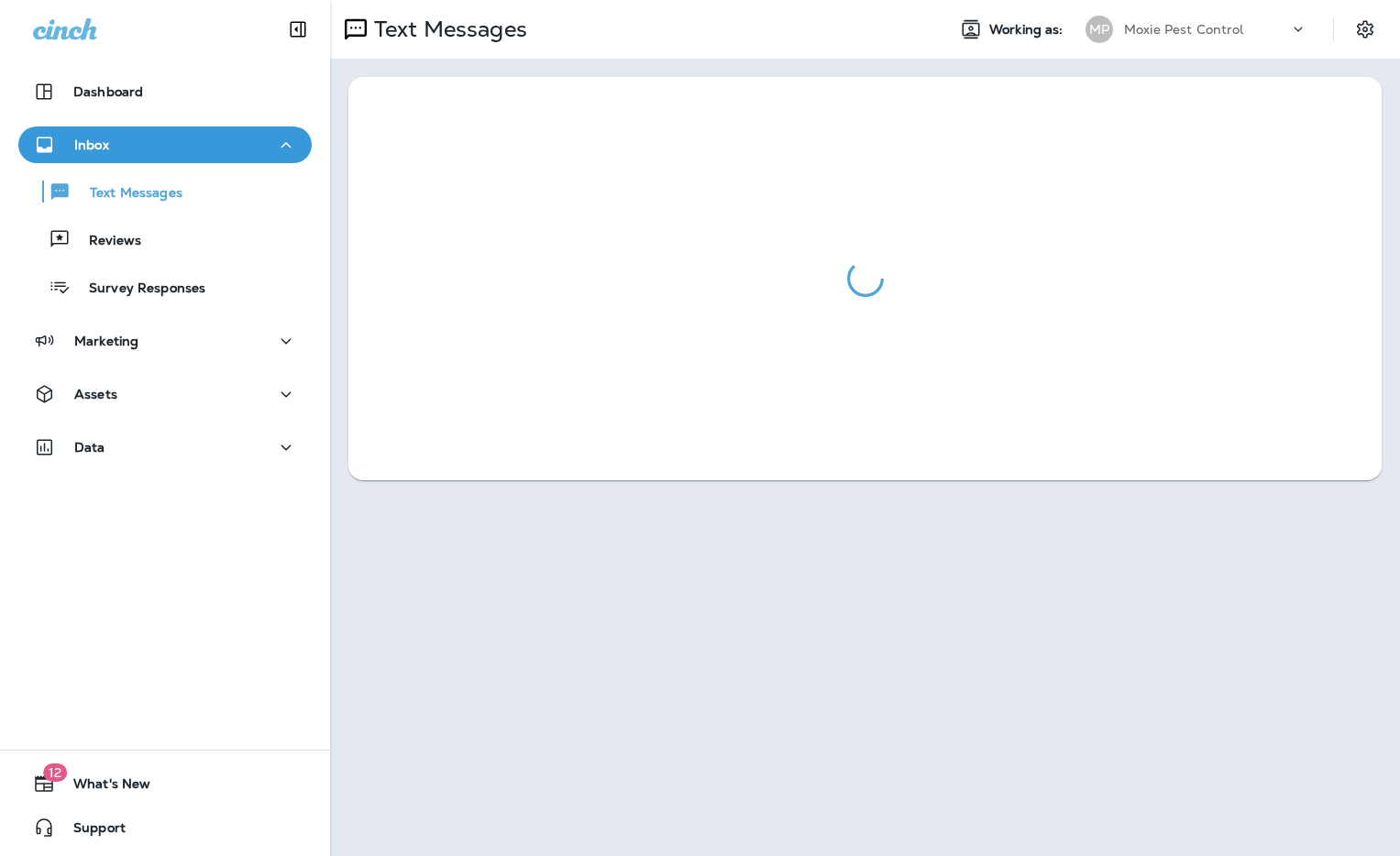 scroll, scrollTop: 0, scrollLeft: 0, axis: both 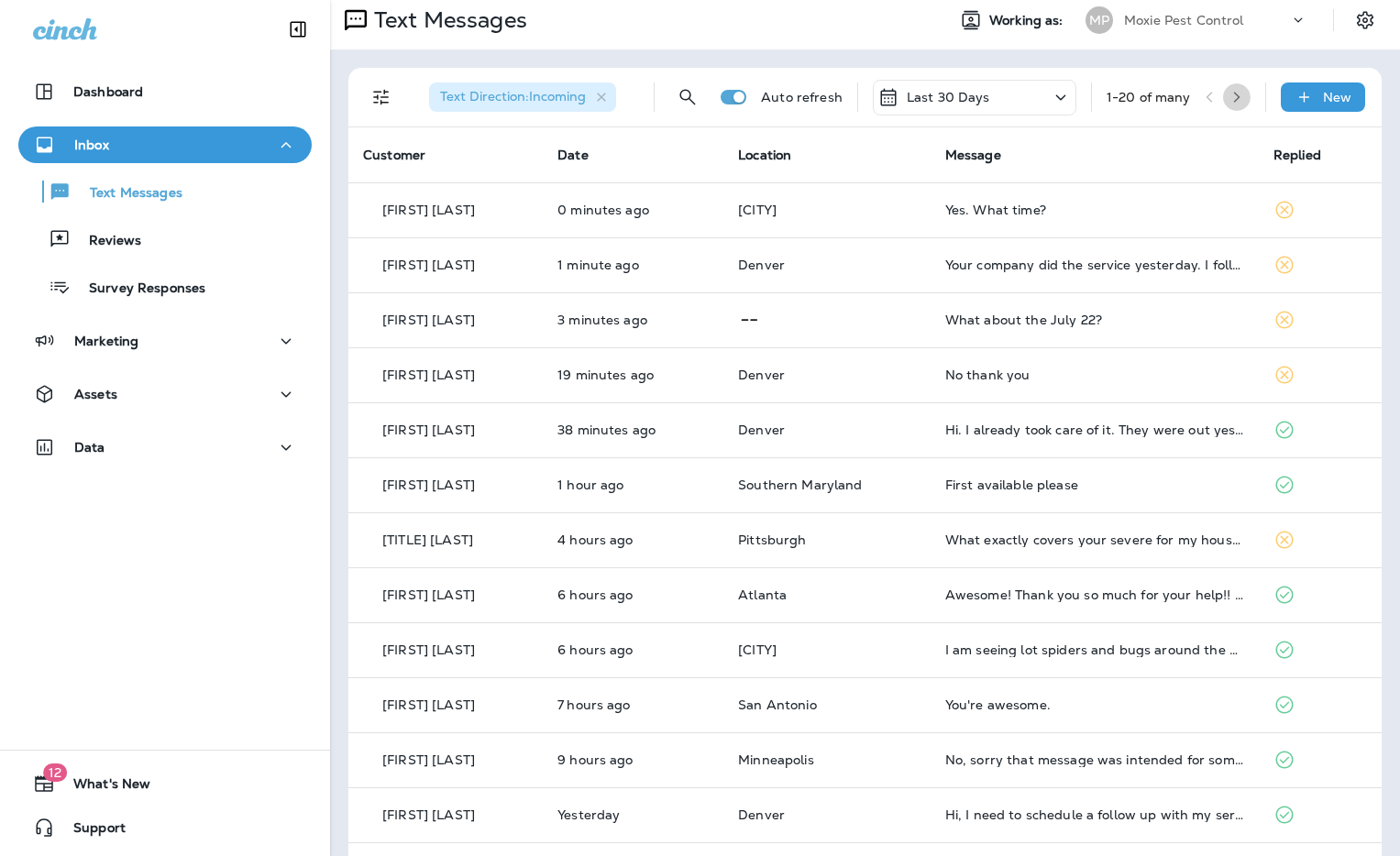 click 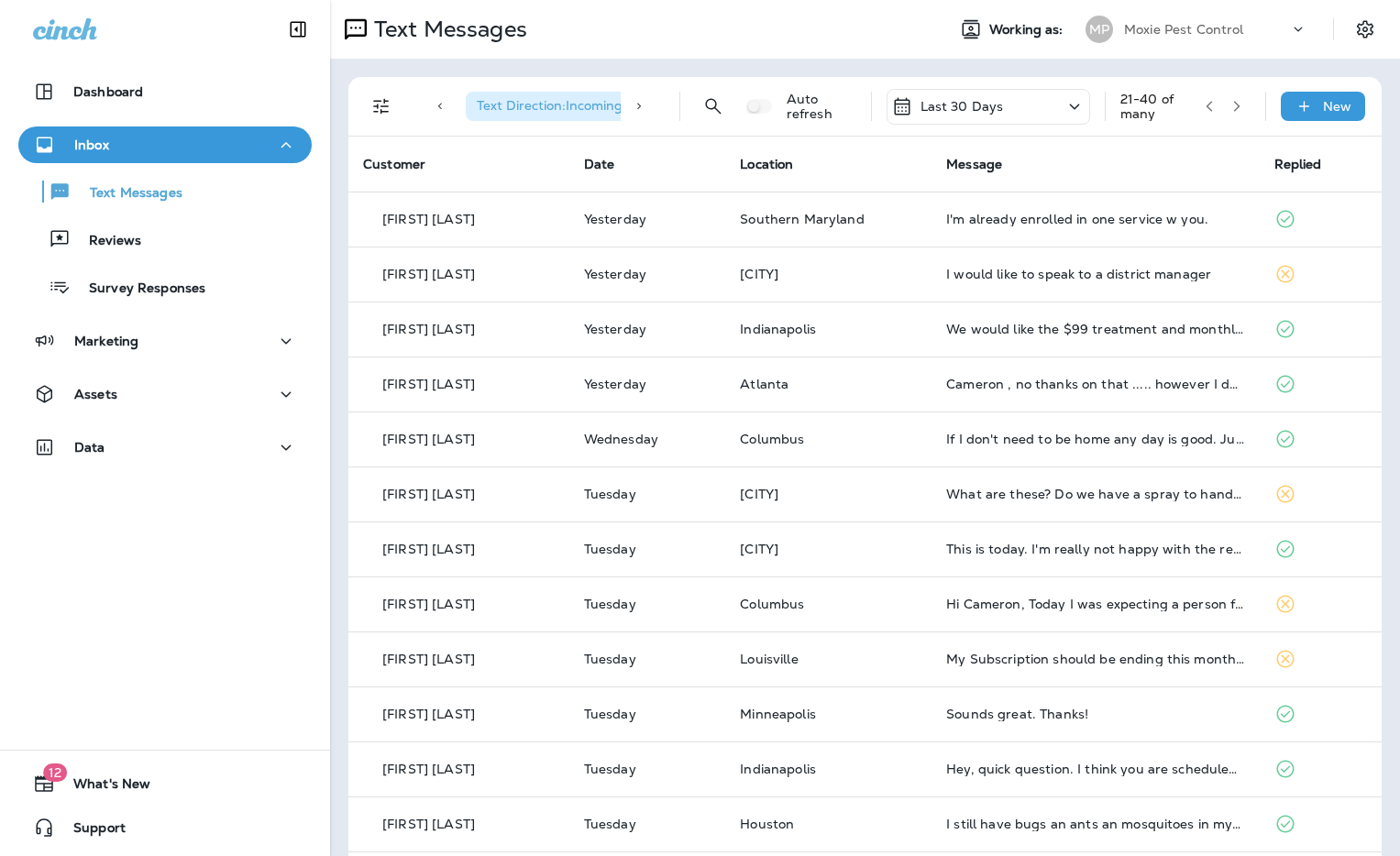 click at bounding box center [1237, 106] 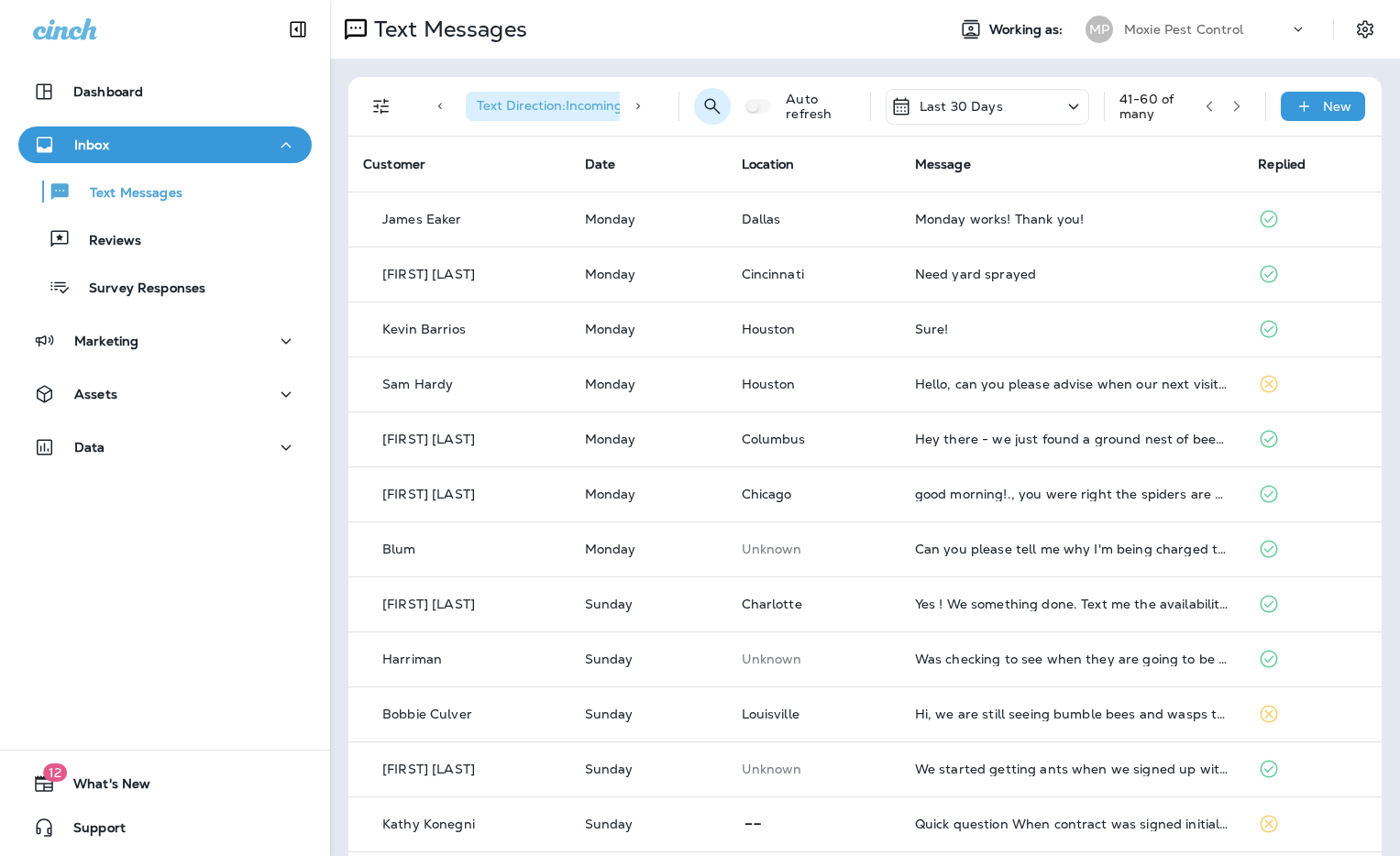 click 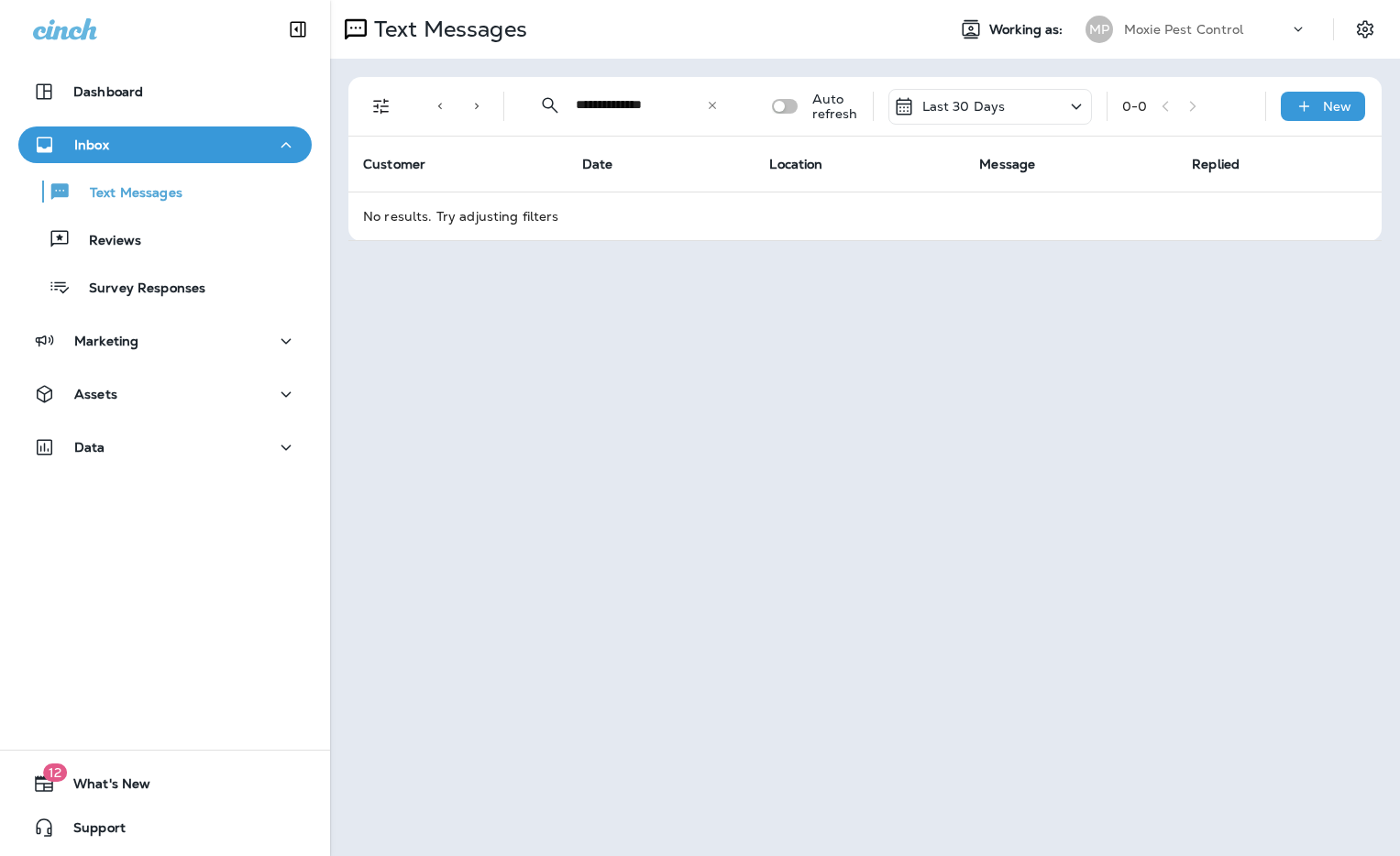click on "**********" at bounding box center [641, 104] 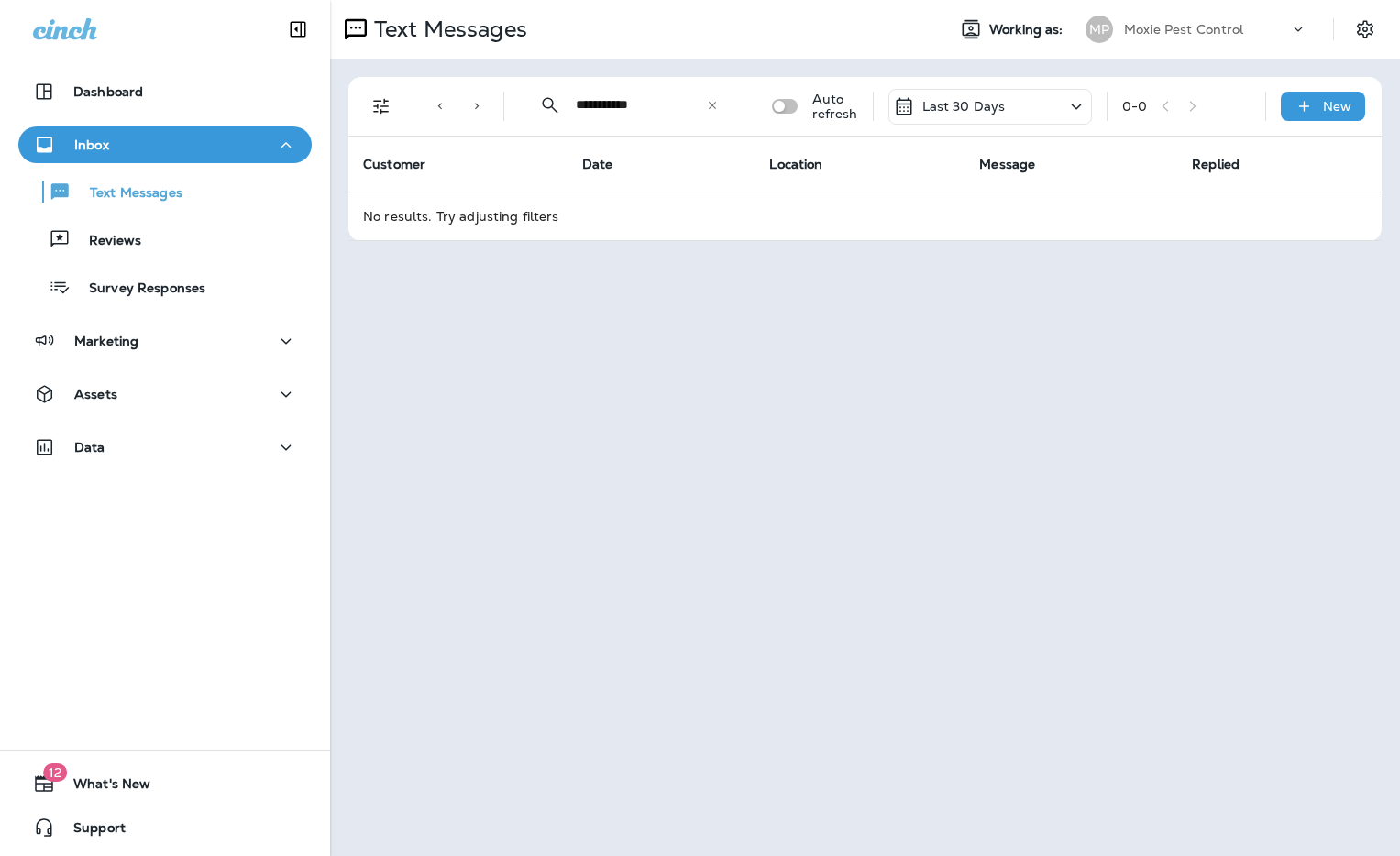 click on "**********" at bounding box center [641, 104] 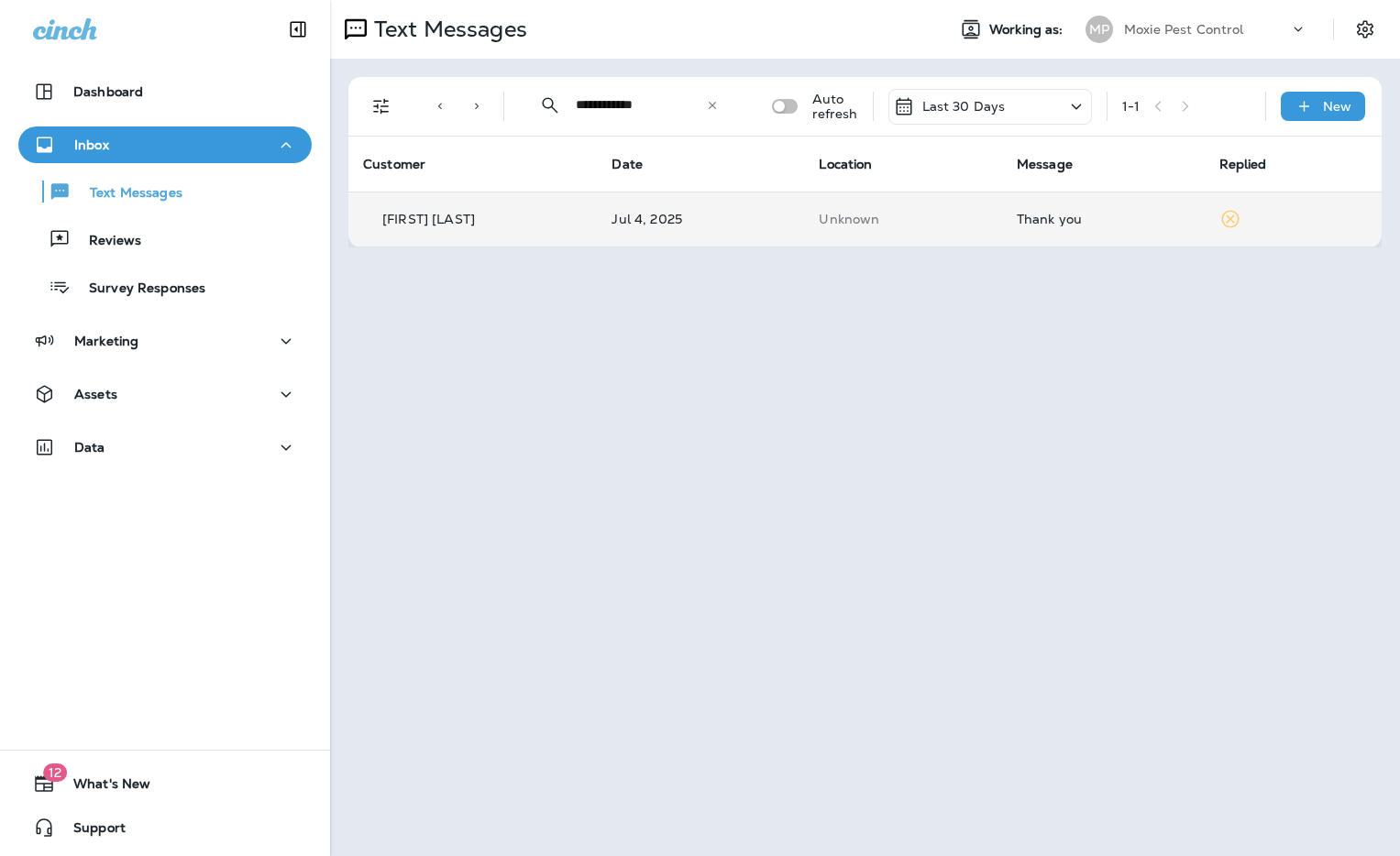 click on "Thank you" at bounding box center [1103, 219] 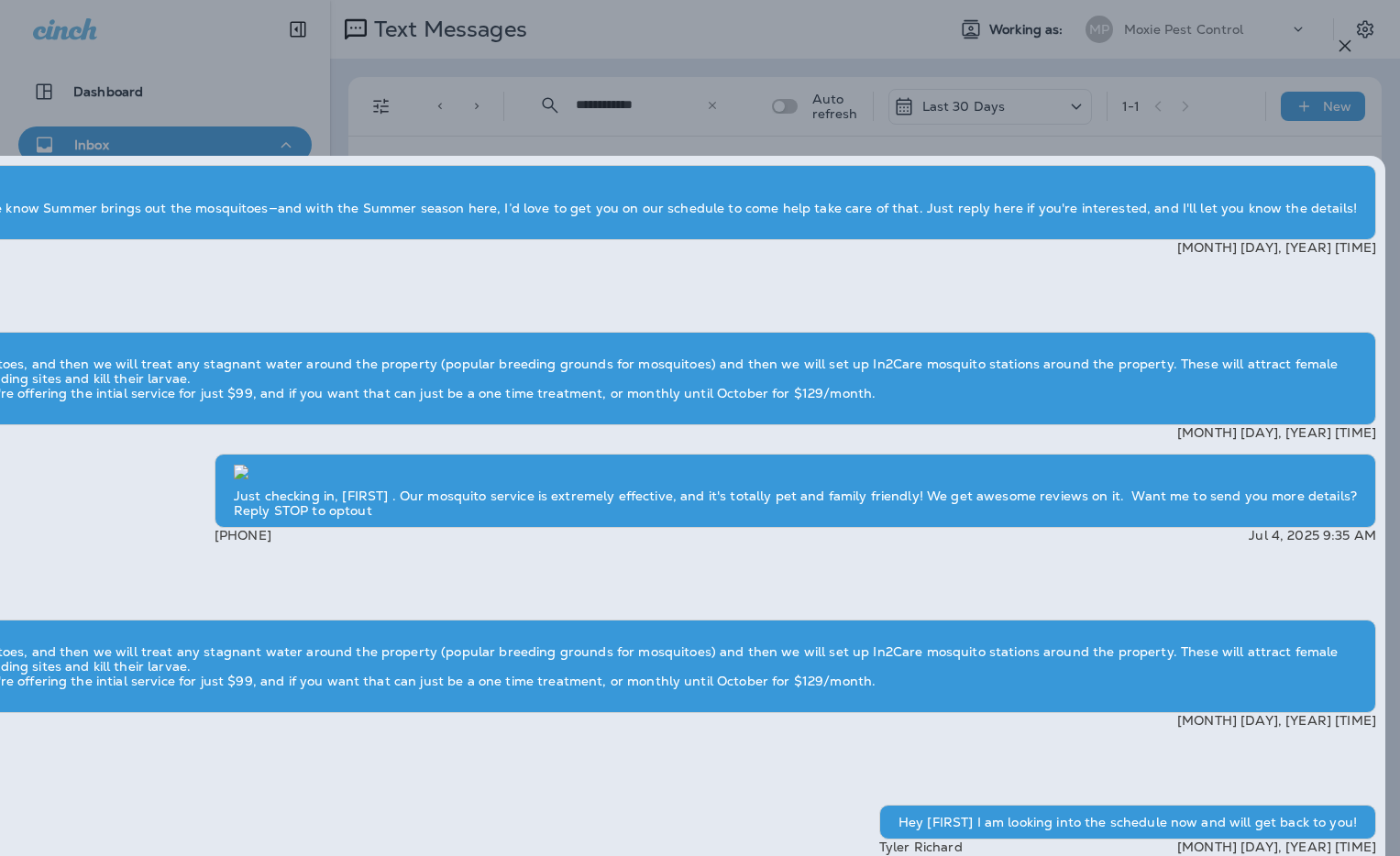 click 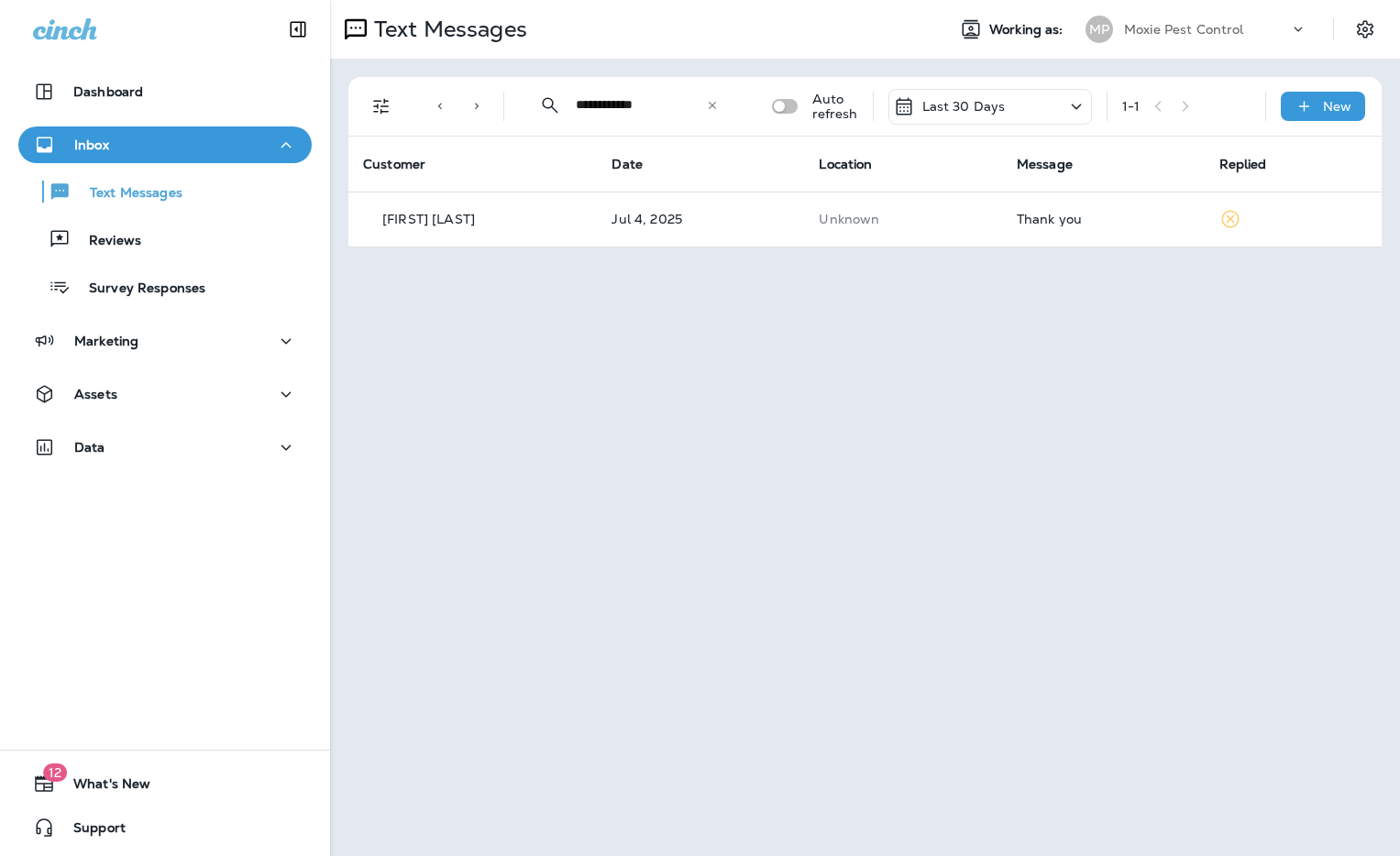 click on "**********" at bounding box center [641, 104] 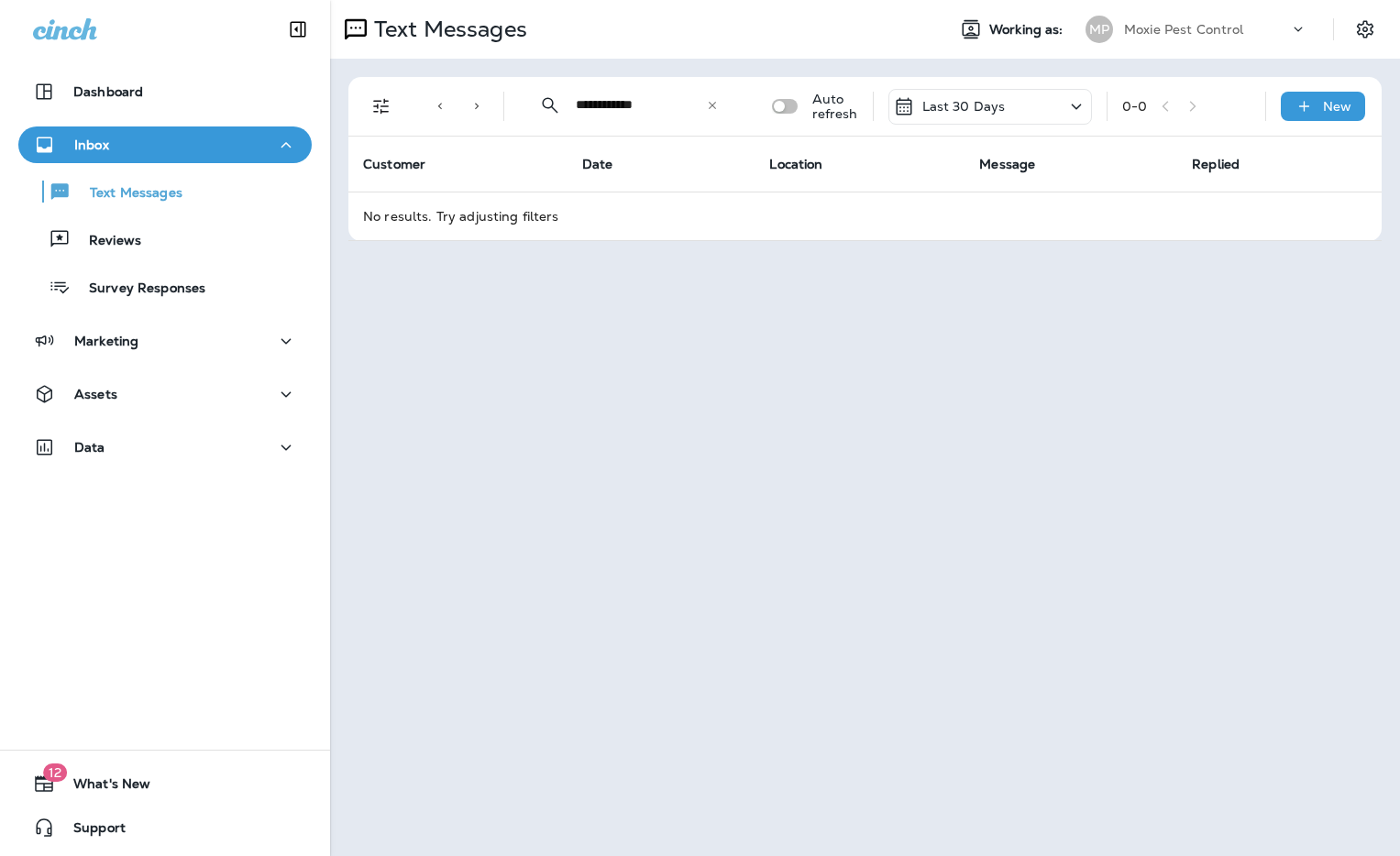 click on "**********" at bounding box center (641, 104) 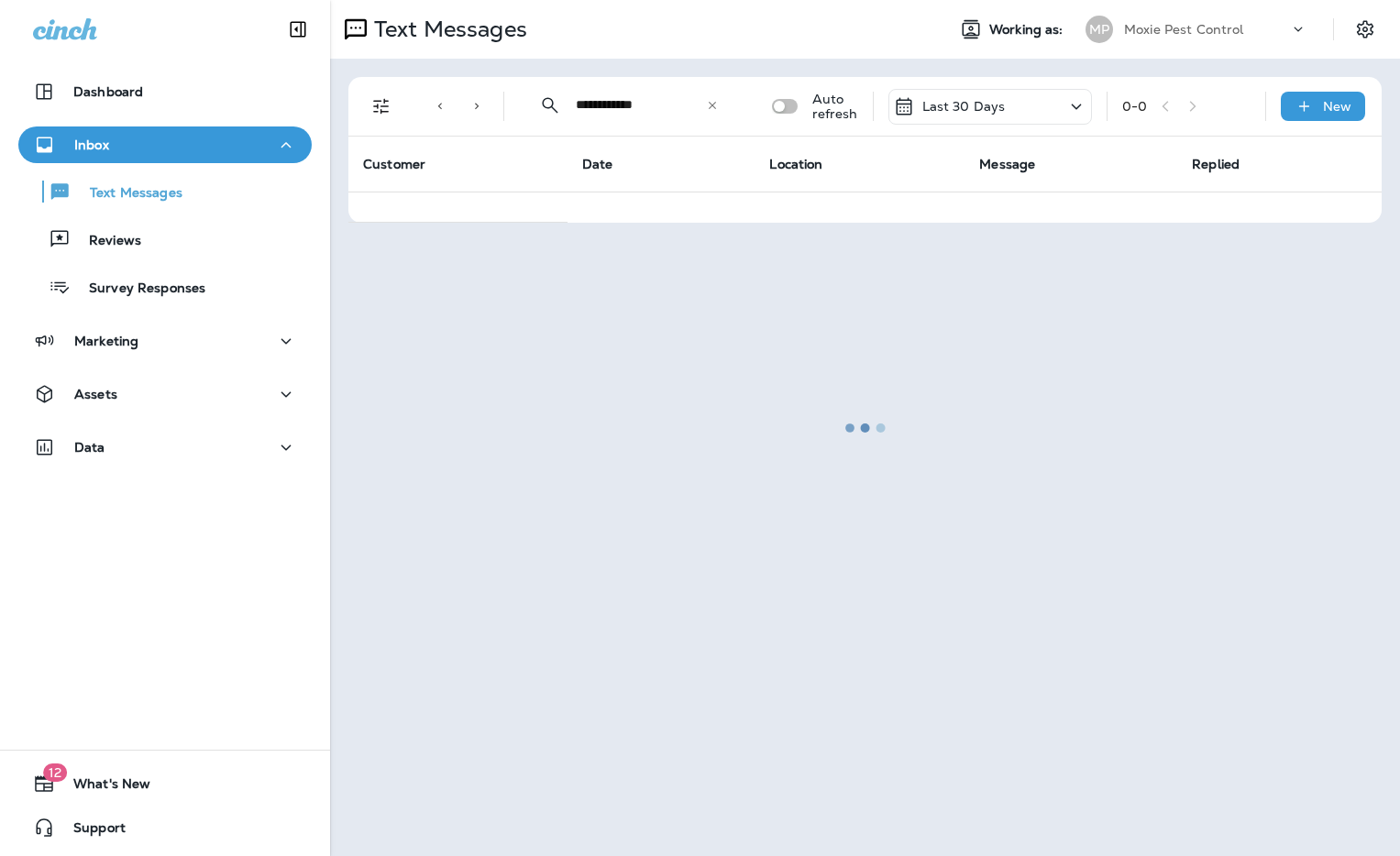 type on "**********" 